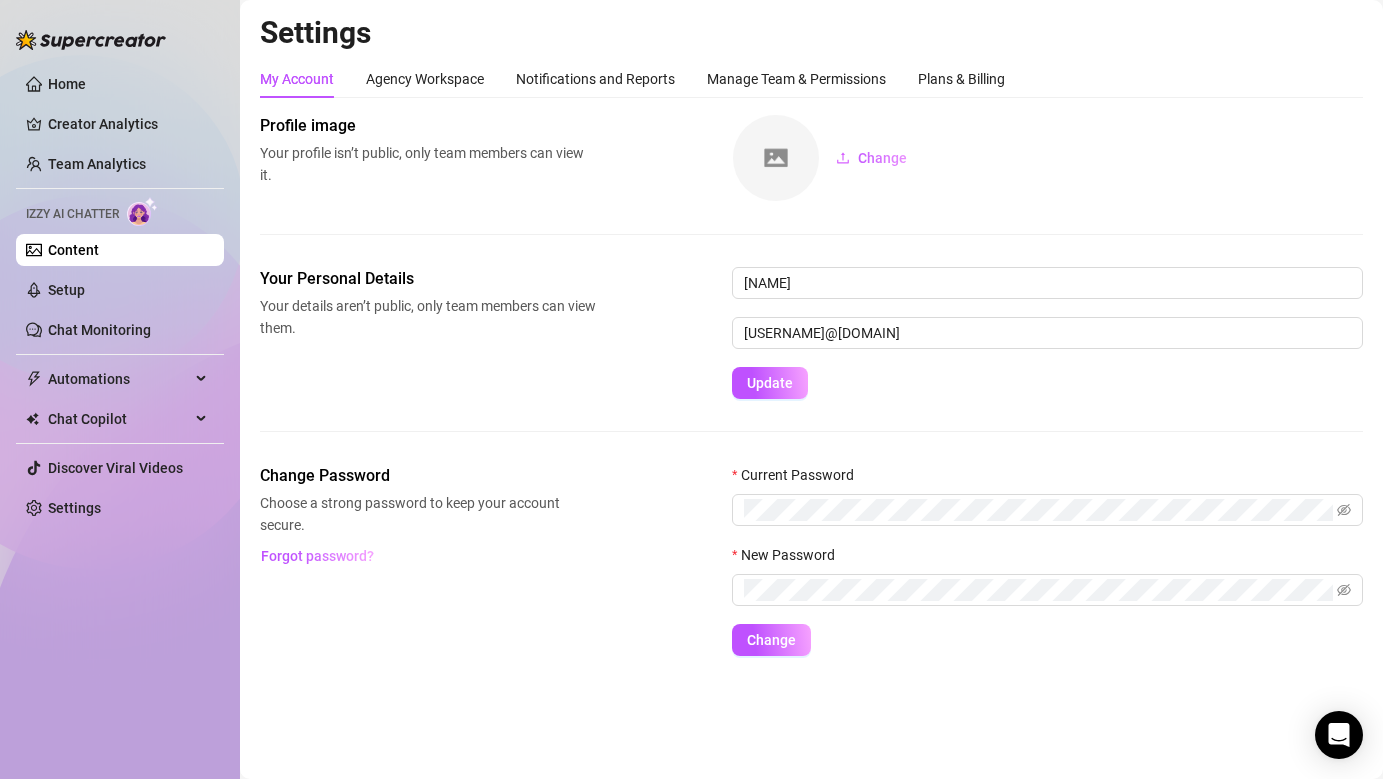 scroll, scrollTop: 0, scrollLeft: 0, axis: both 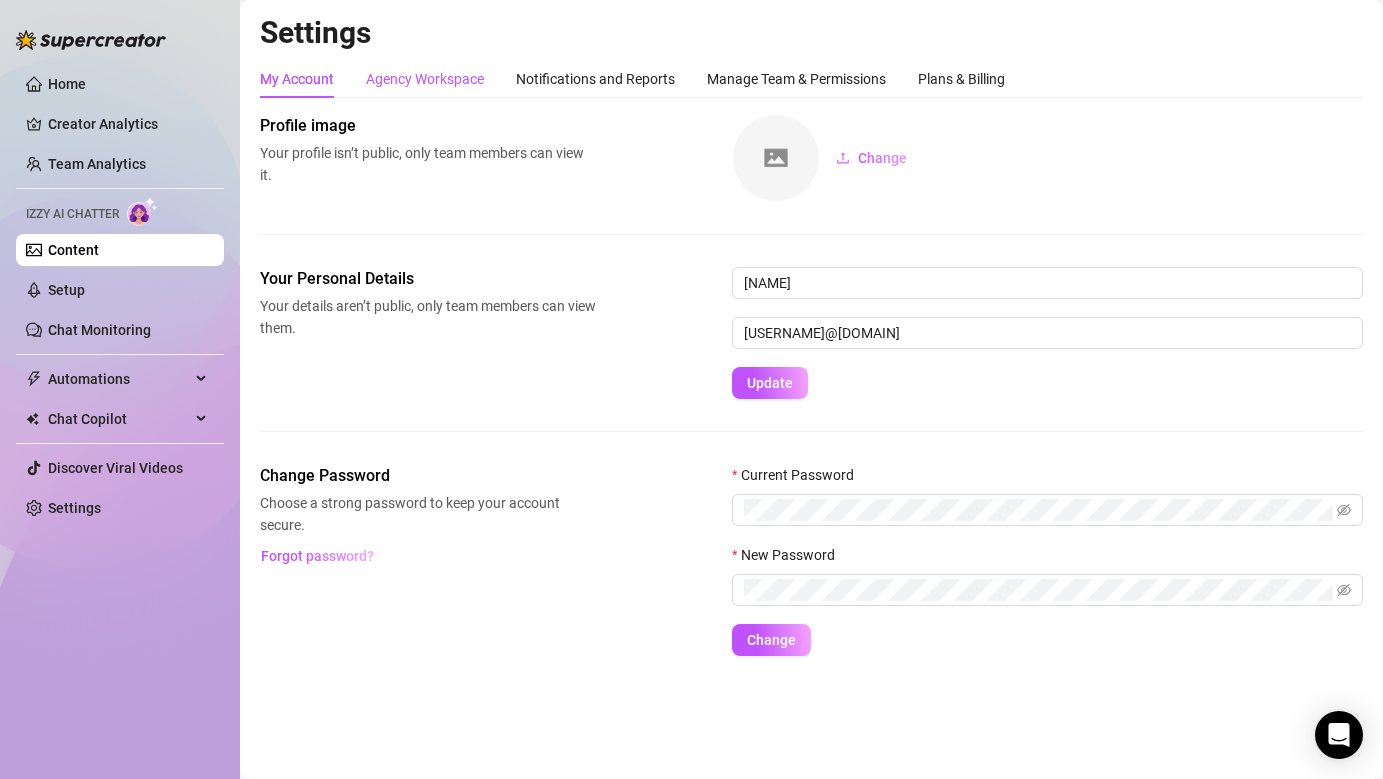 click on "Agency Workspace" at bounding box center [425, 79] 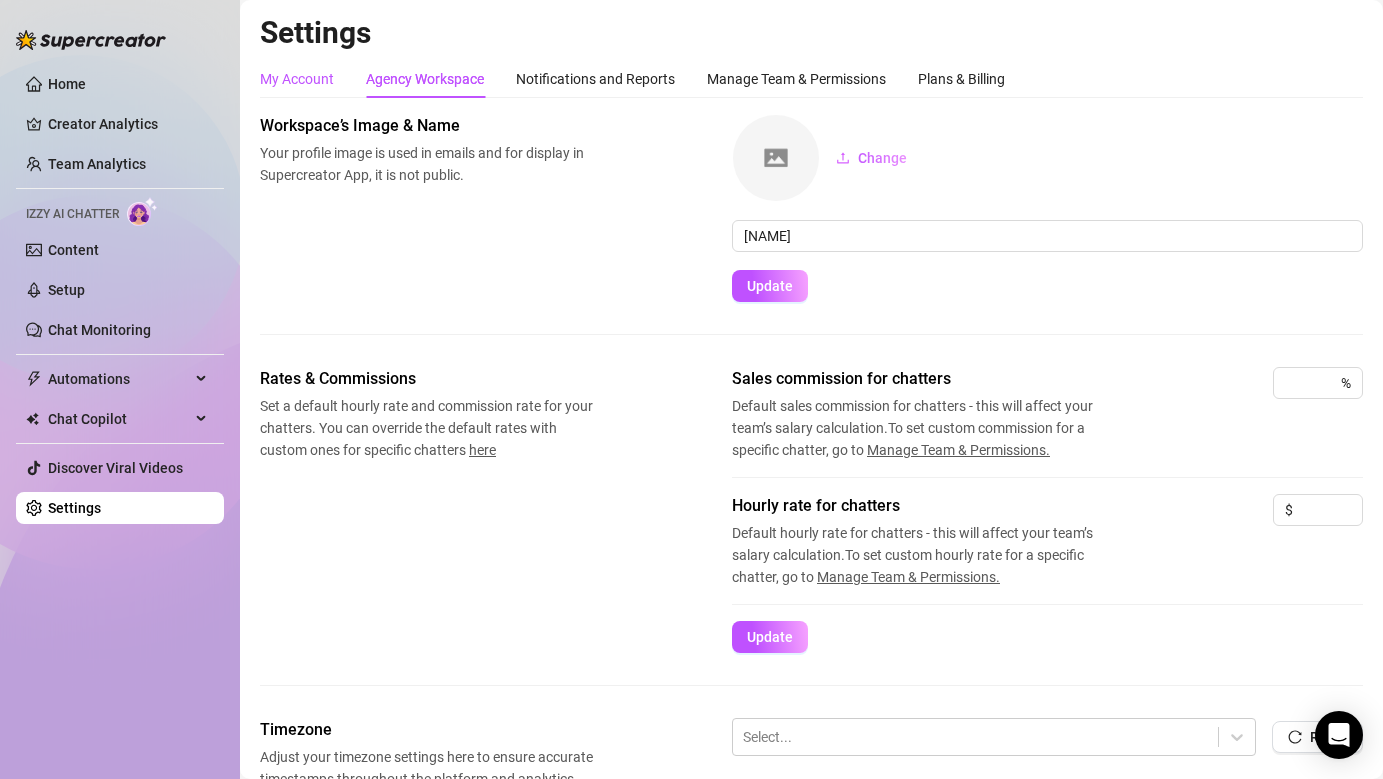 click on "My Account" at bounding box center [297, 79] 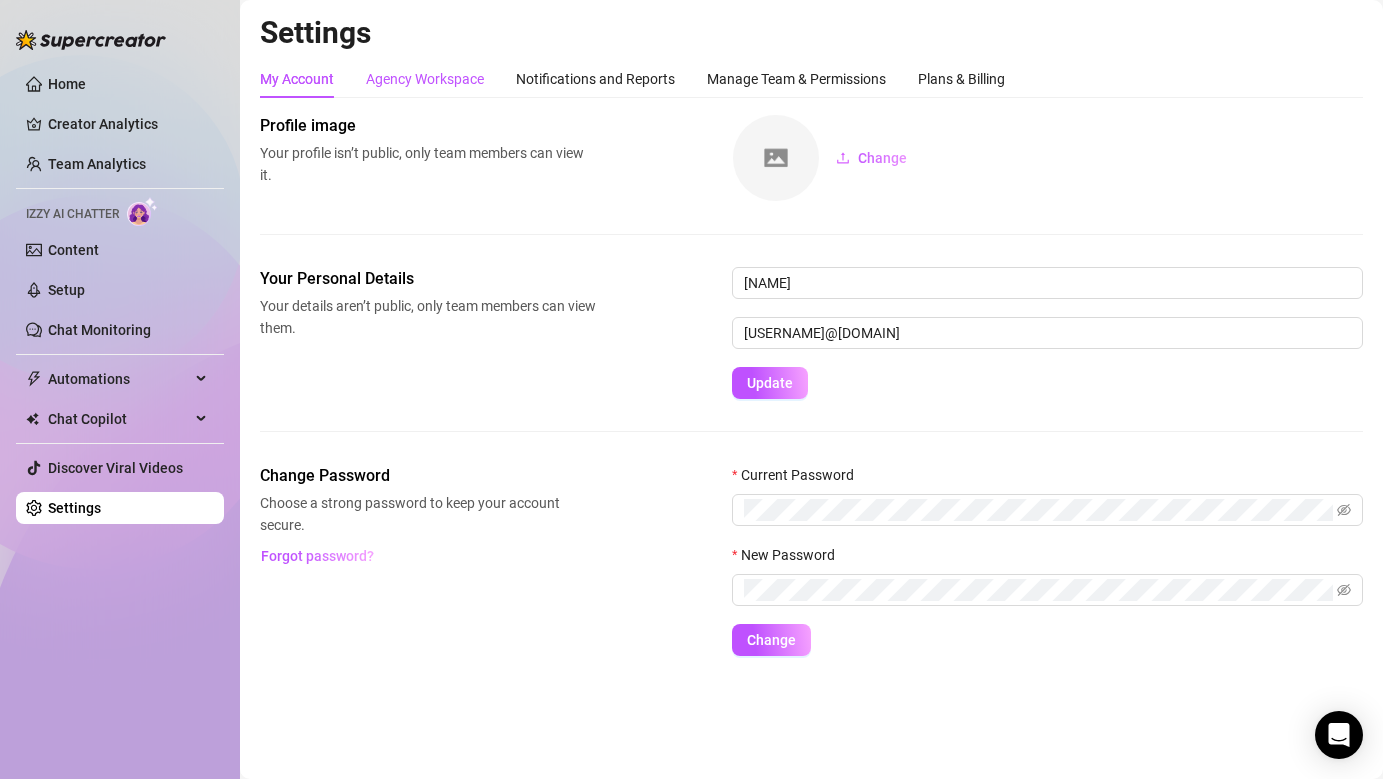 click on "Agency Workspace" at bounding box center [425, 79] 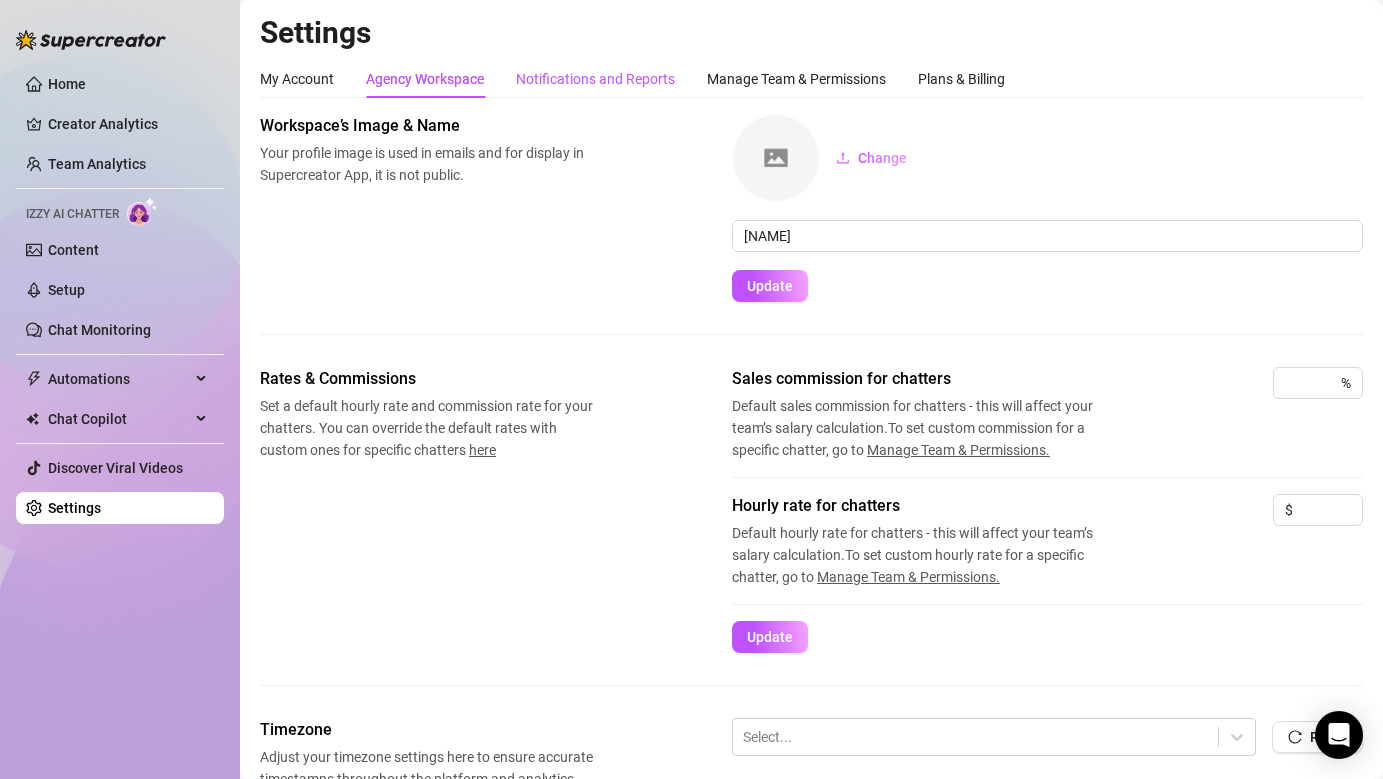 click on "Notifications and Reports" at bounding box center [595, 79] 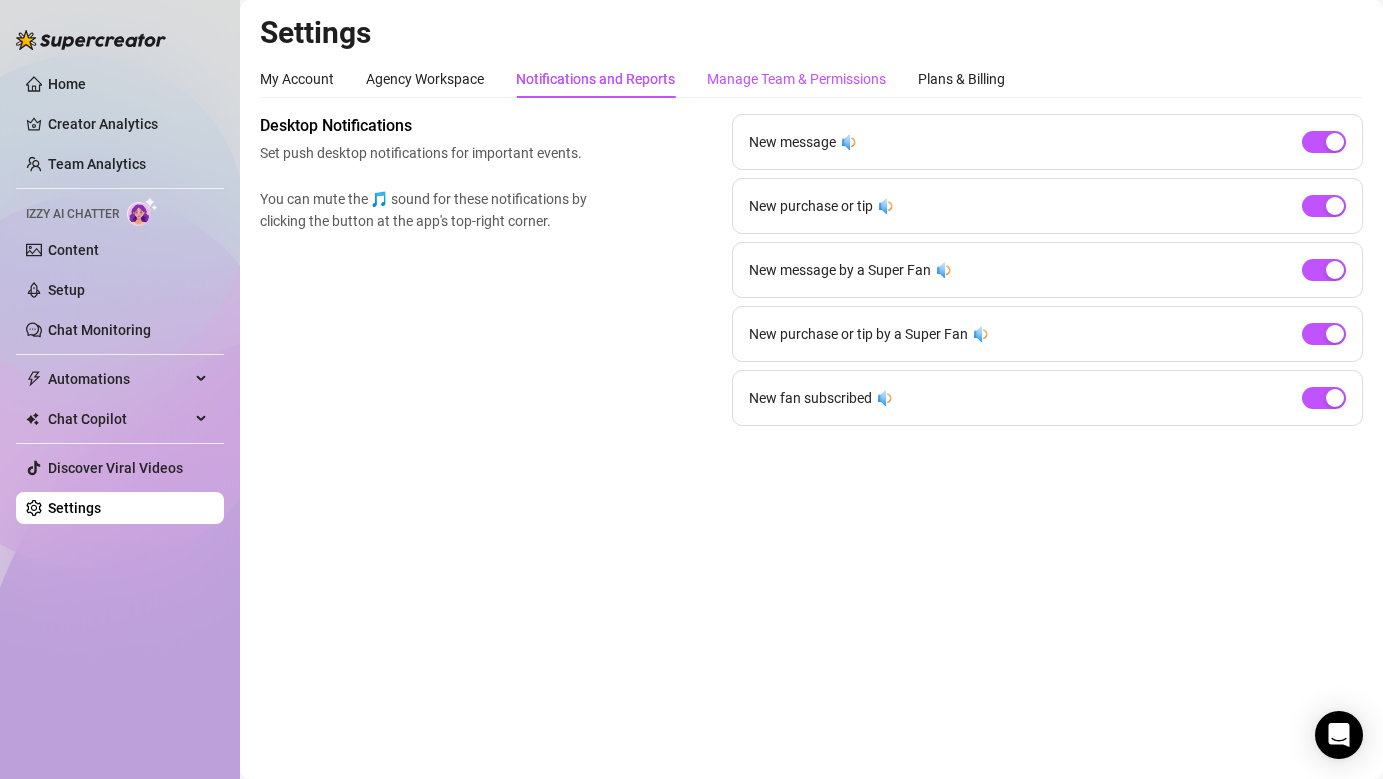 click on "Manage Team & Permissions" at bounding box center (796, 79) 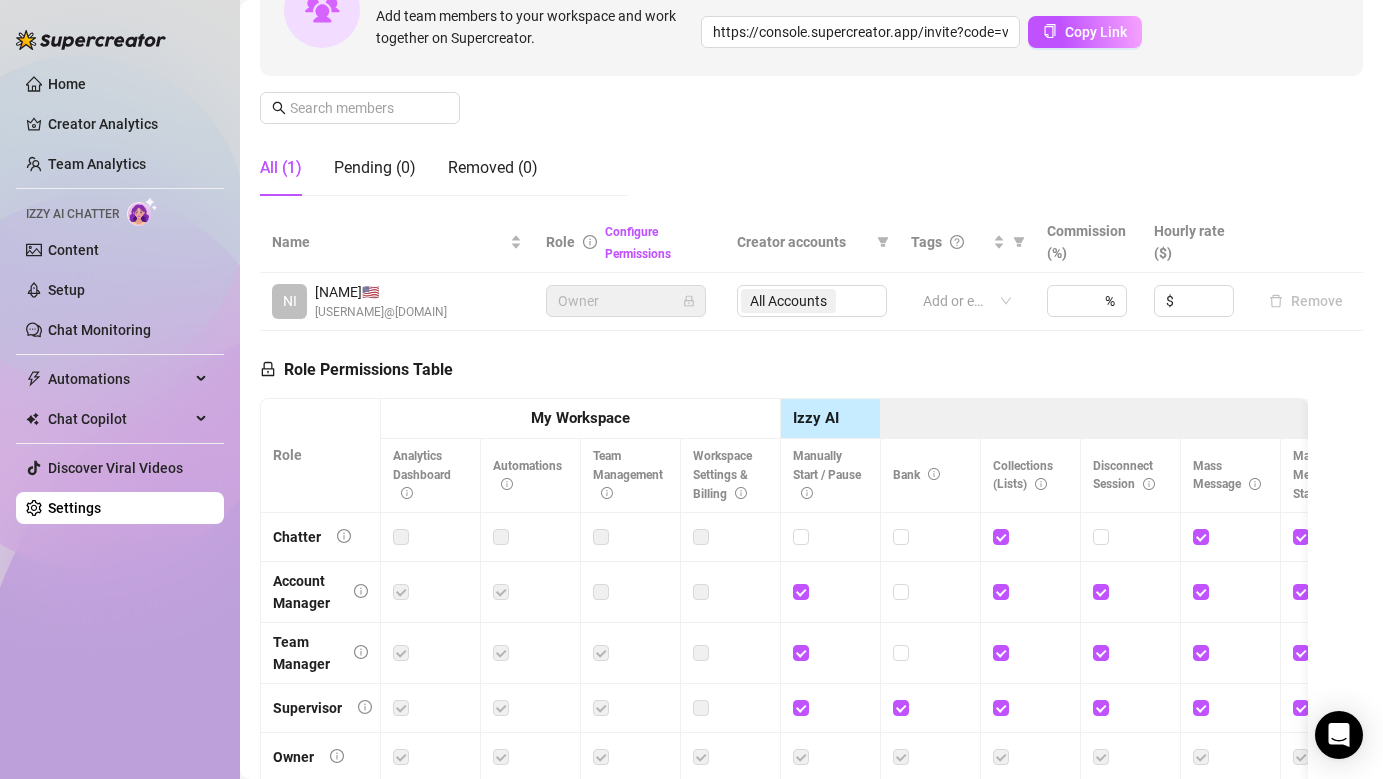 scroll, scrollTop: 420, scrollLeft: 0, axis: vertical 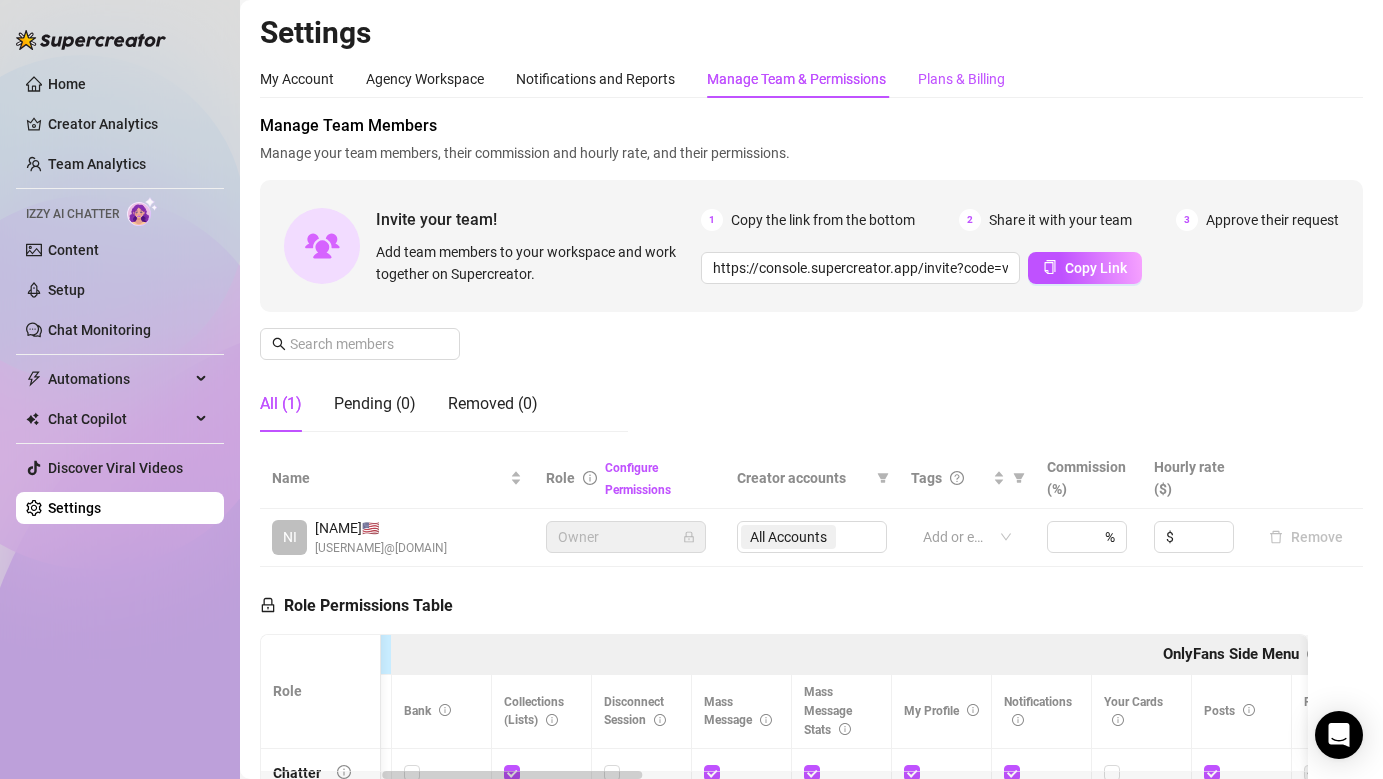 click on "Plans & Billing" at bounding box center [961, 79] 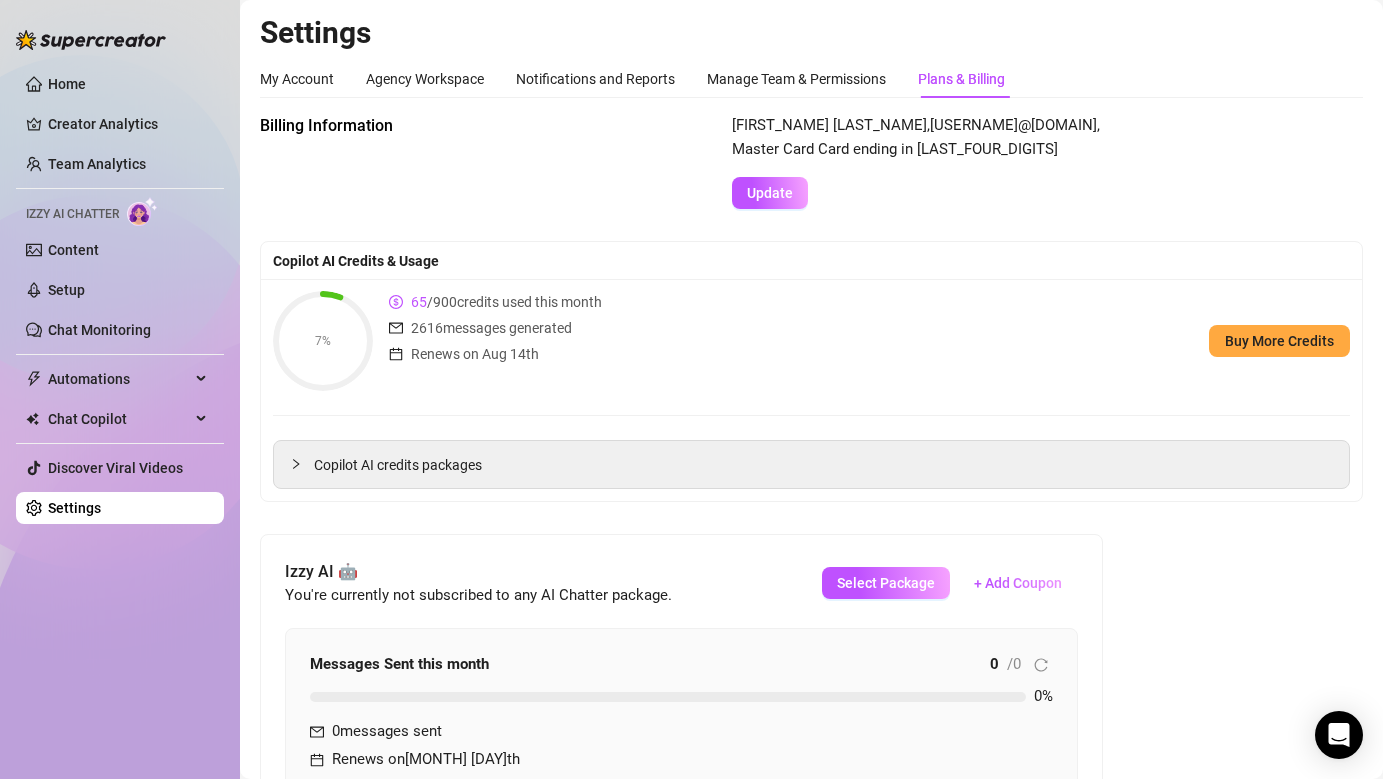 click on "Settings" at bounding box center [811, 33] 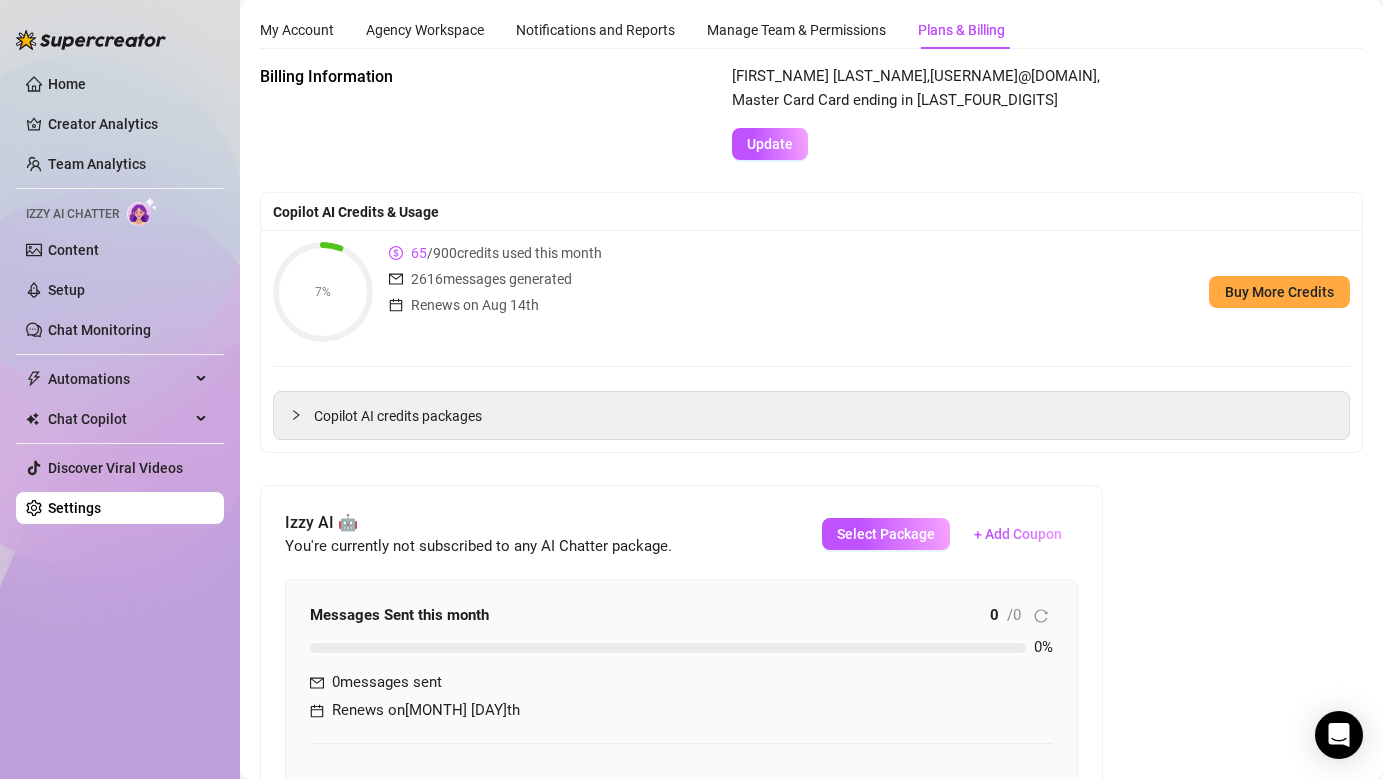 scroll, scrollTop: 0, scrollLeft: 0, axis: both 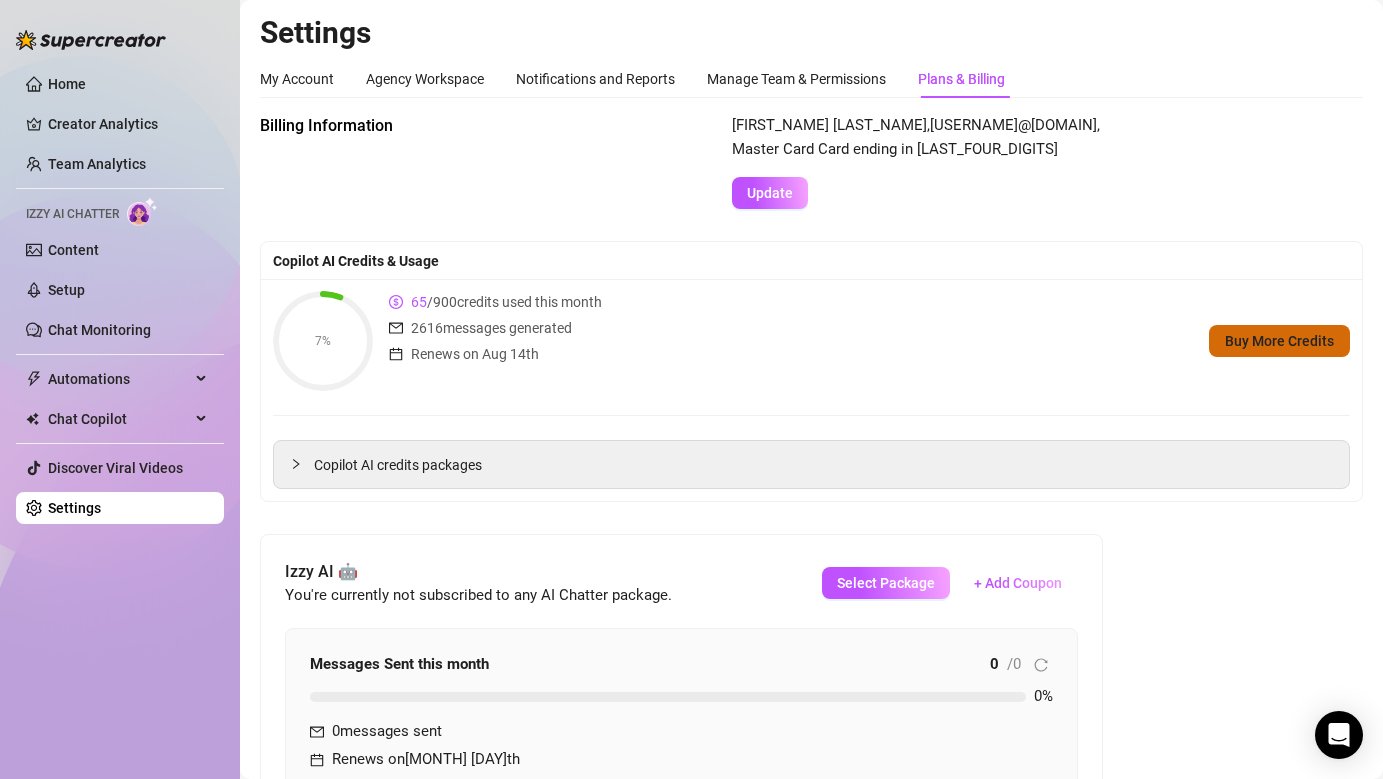 click on "Buy More Credits" at bounding box center (1279, 341) 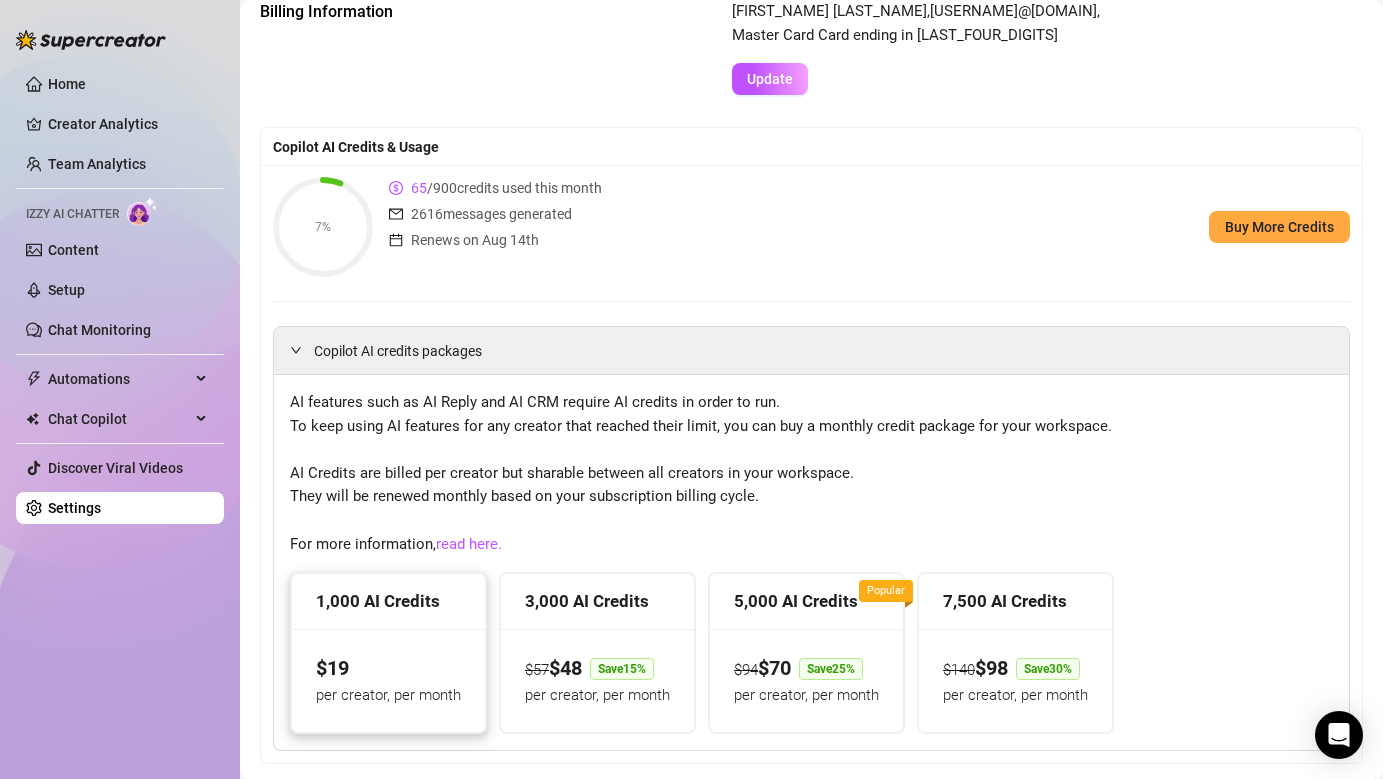 scroll, scrollTop: 264, scrollLeft: 0, axis: vertical 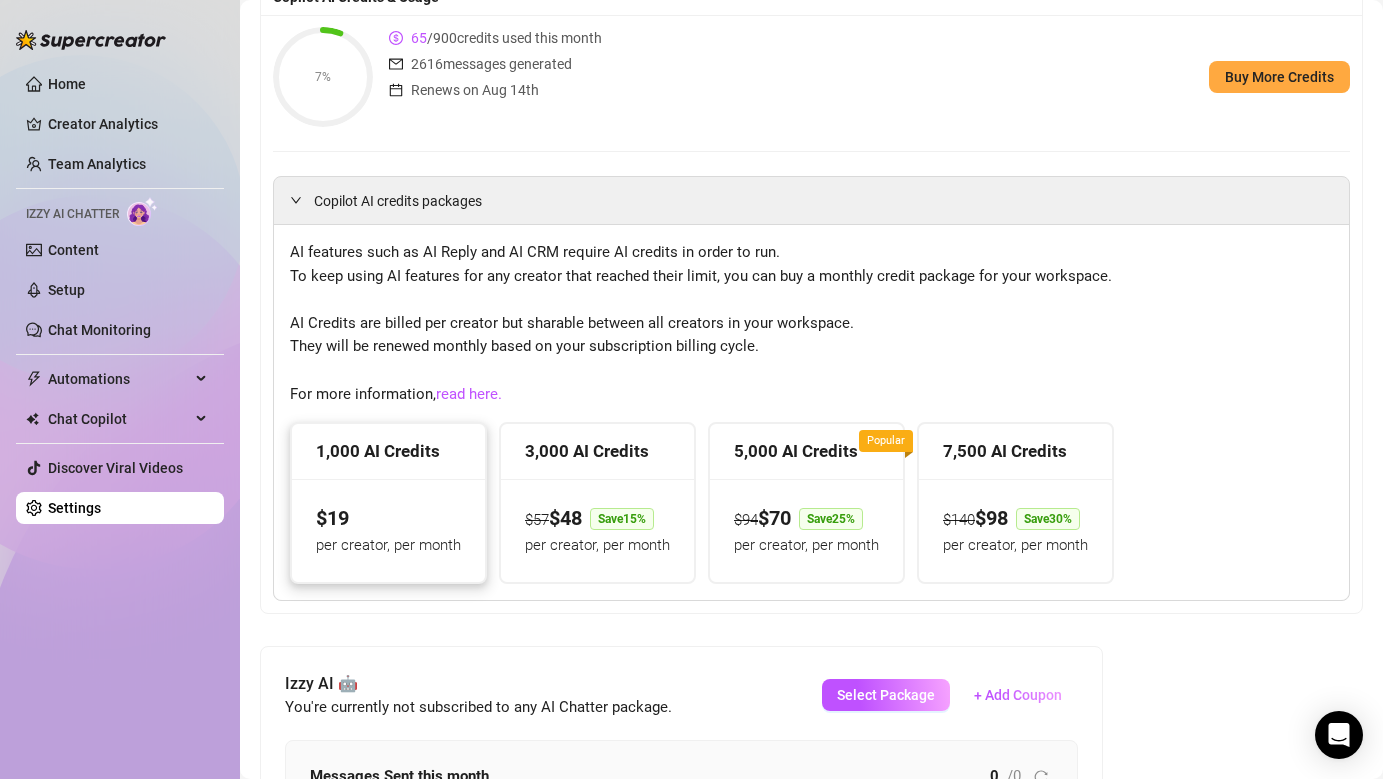 click on "$ 19 per creator, per month" at bounding box center (388, 530) 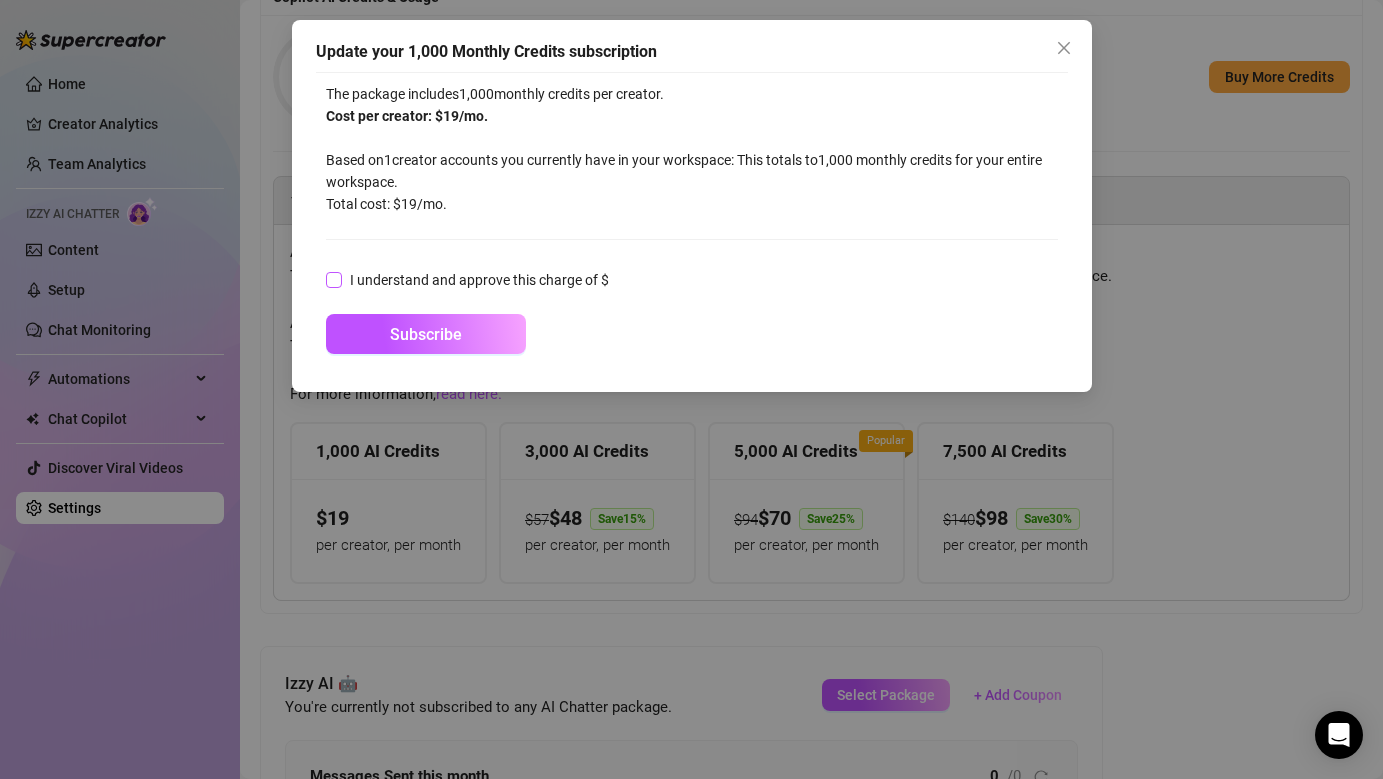click on "I understand and approve this charge of $" at bounding box center (333, 279) 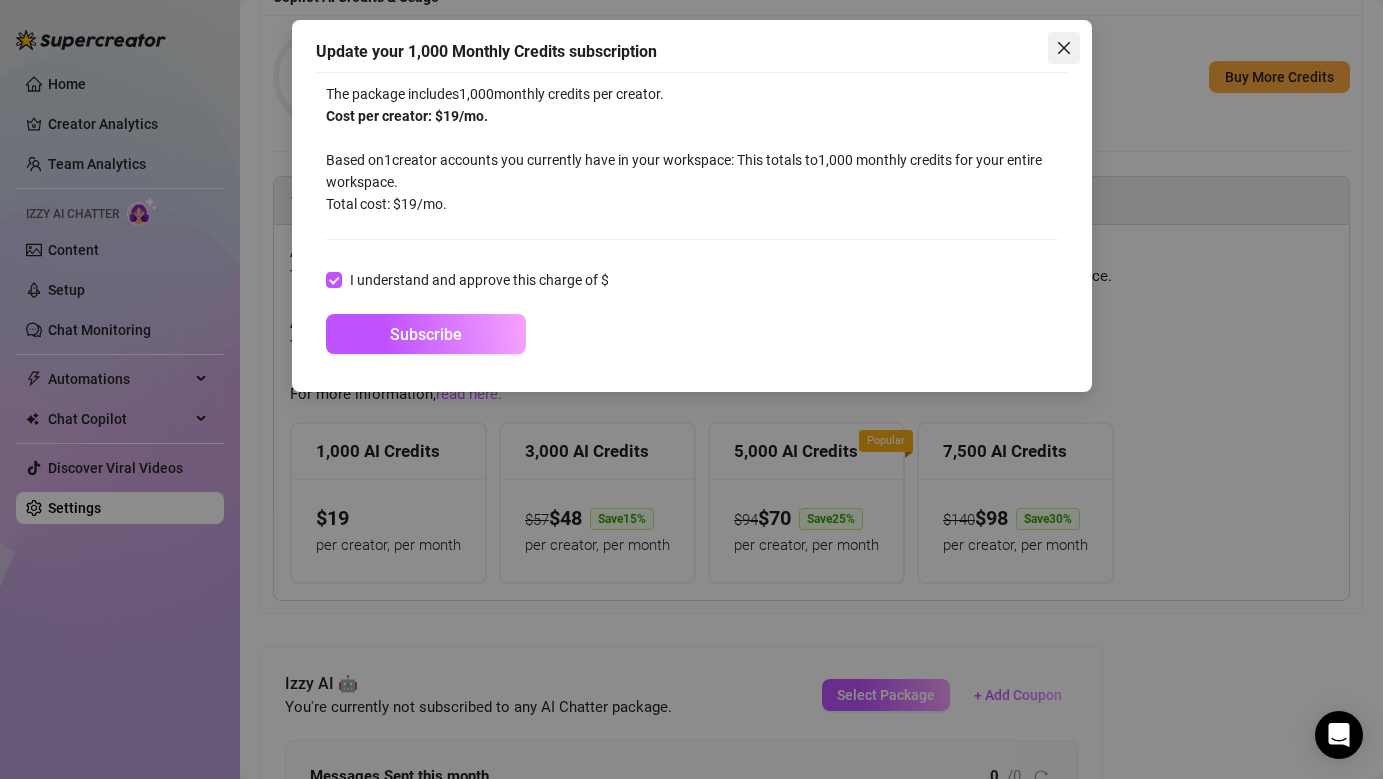 click 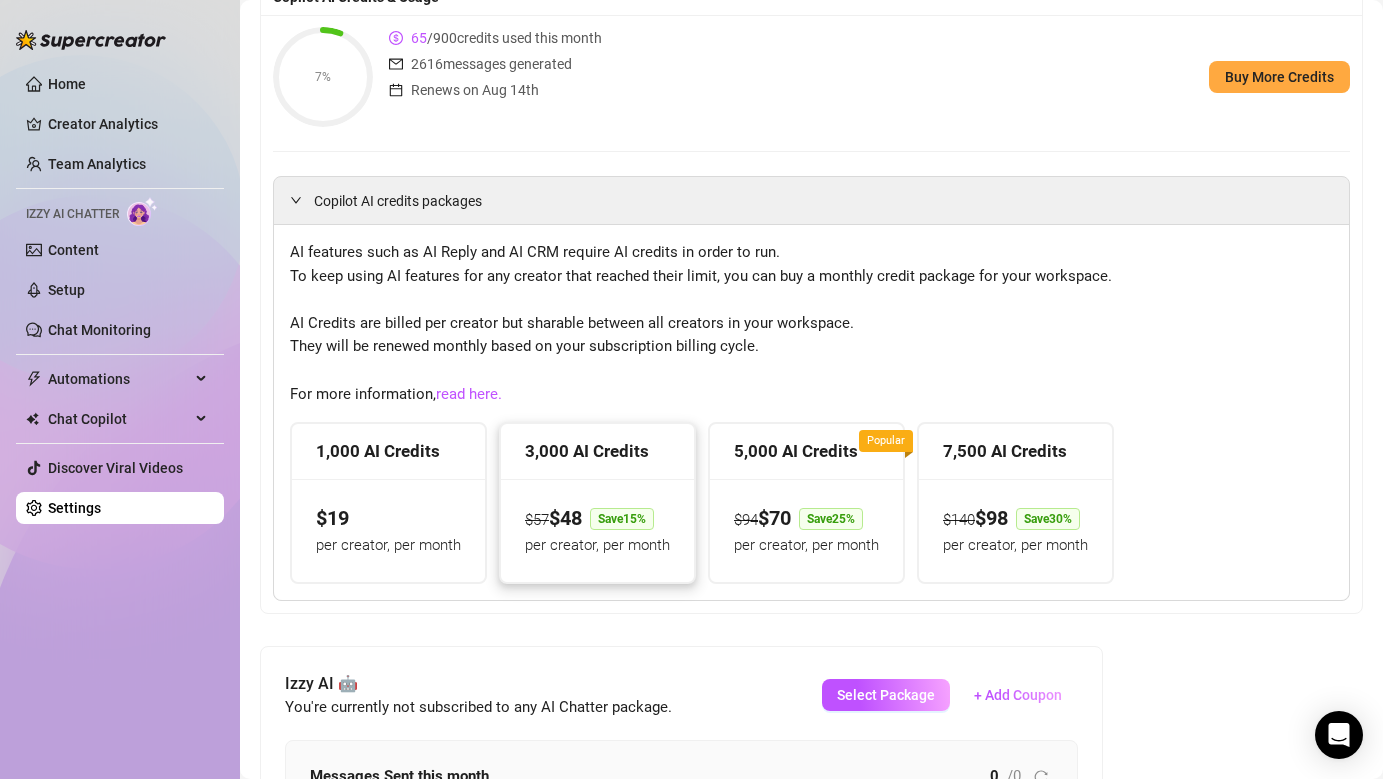click on "$ 57  $ 48 Save  15 % per creator, per month" at bounding box center (597, 530) 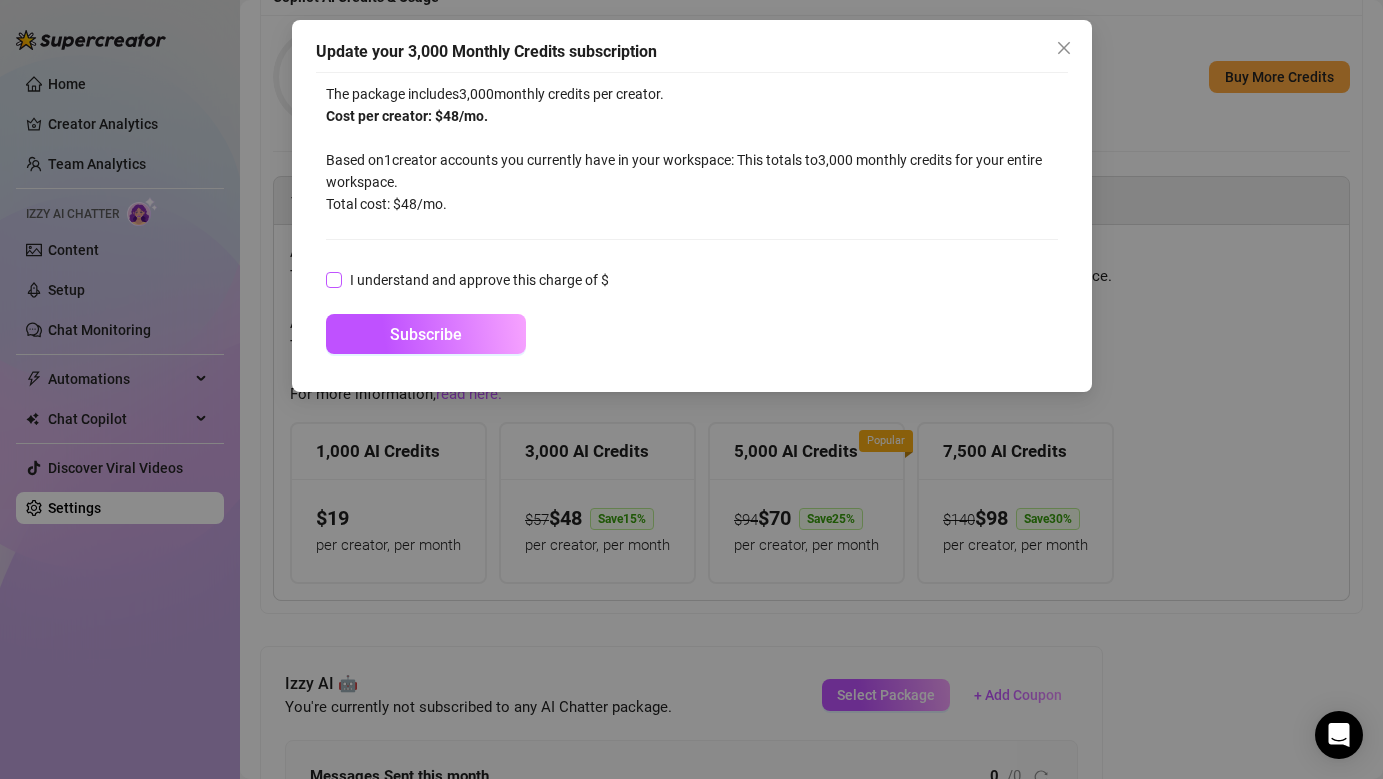 click on "I understand and approve this charge of $" at bounding box center (333, 279) 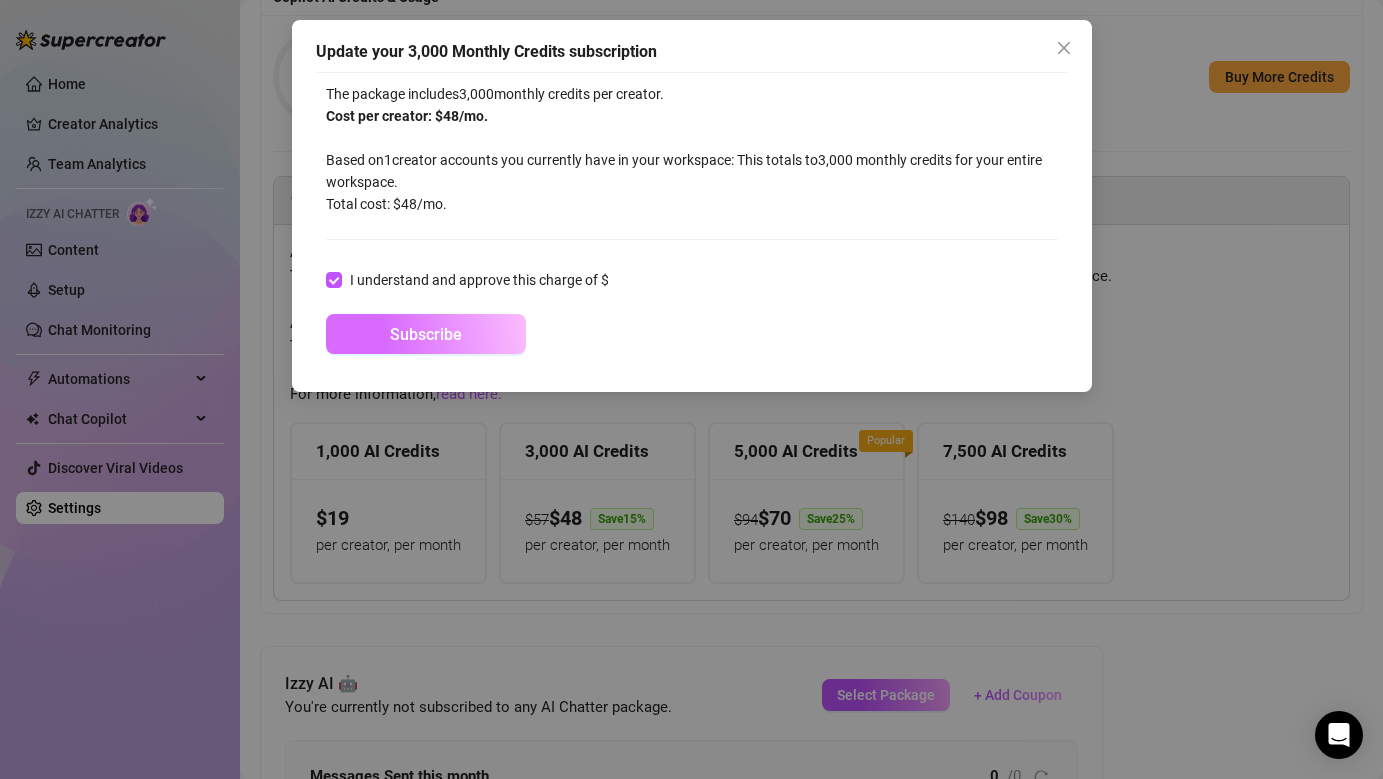 click on "Subscribe" at bounding box center [426, 334] 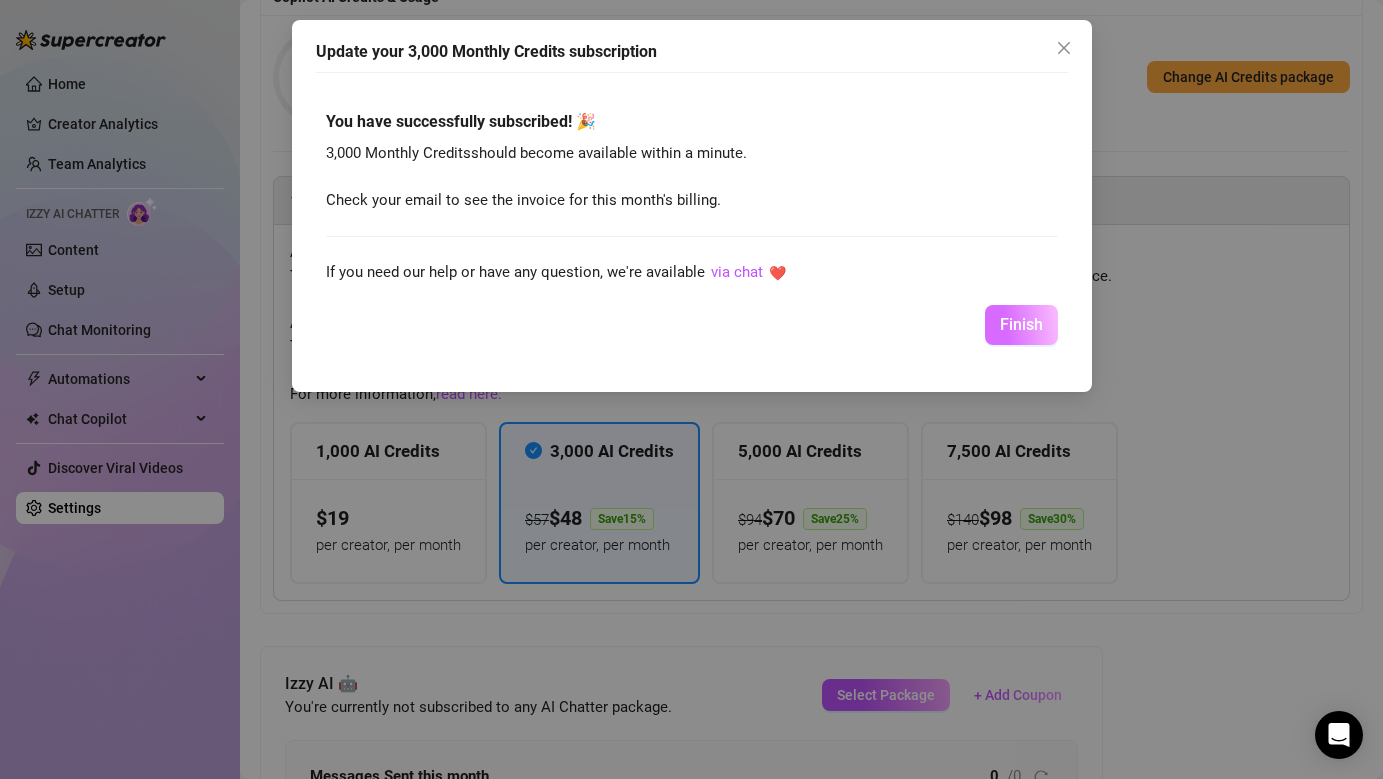 click on "Finish" at bounding box center (1021, 324) 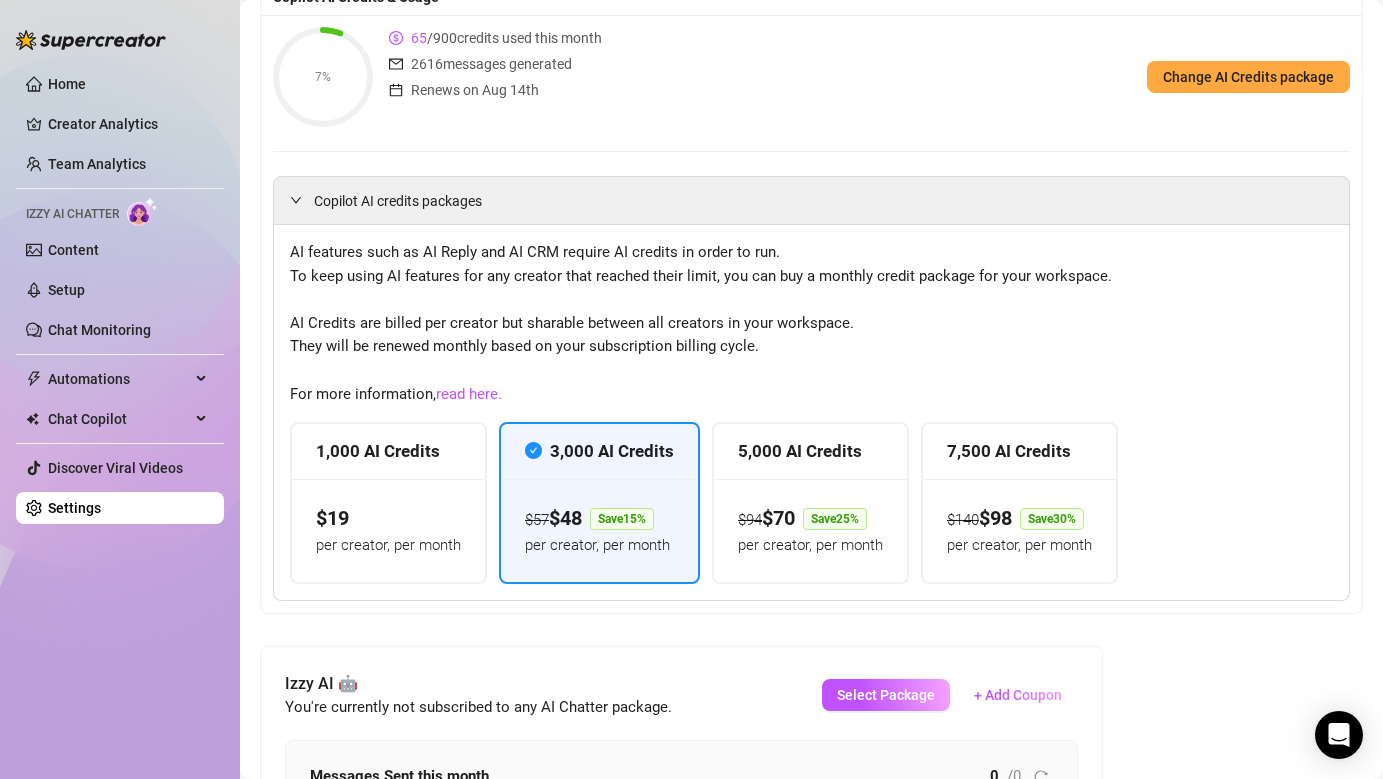 scroll, scrollTop: 0, scrollLeft: 0, axis: both 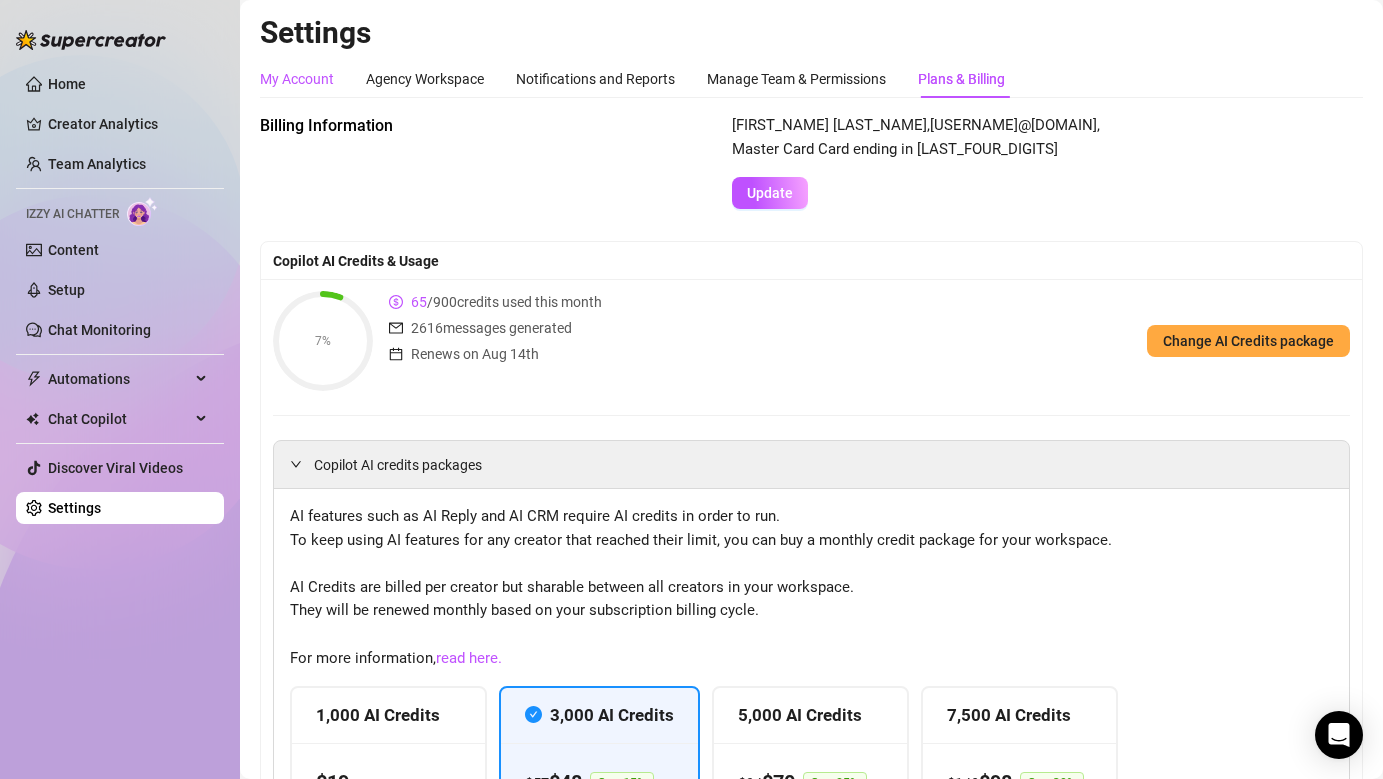 click on "My Account" at bounding box center [297, 79] 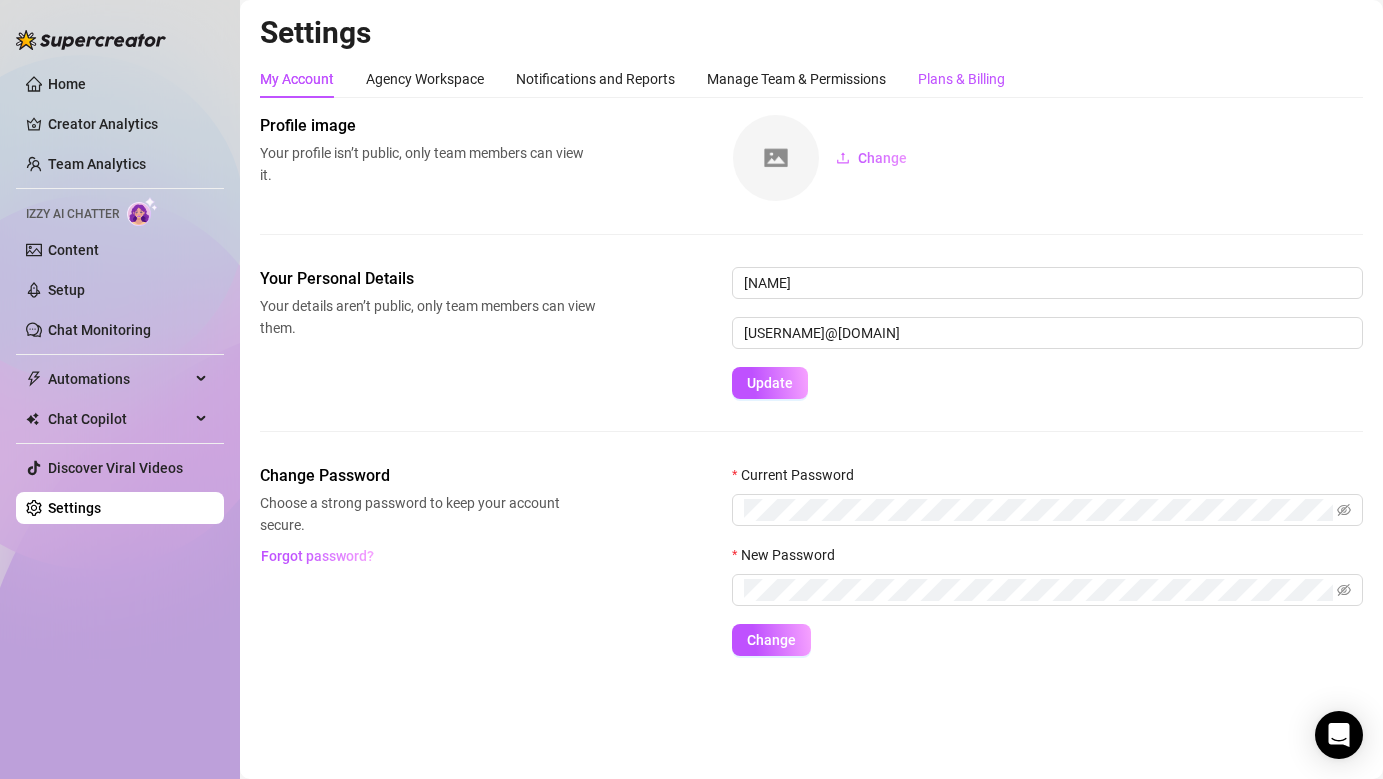 click on "Plans & Billing" at bounding box center [961, 79] 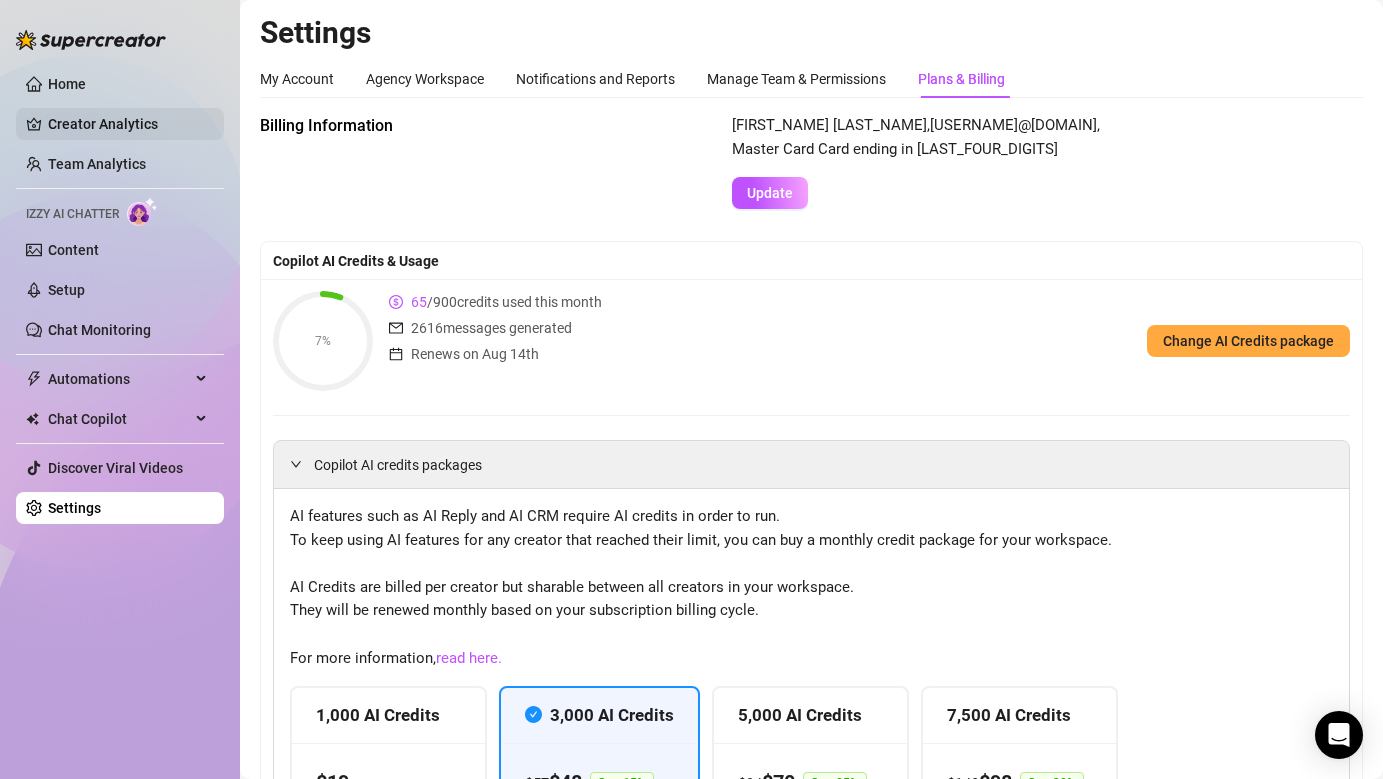 click on "Creator Analytics" at bounding box center [128, 124] 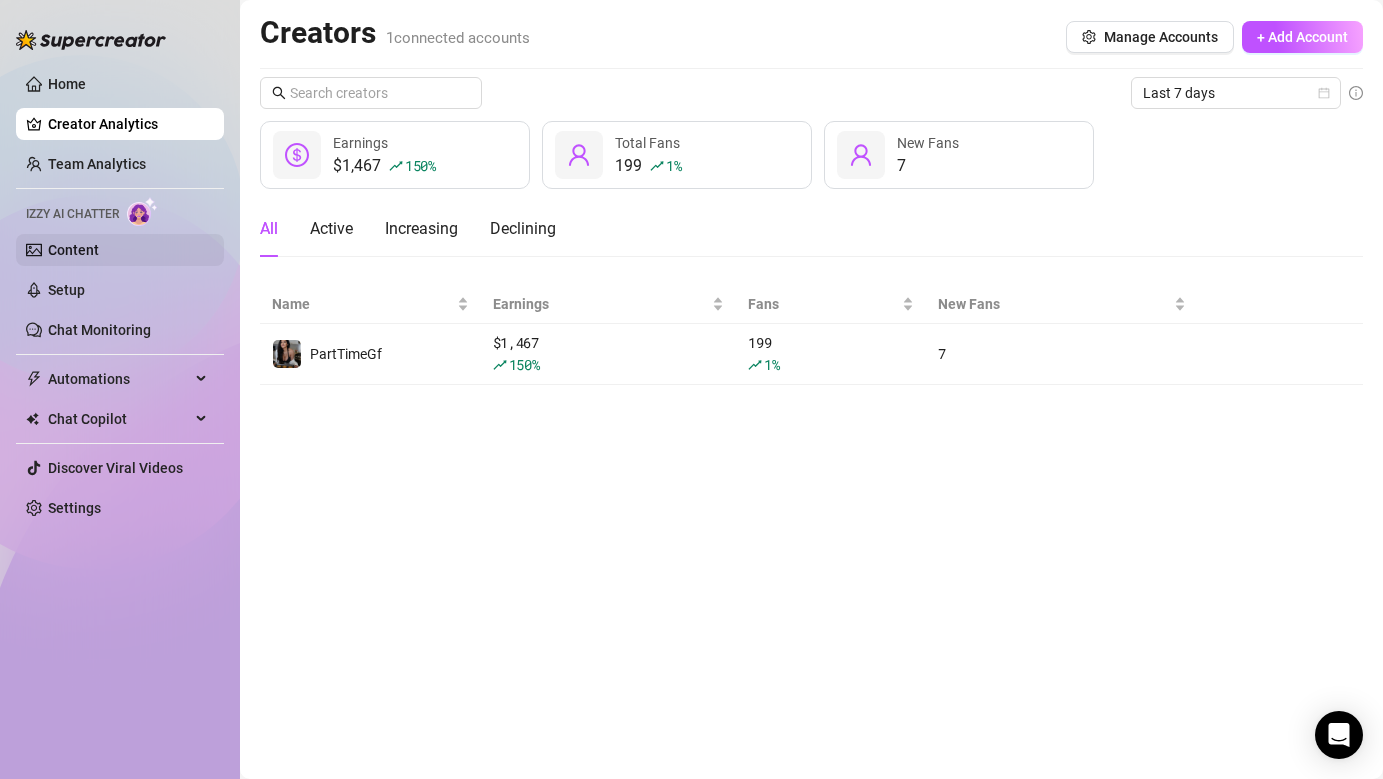 click on "Content" at bounding box center [73, 250] 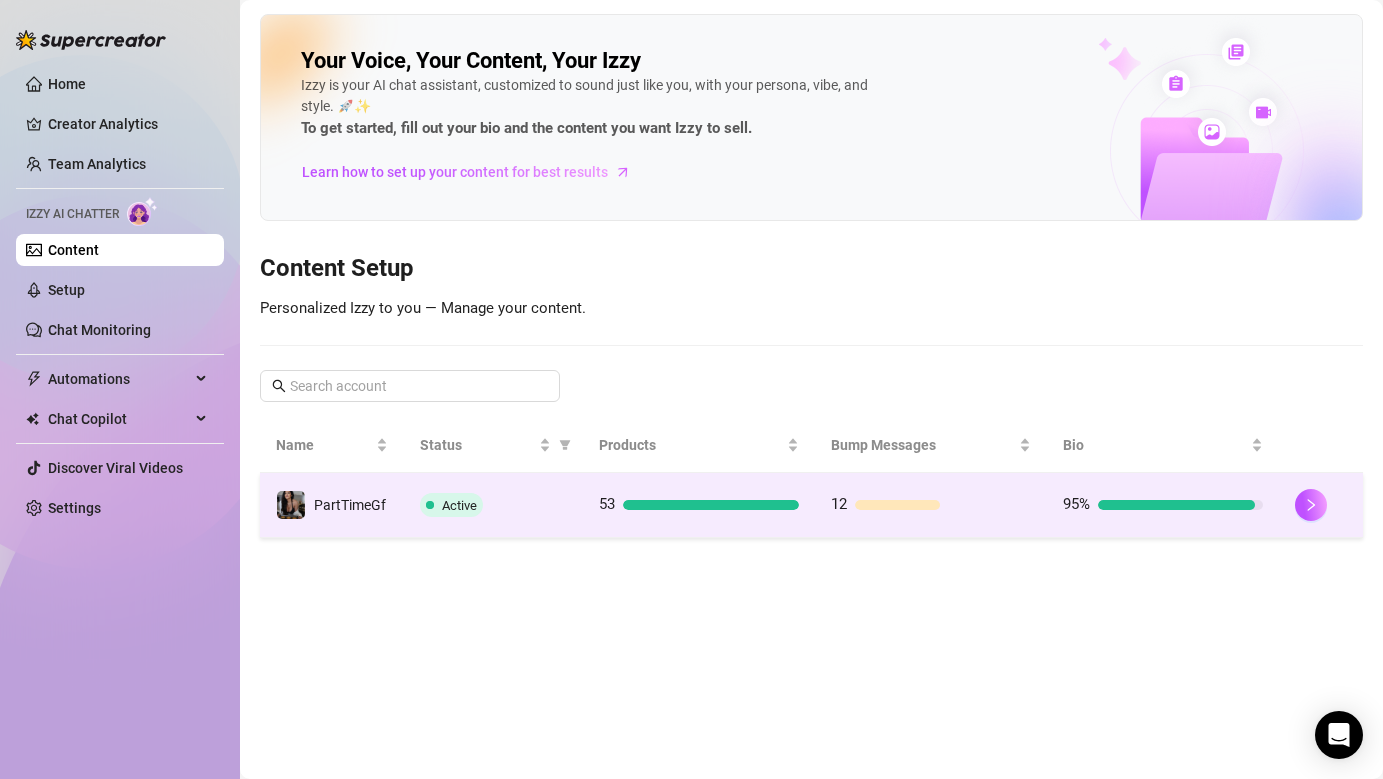 click on "Active" at bounding box center (493, 505) 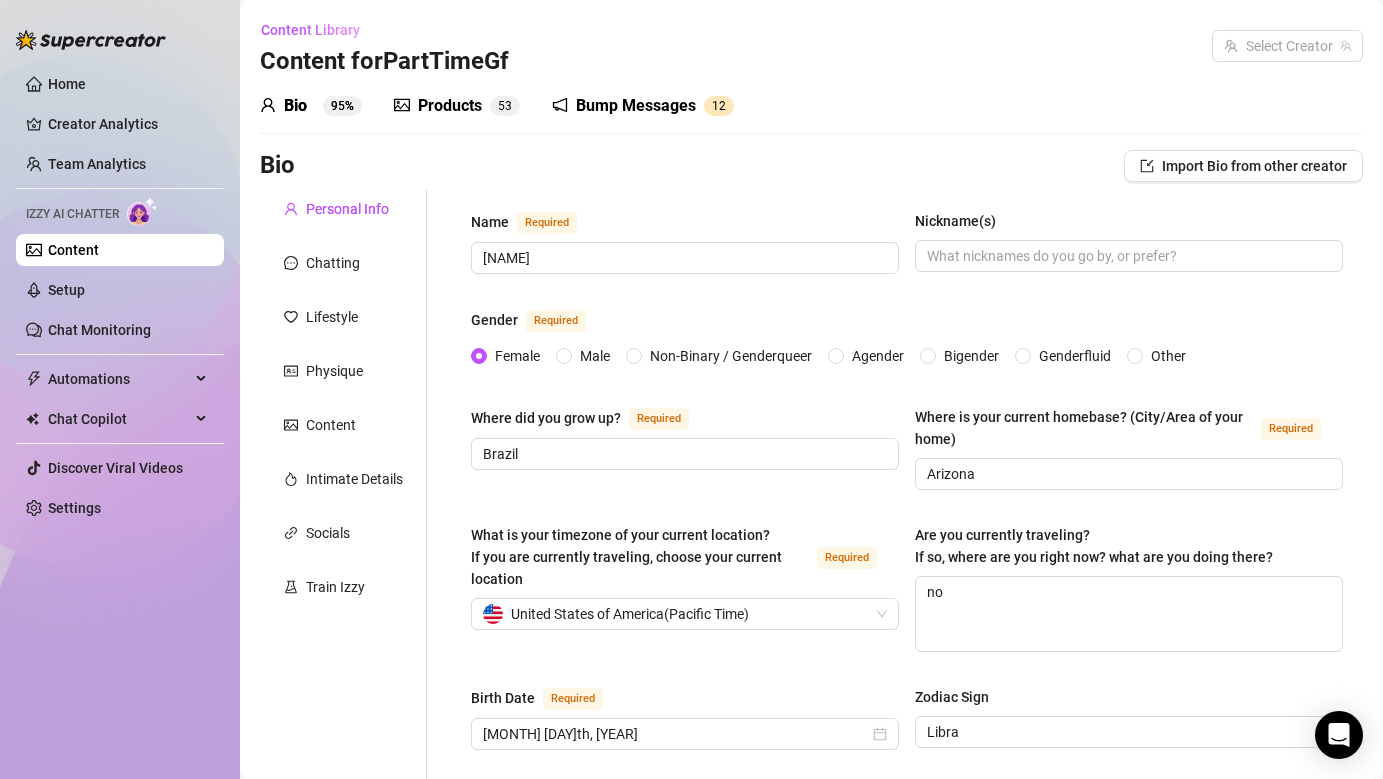 type 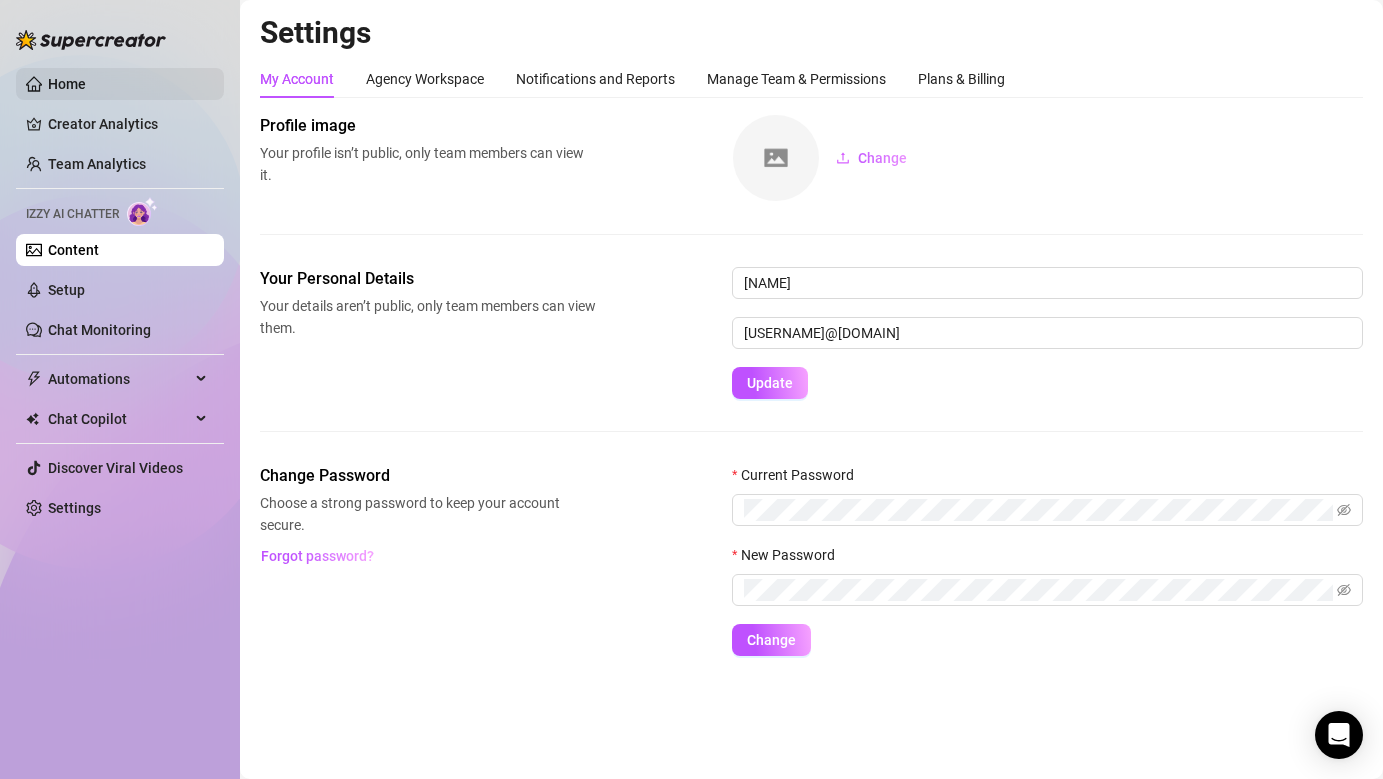 click on "Home" at bounding box center [67, 84] 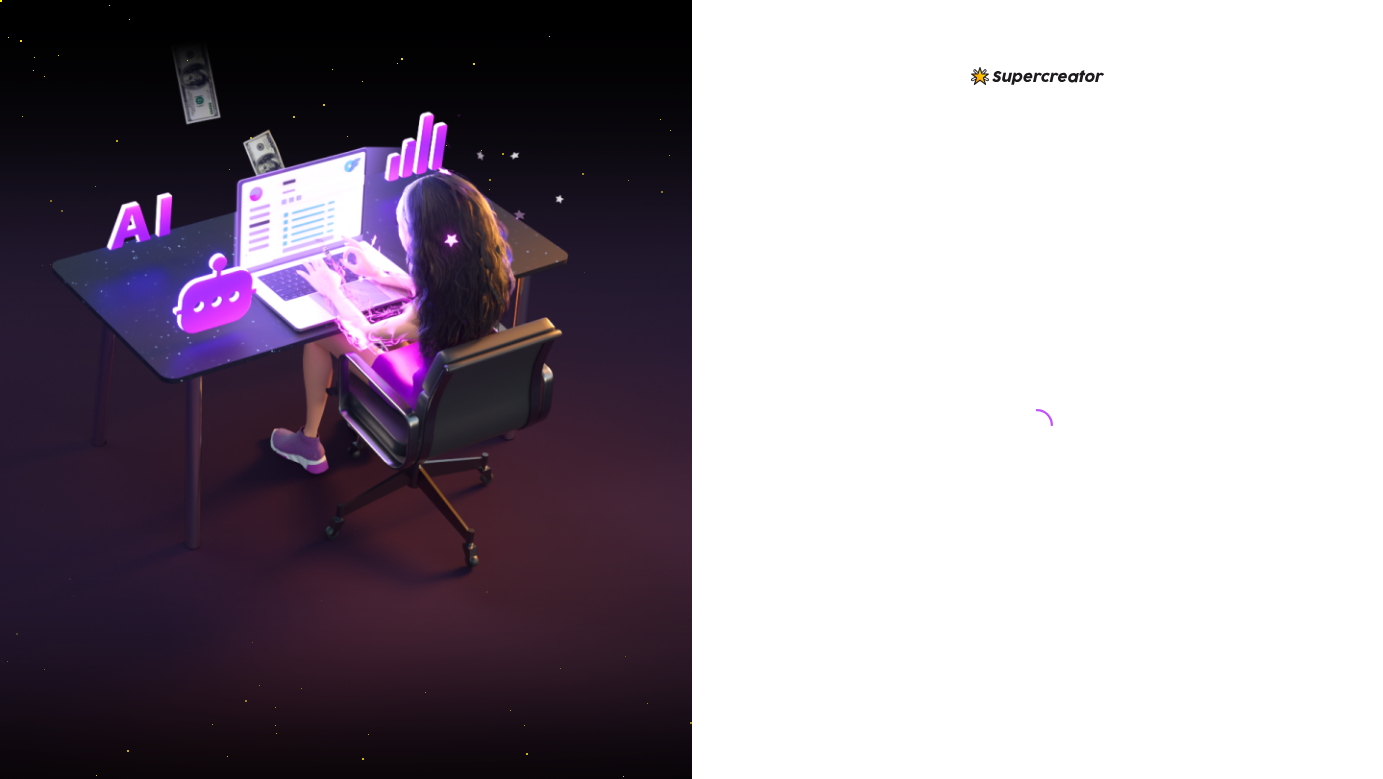 scroll, scrollTop: 0, scrollLeft: 0, axis: both 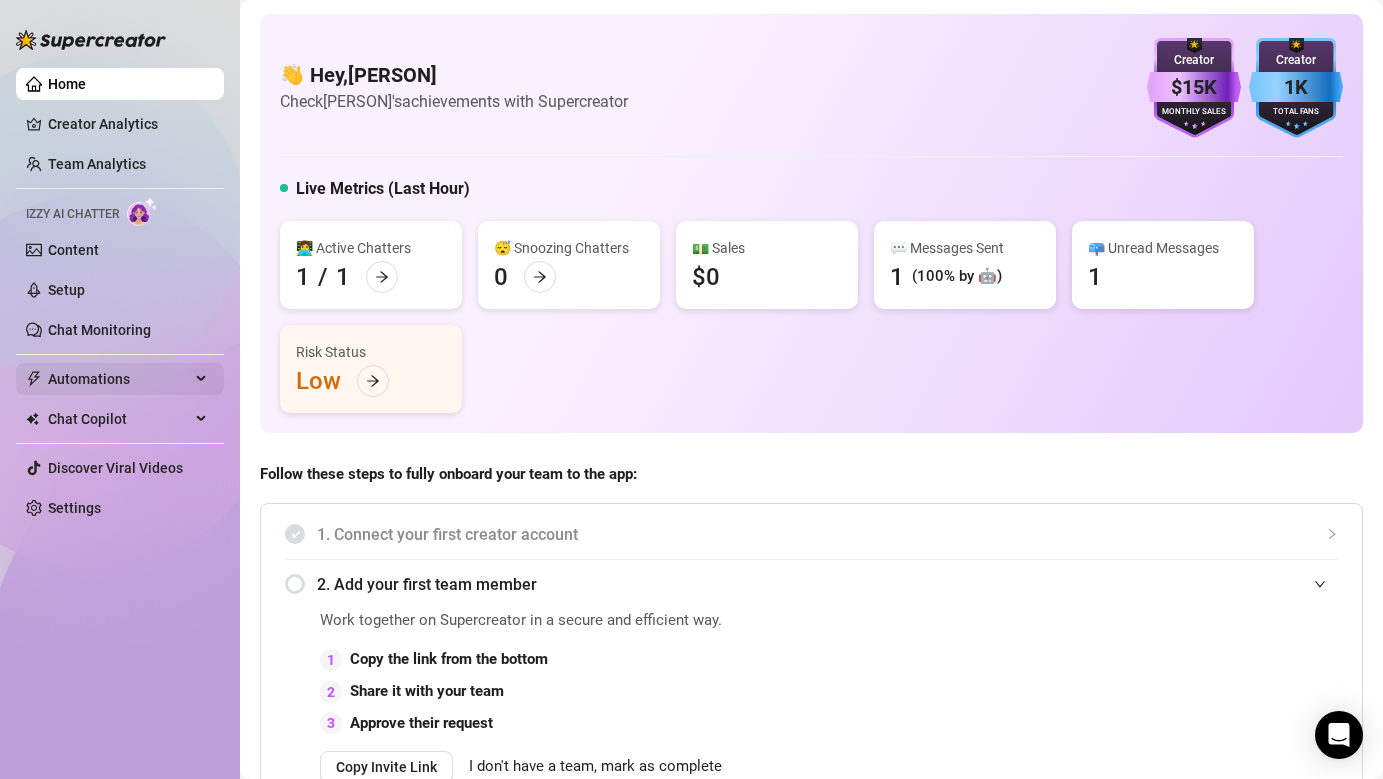 click at bounding box center [203, 379] 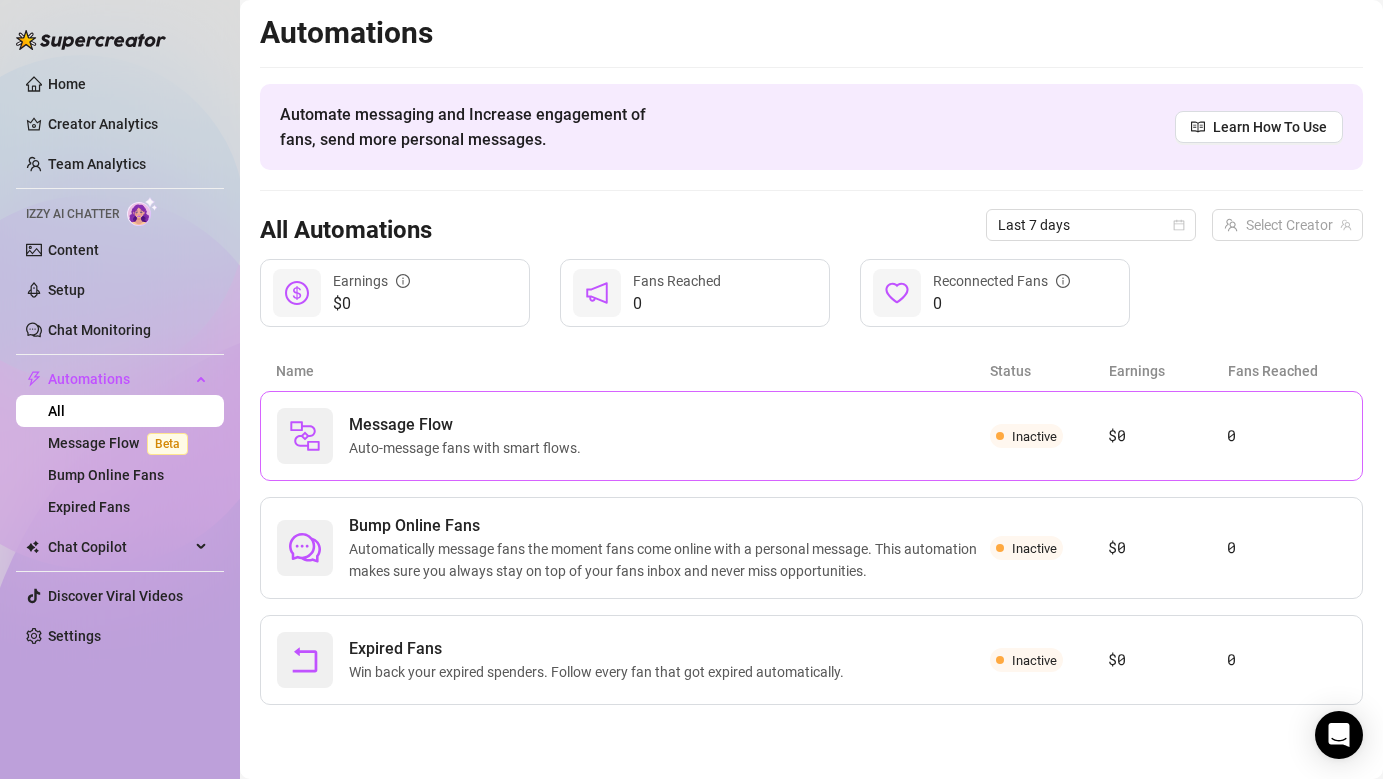 click on "Message Flow Auto-message fans with smart flows. Inactive $0 0" at bounding box center (811, 436) 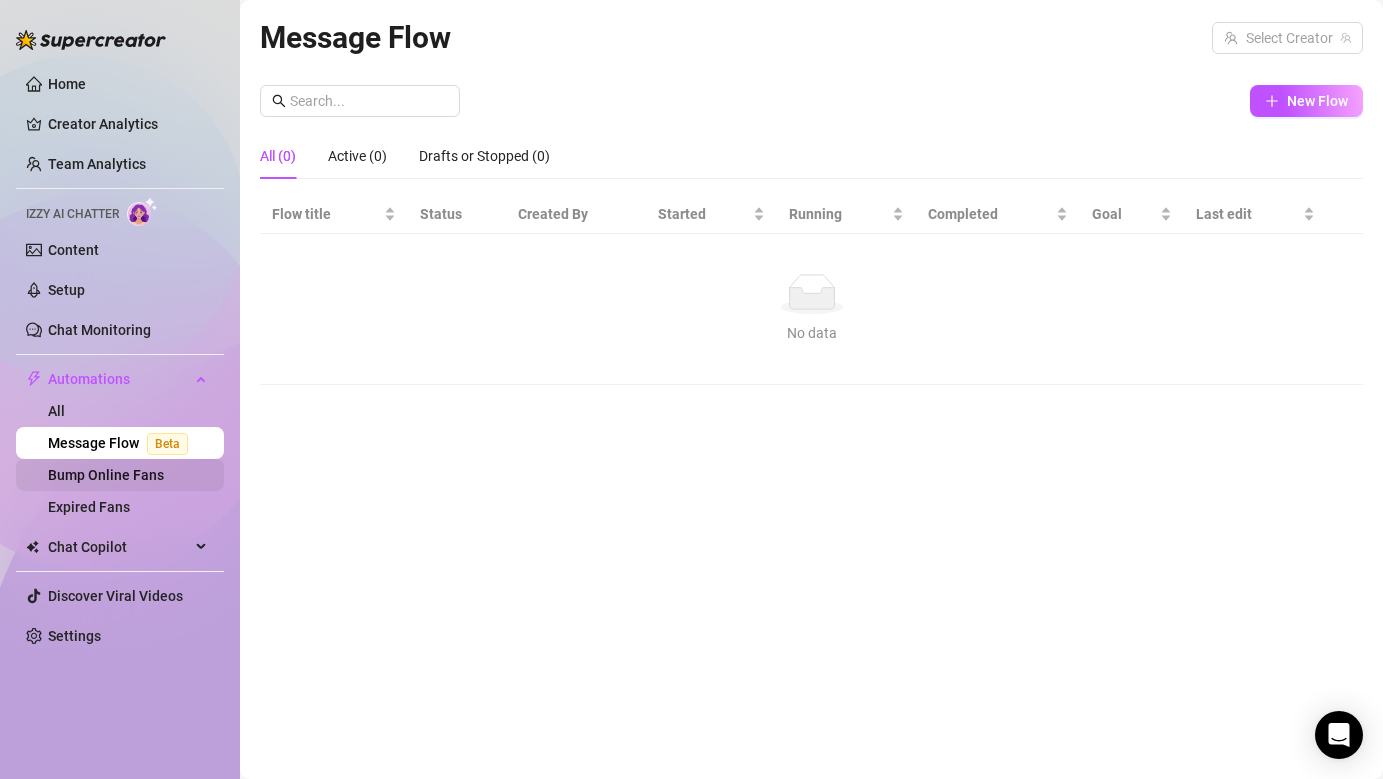 click on "Bump Online Fans" at bounding box center (106, 475) 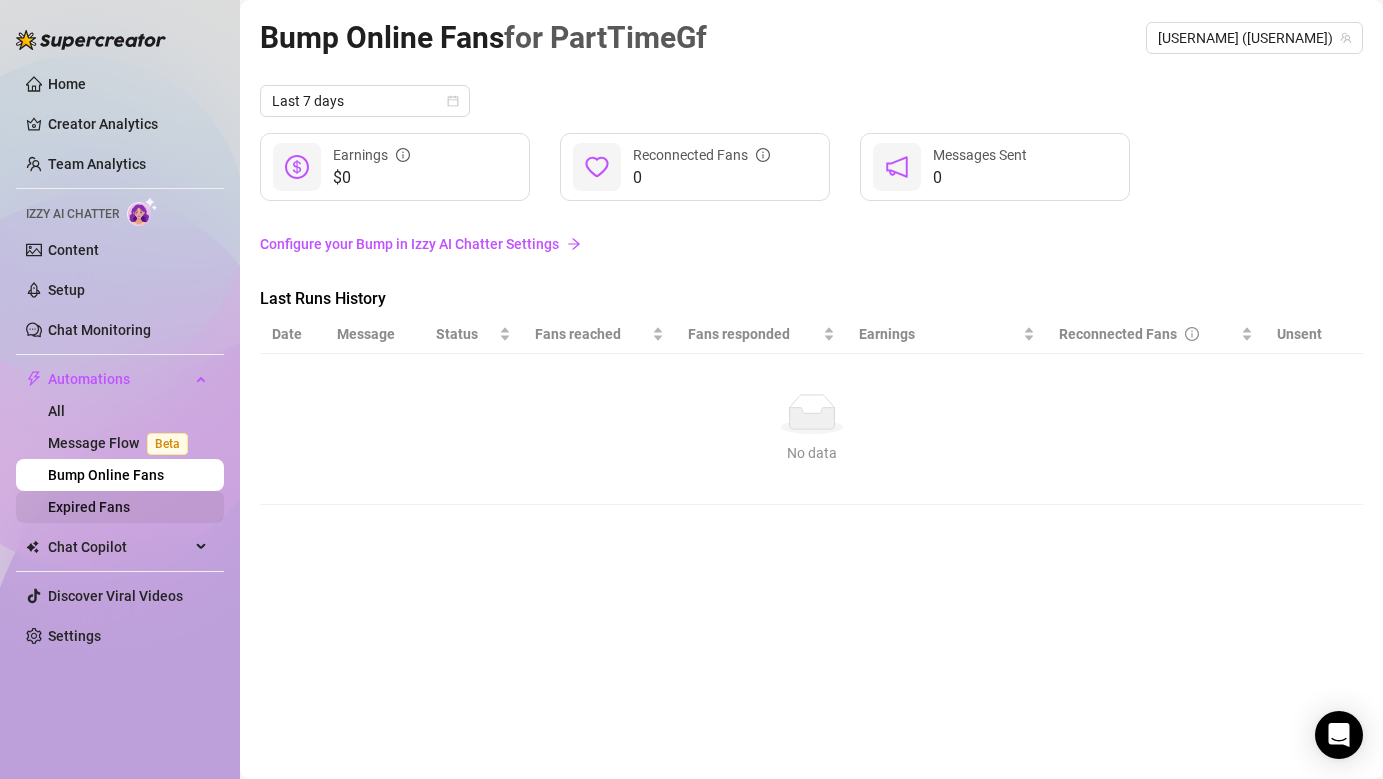 click on "Expired Fans" at bounding box center (89, 507) 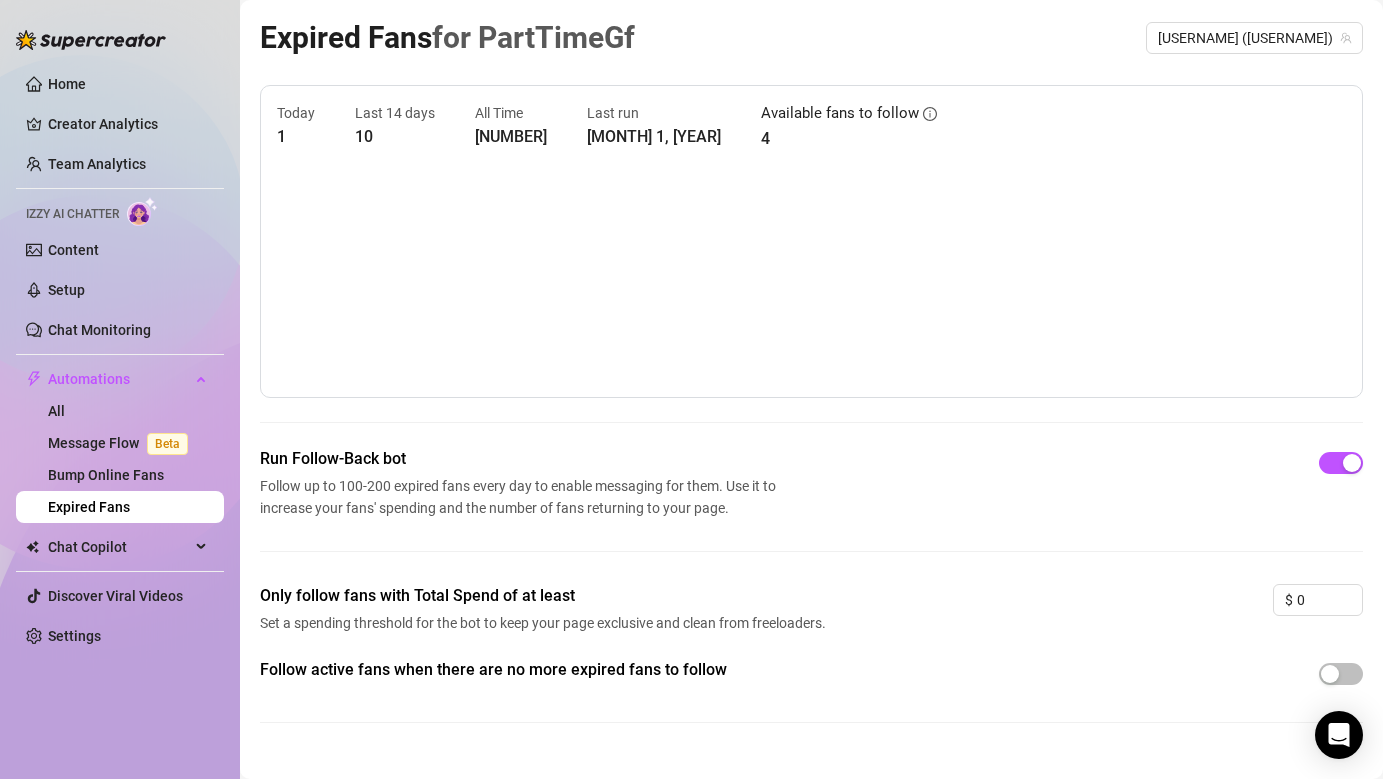 scroll, scrollTop: 36, scrollLeft: 0, axis: vertical 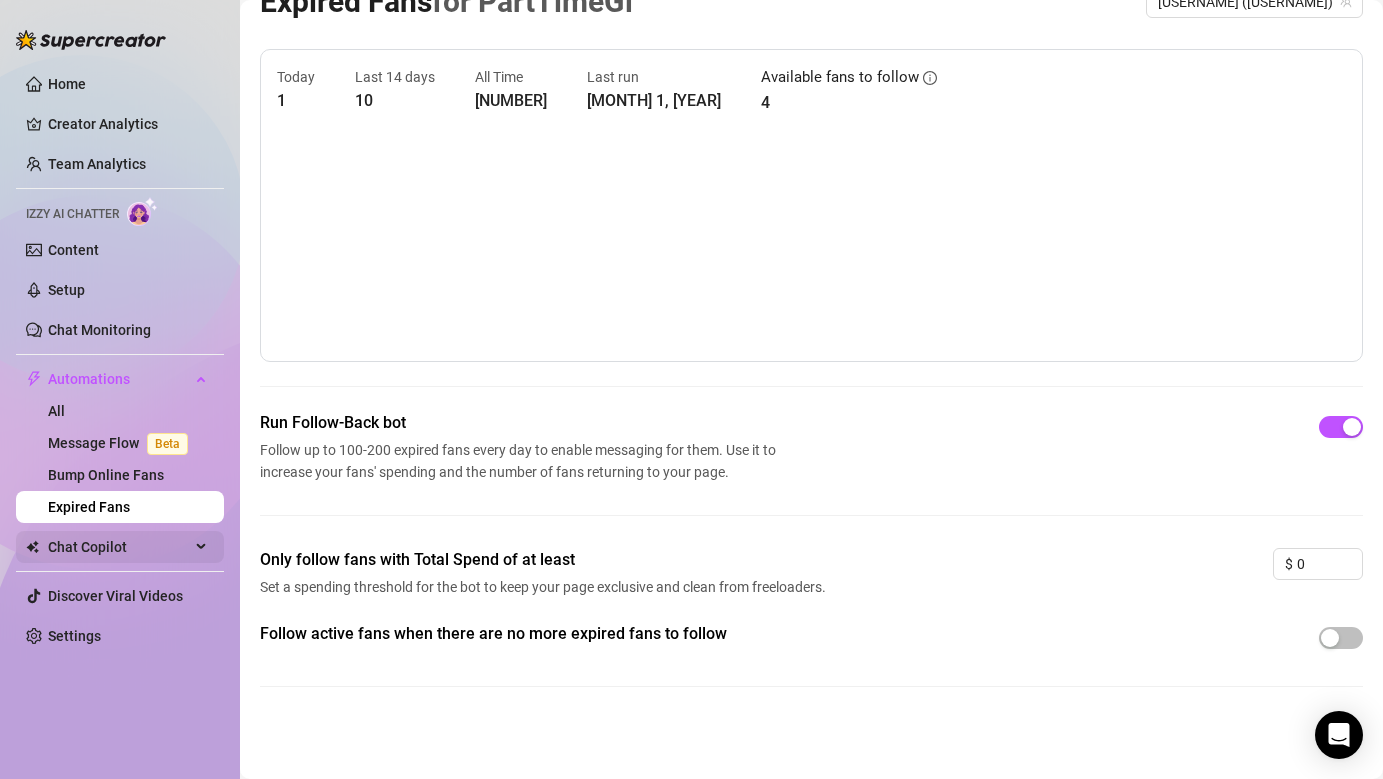 click on "Chat Copilot" at bounding box center (119, 547) 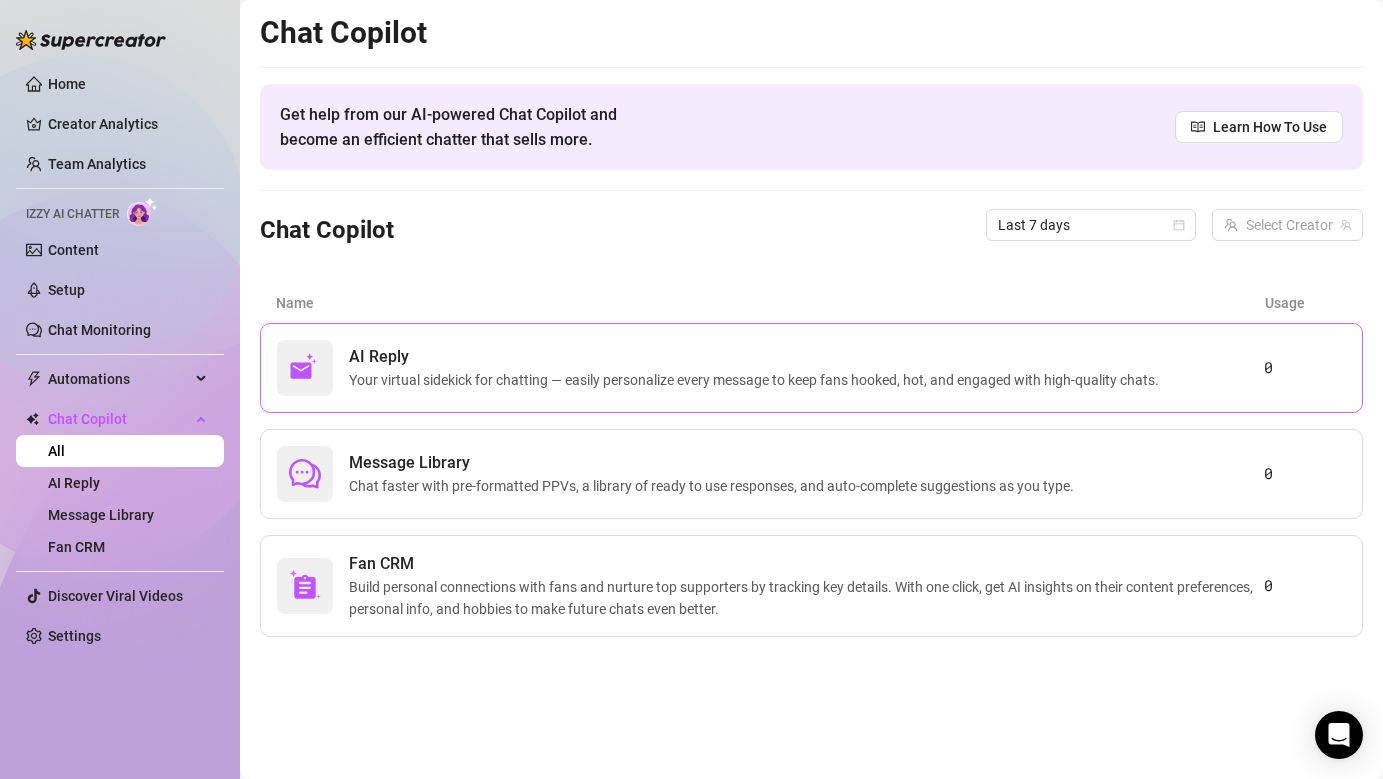 click on "Your virtual sidekick for chatting — easily personalize every message to keep fans hooked, hot, and engaged with high-quality chats." at bounding box center (758, 380) 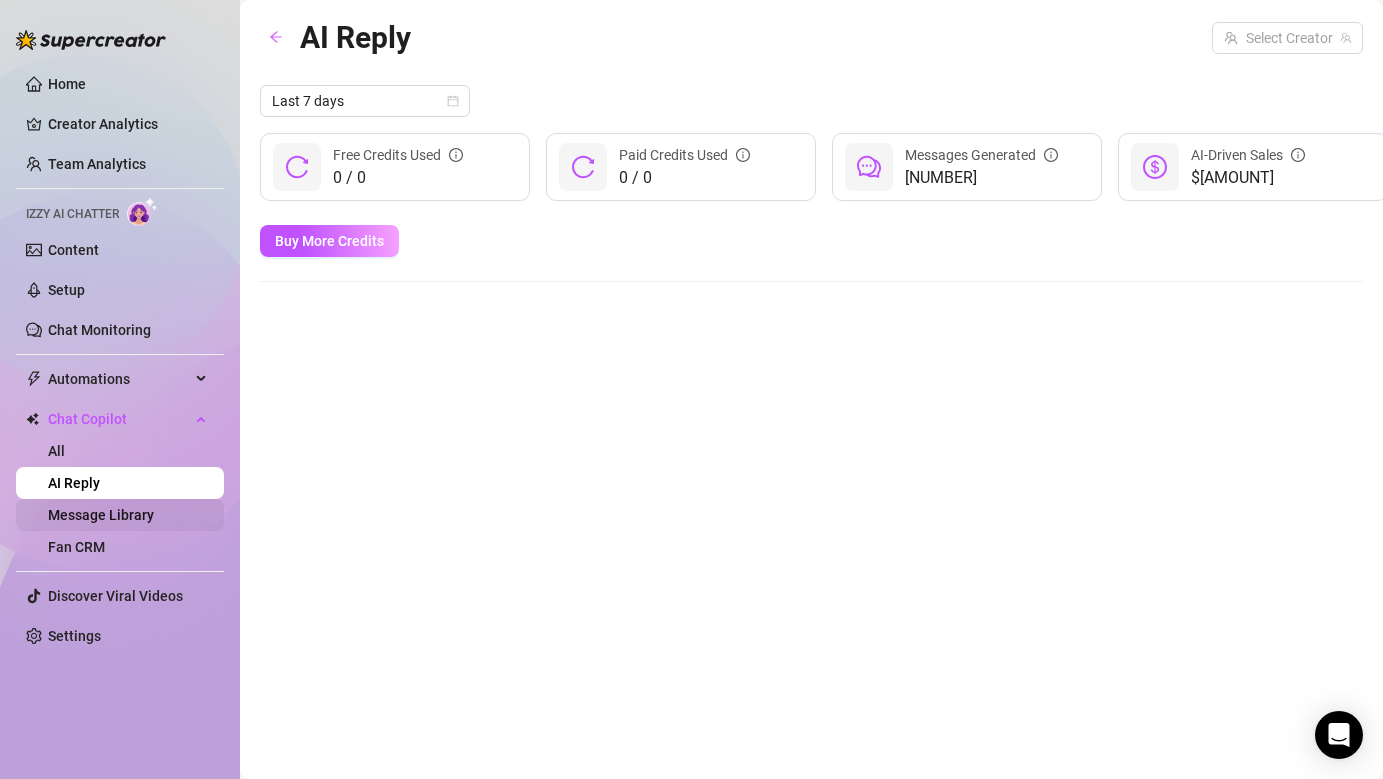 click on "Message Library" at bounding box center (101, 515) 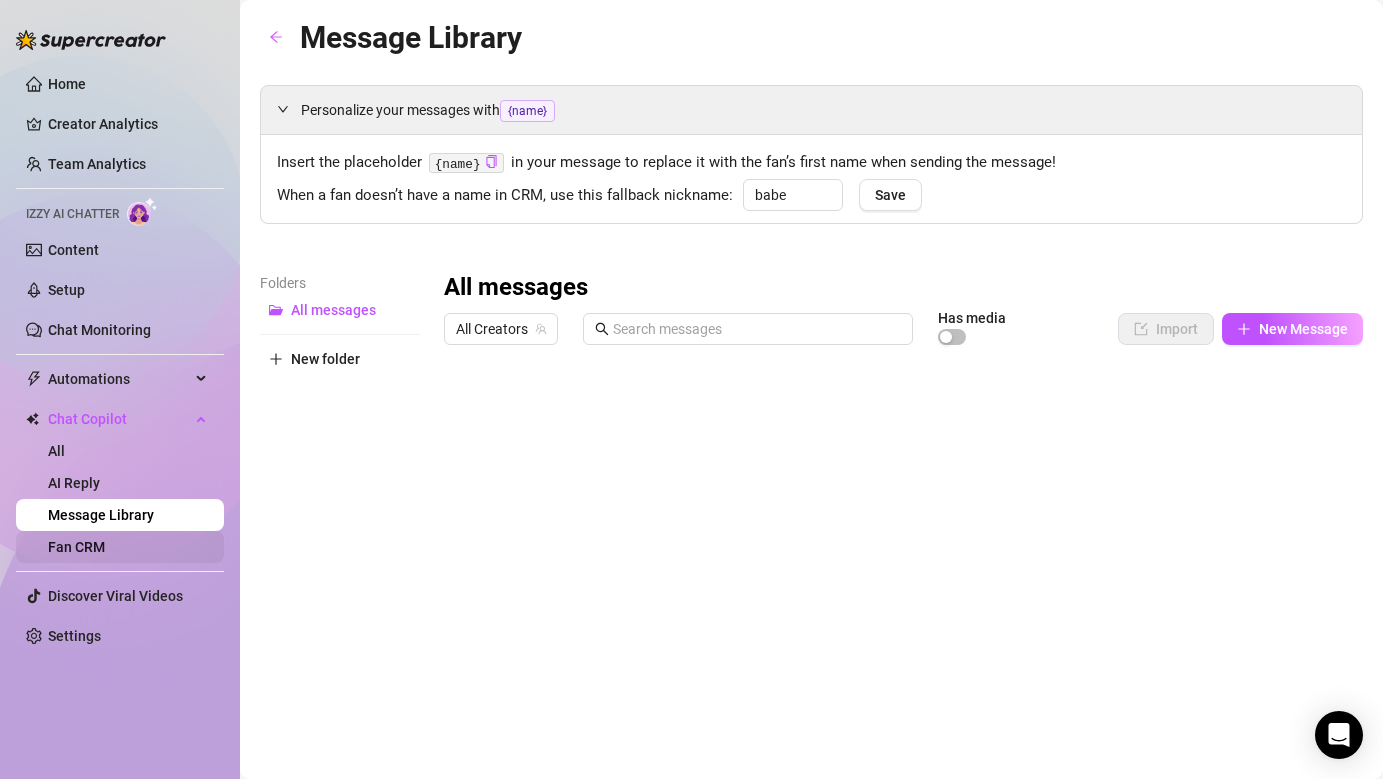 click on "Fan CRM" at bounding box center (76, 547) 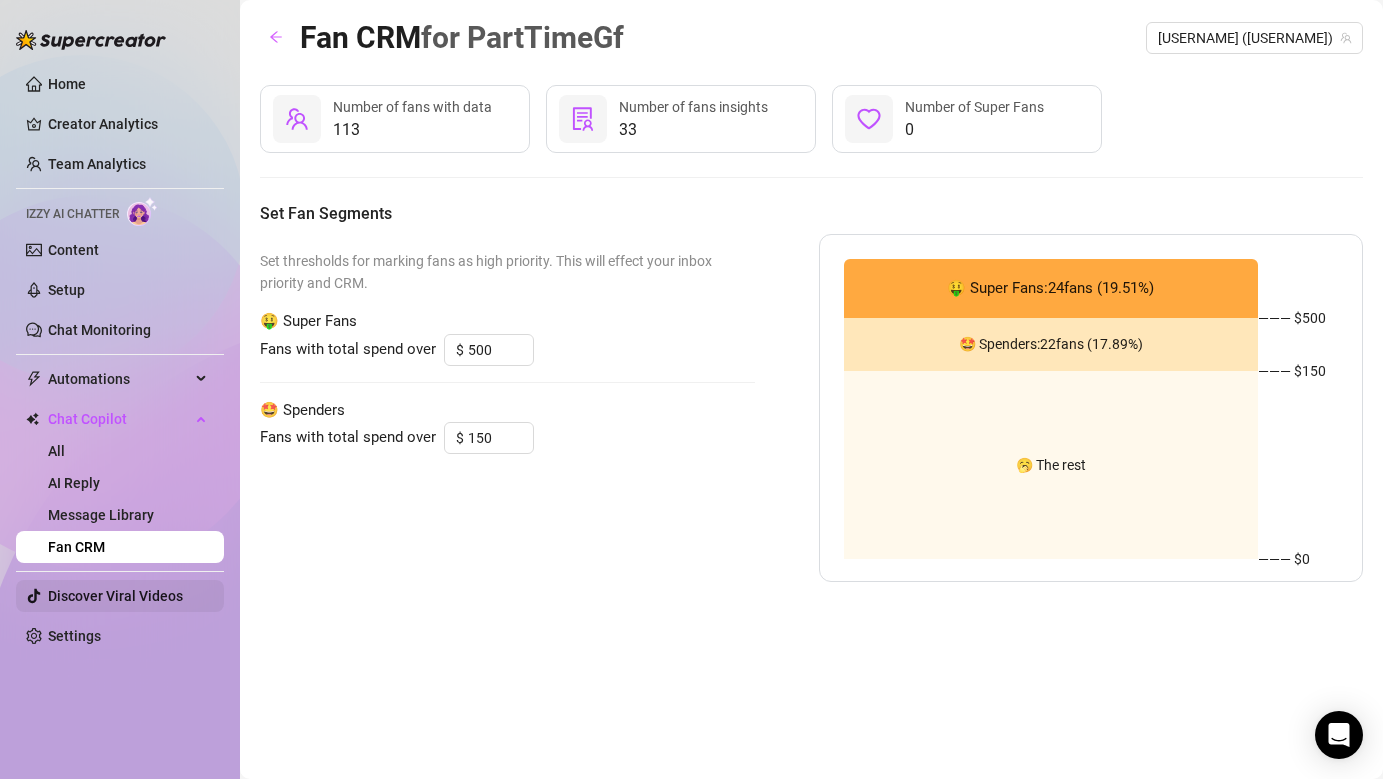 click on "Discover Viral Videos" at bounding box center [115, 596] 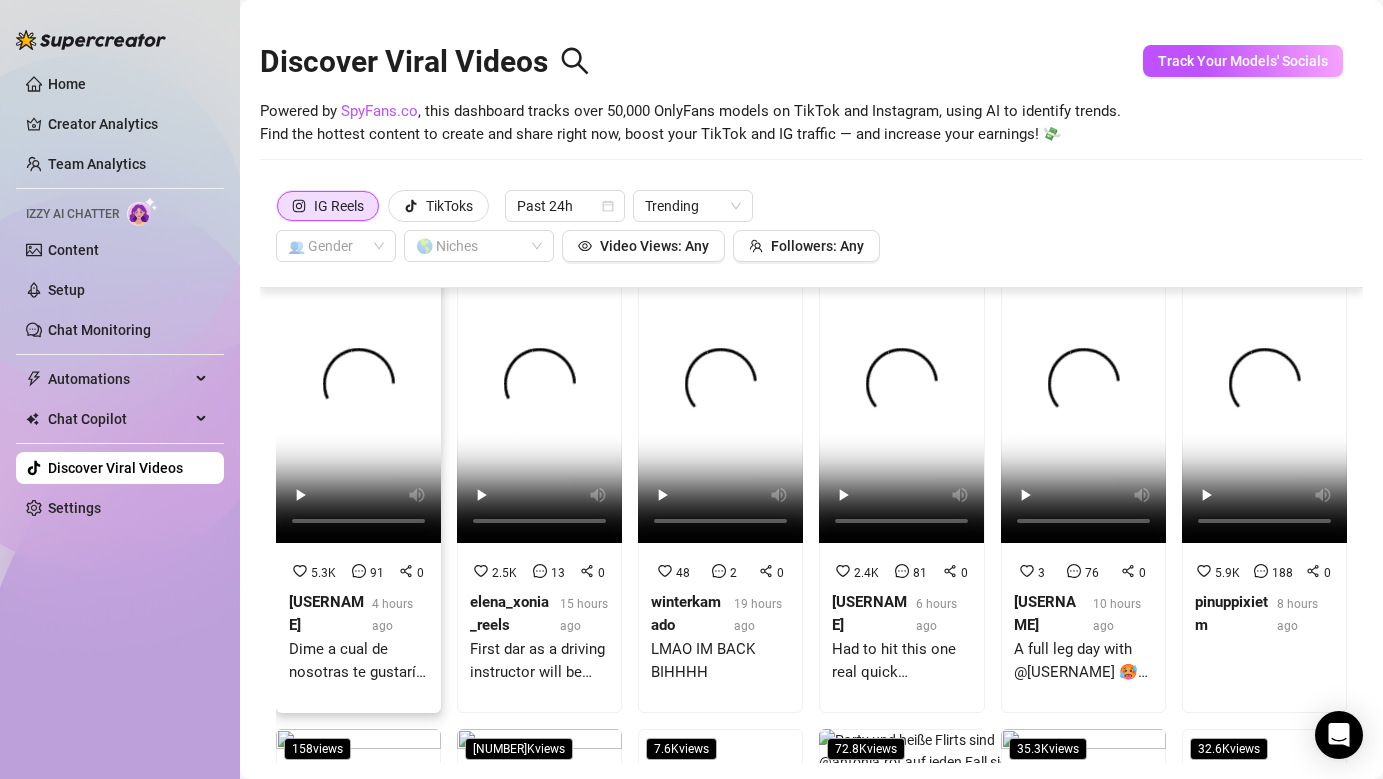 scroll, scrollTop: 0, scrollLeft: 0, axis: both 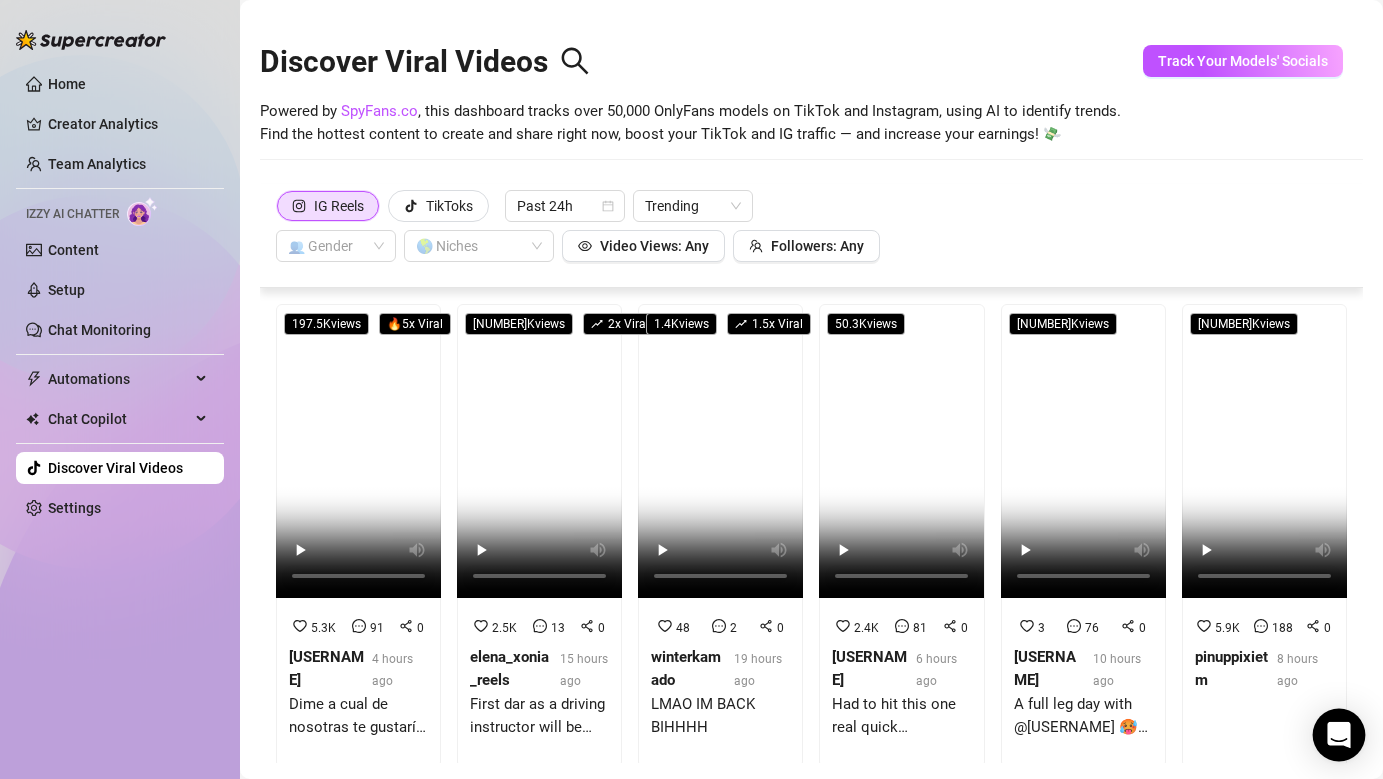 click 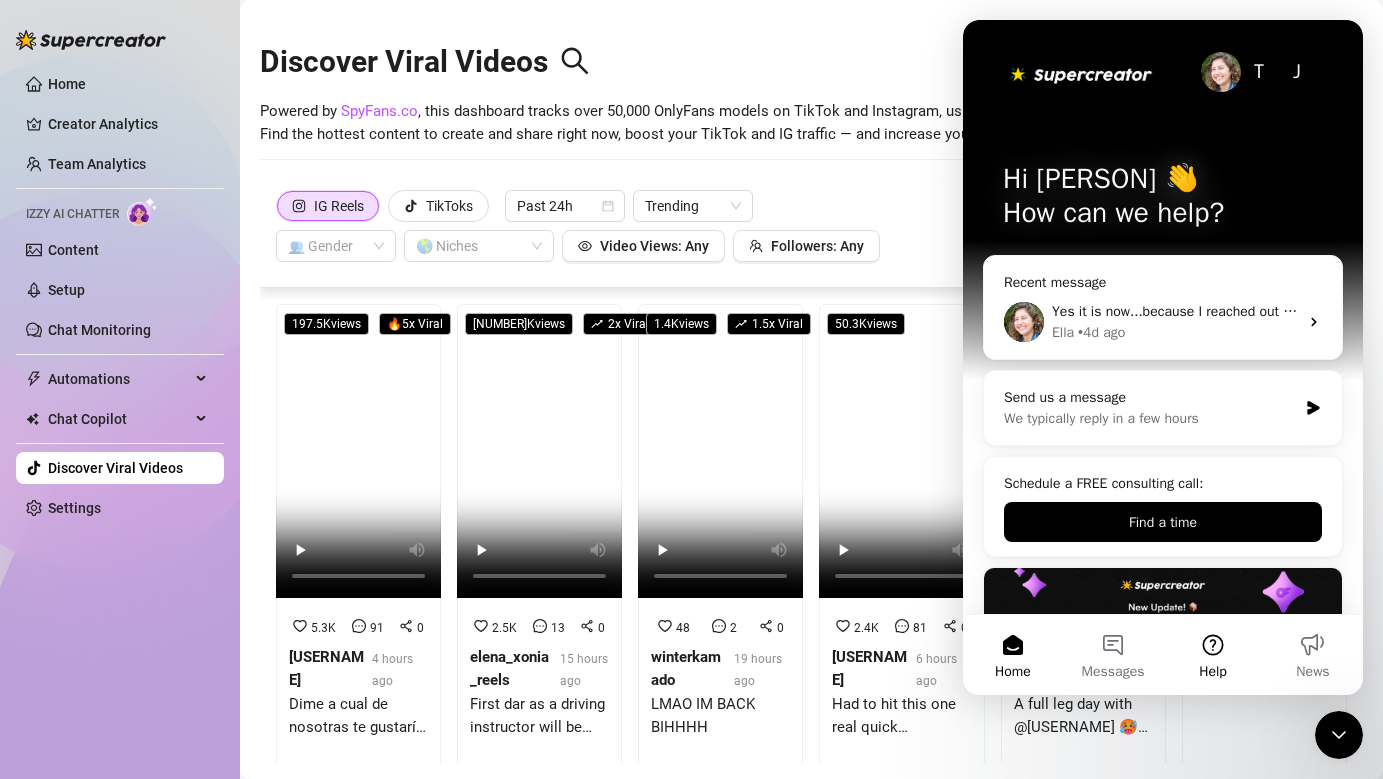 scroll, scrollTop: 0, scrollLeft: 0, axis: both 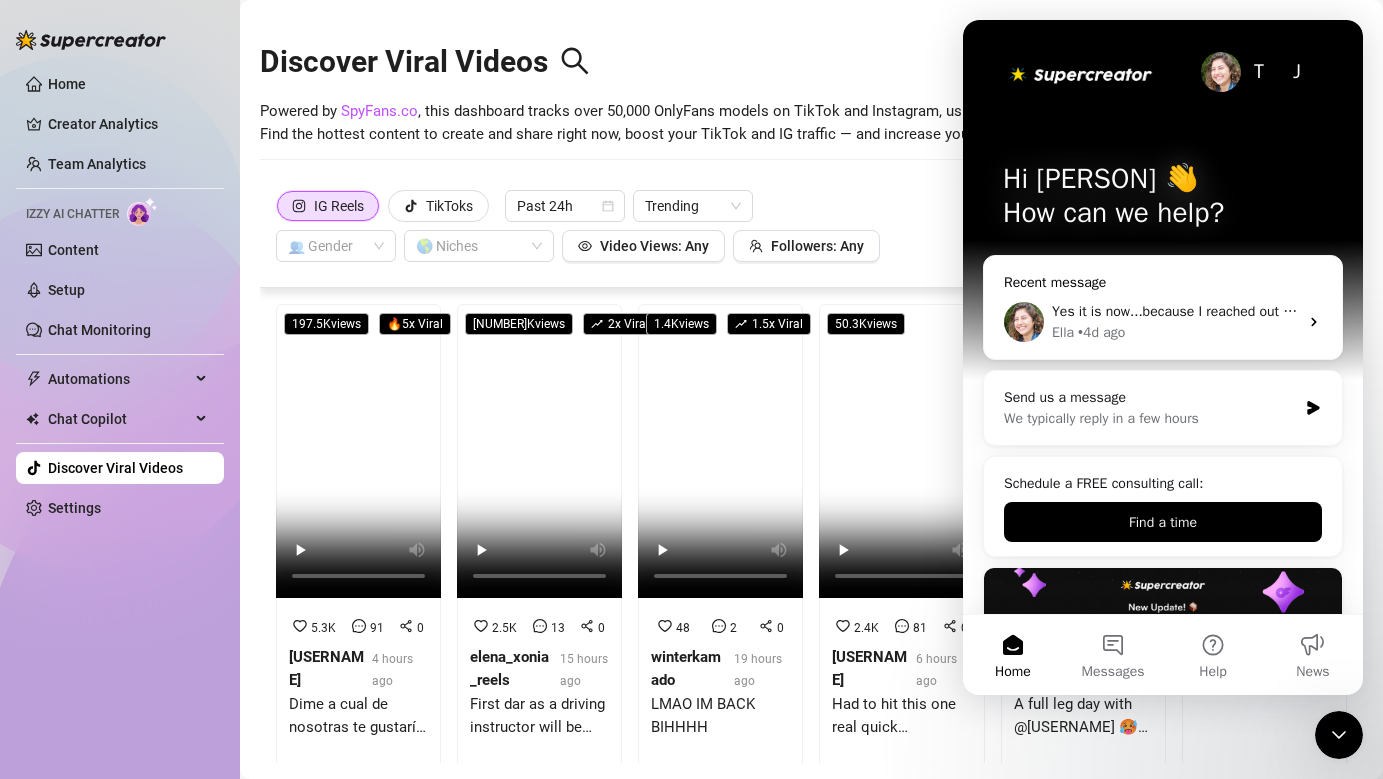 click on "[PERSON] • 4d ago" at bounding box center [1175, 332] 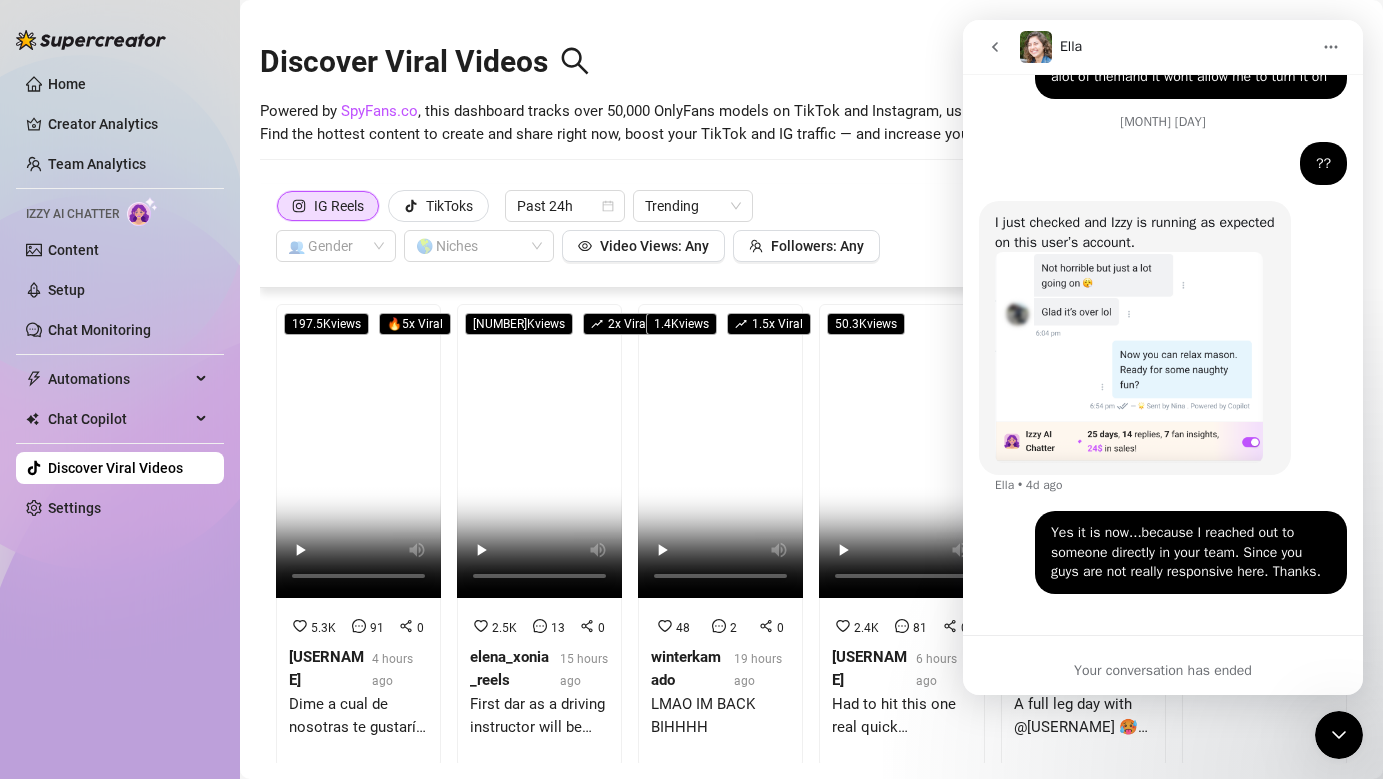 scroll, scrollTop: 2000, scrollLeft: 0, axis: vertical 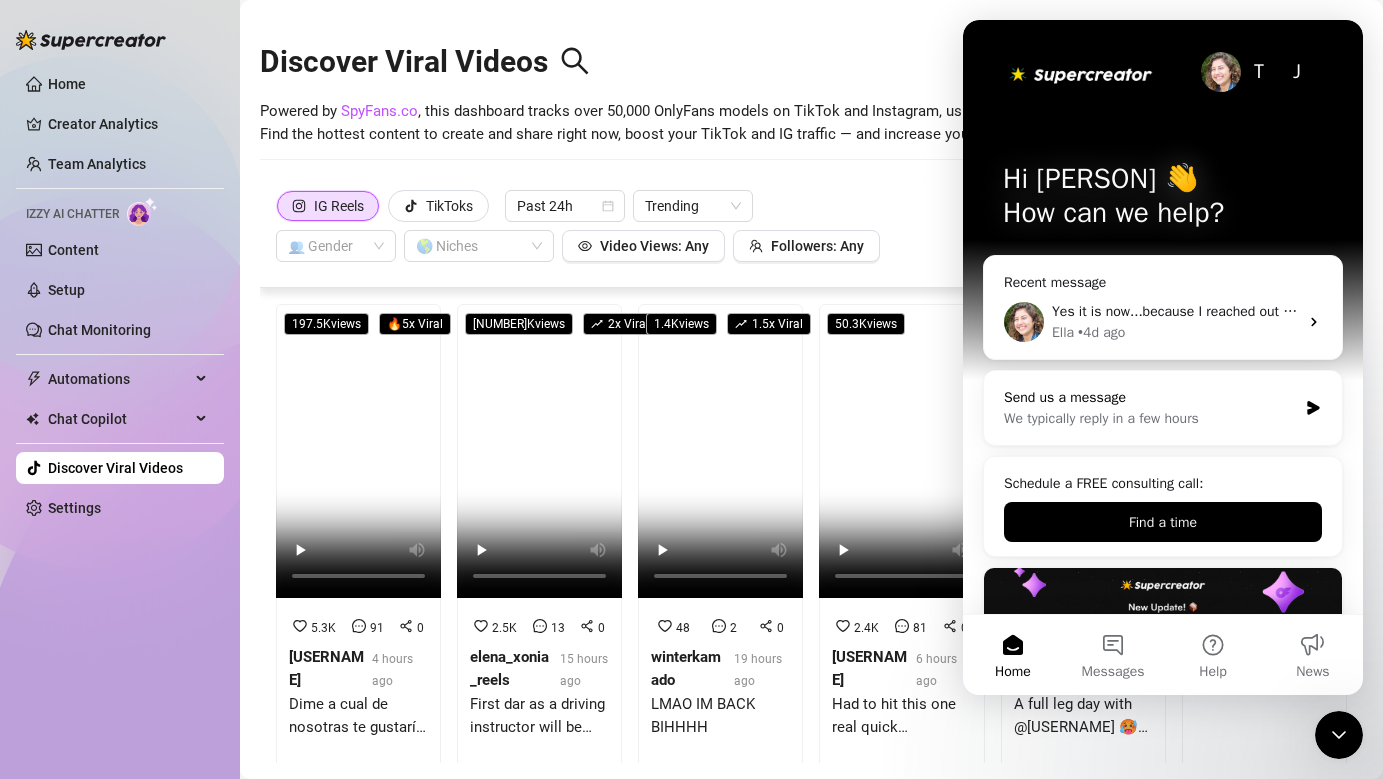 click on "We typically reply in a few hours" at bounding box center [1150, 418] 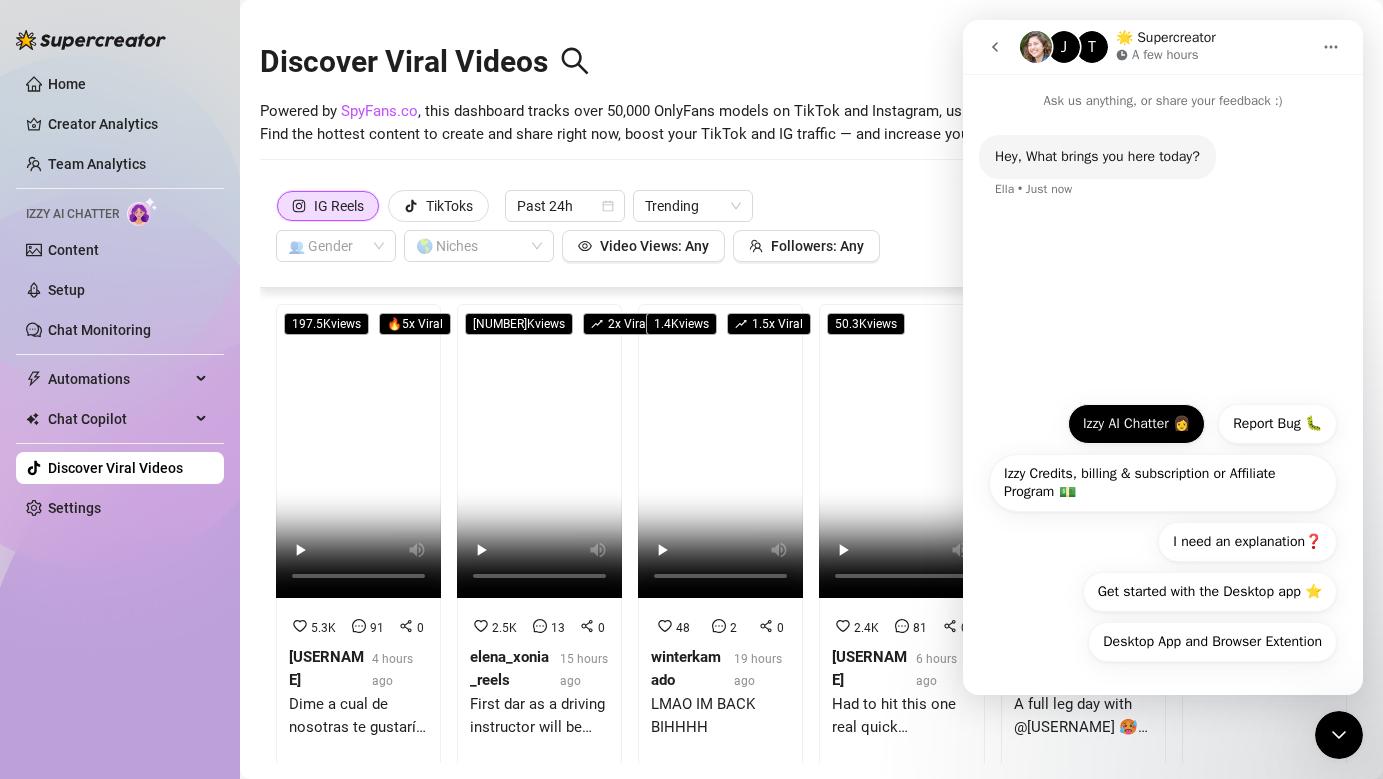 click on "Izzy AI Chatter 👩" at bounding box center [1136, 424] 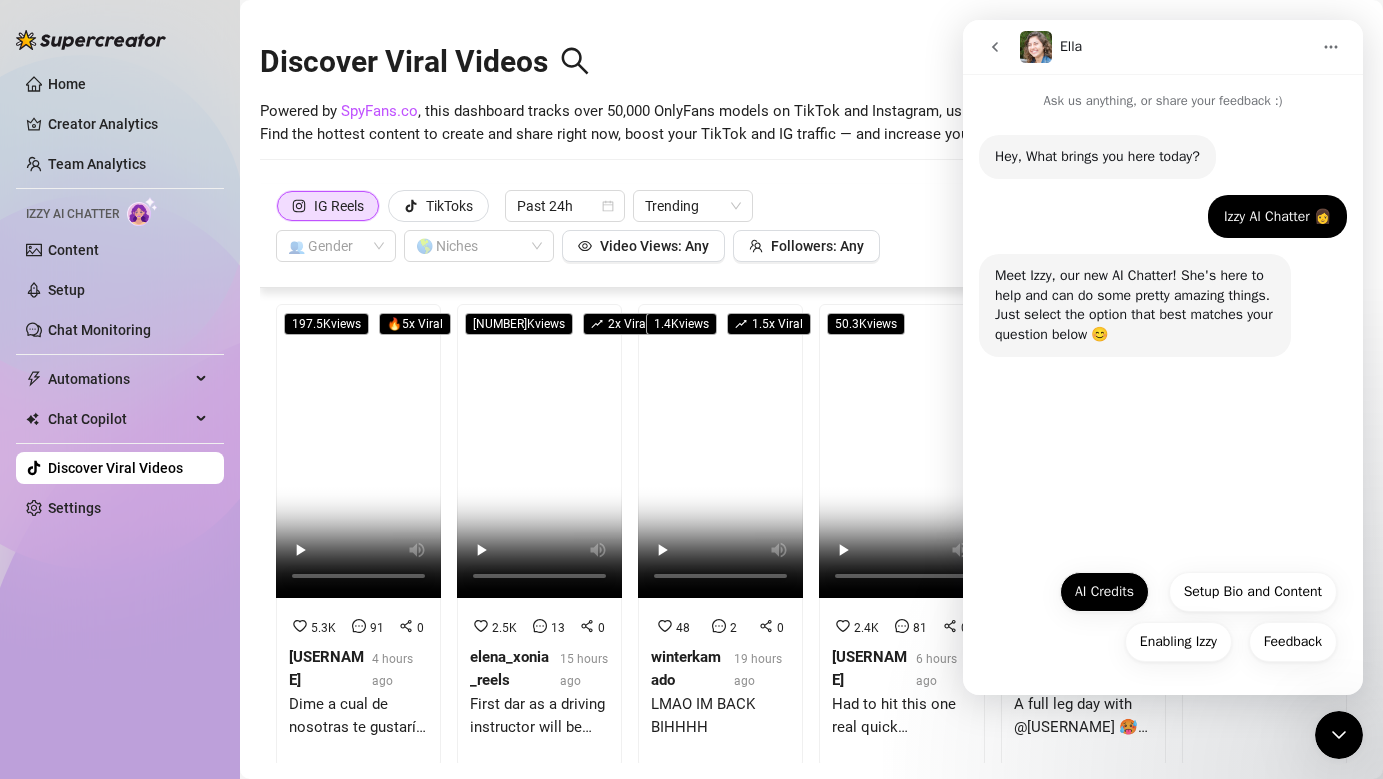 click on "AI Credits" at bounding box center [1104, 592] 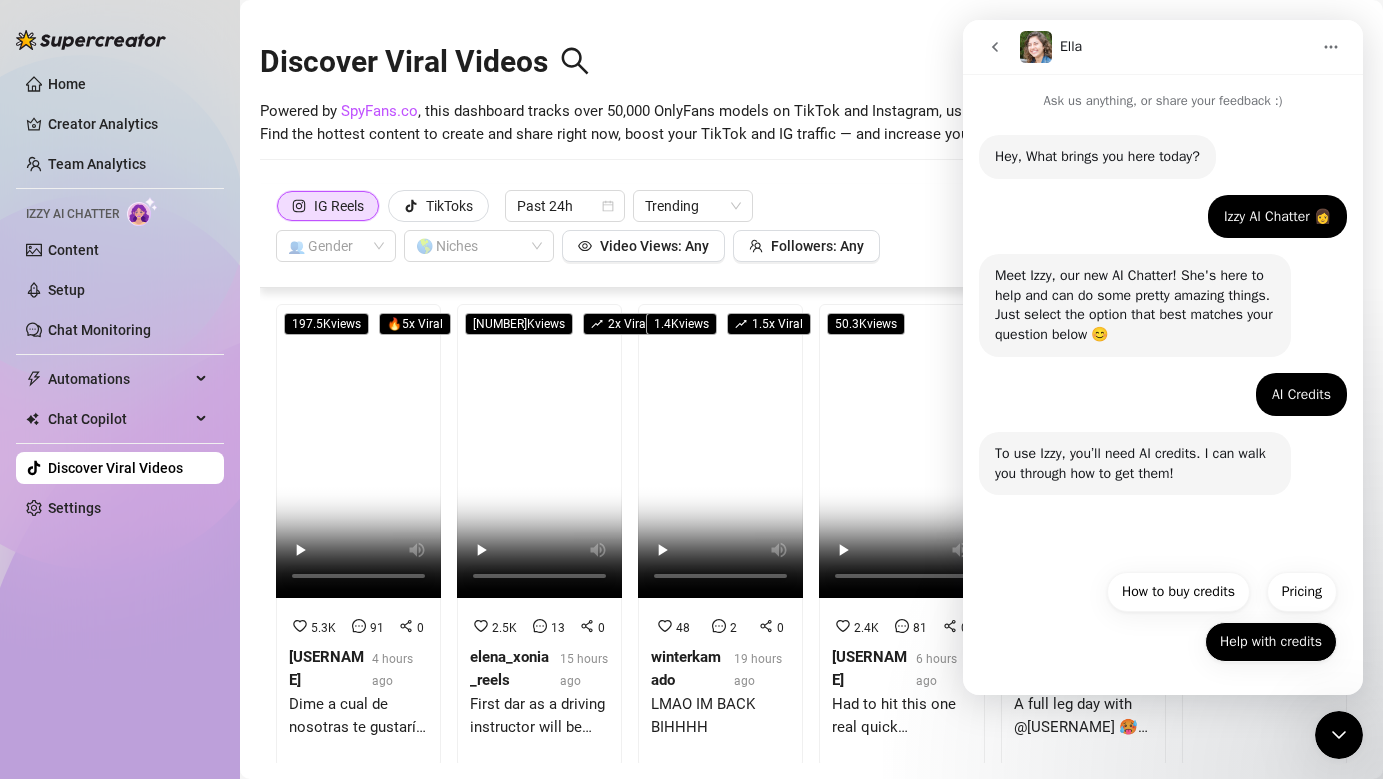 click on "Help with credits" at bounding box center (1271, 642) 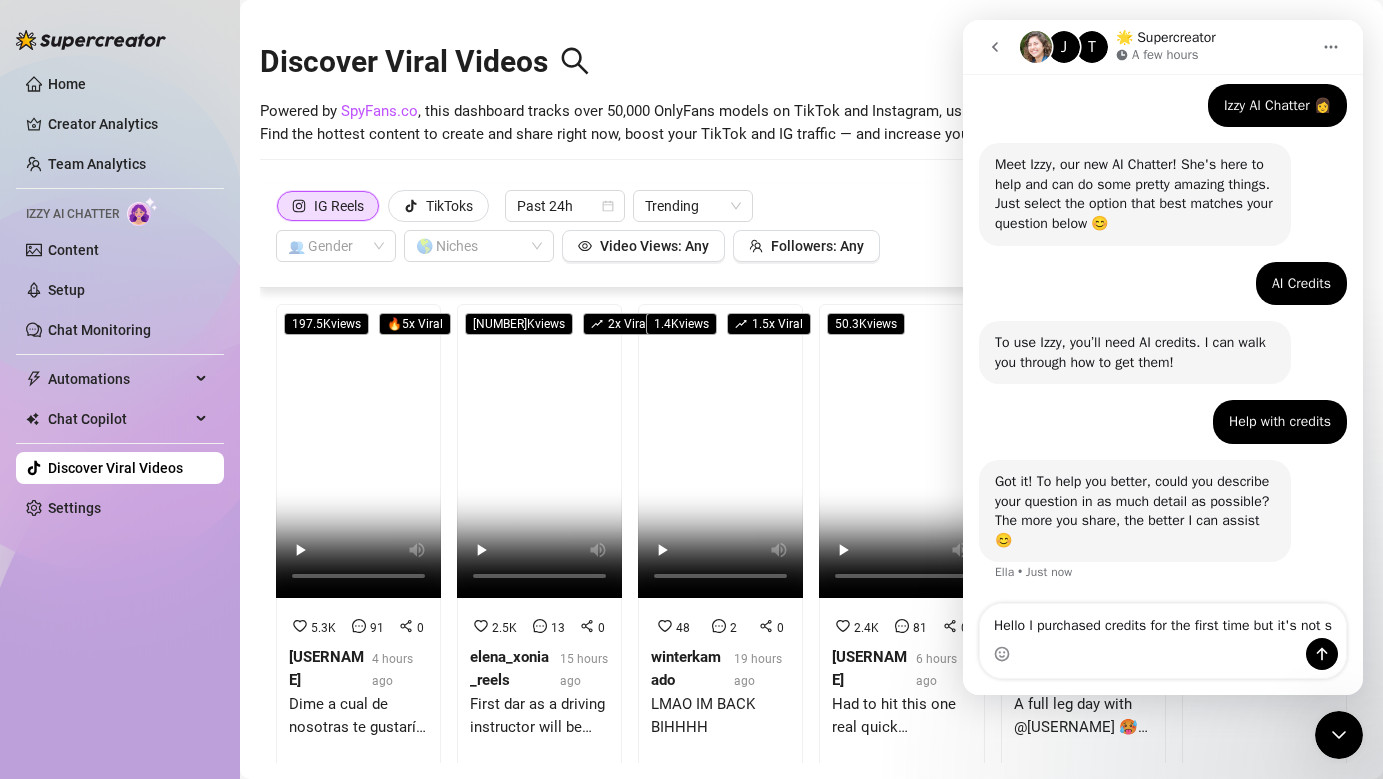 scroll, scrollTop: 131, scrollLeft: 0, axis: vertical 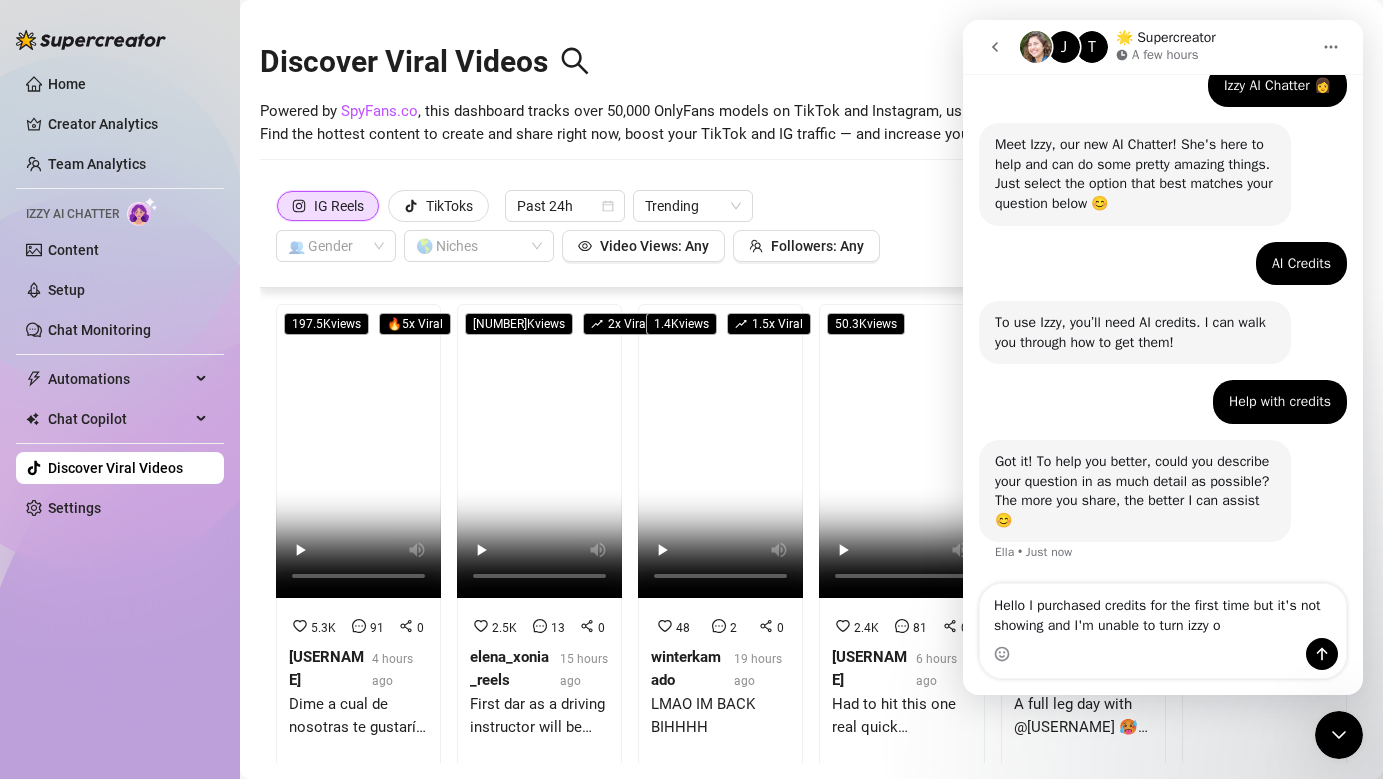 type on "Hello I purchased credits for the first time but it's not showing and I'm unable to turn izzy on" 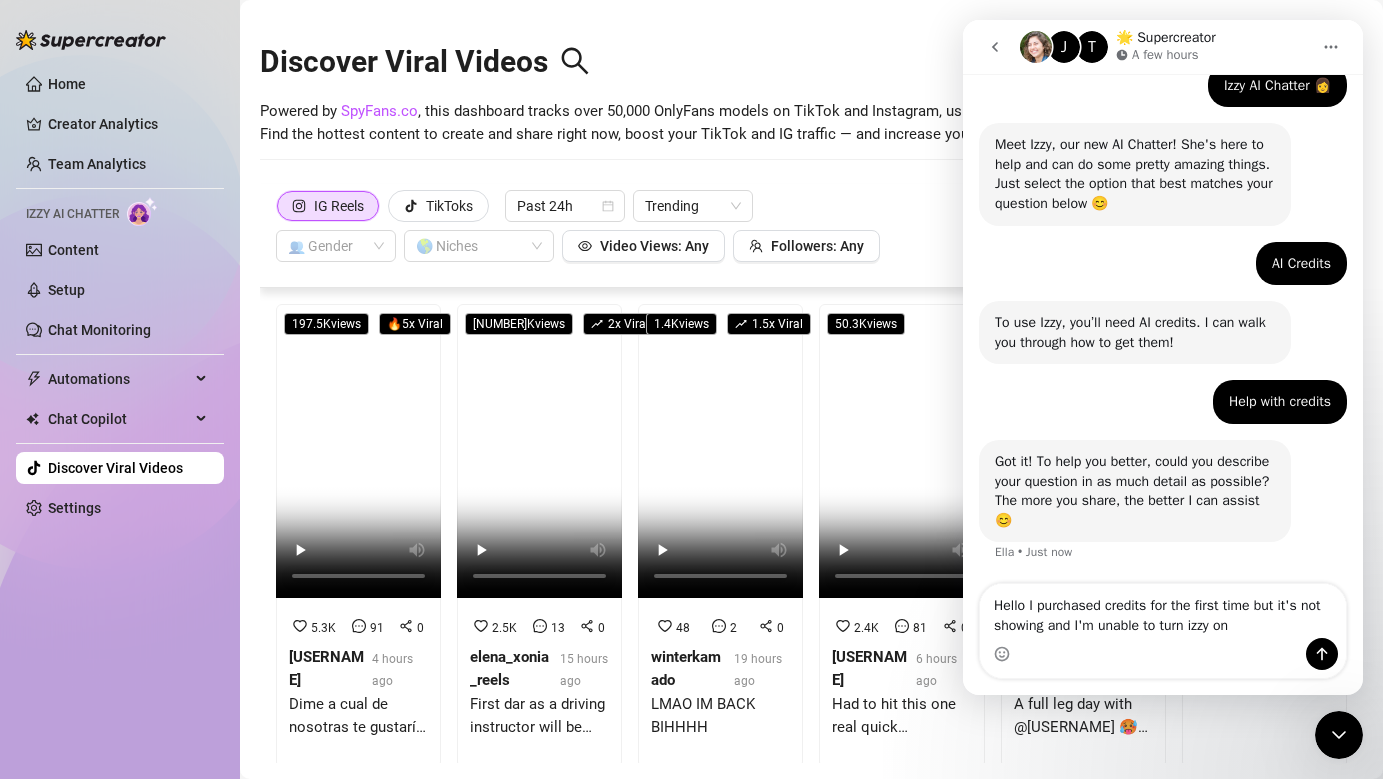 type 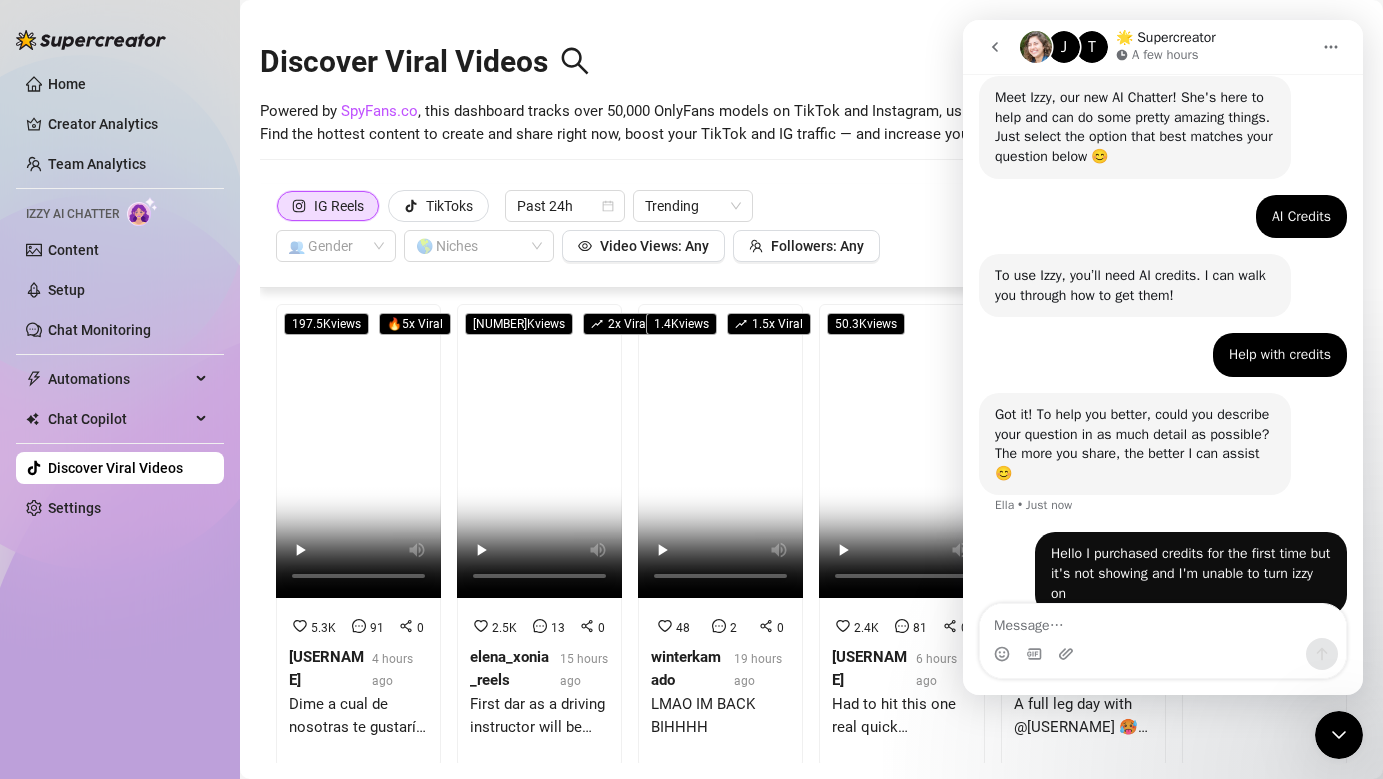 scroll, scrollTop: 210, scrollLeft: 0, axis: vertical 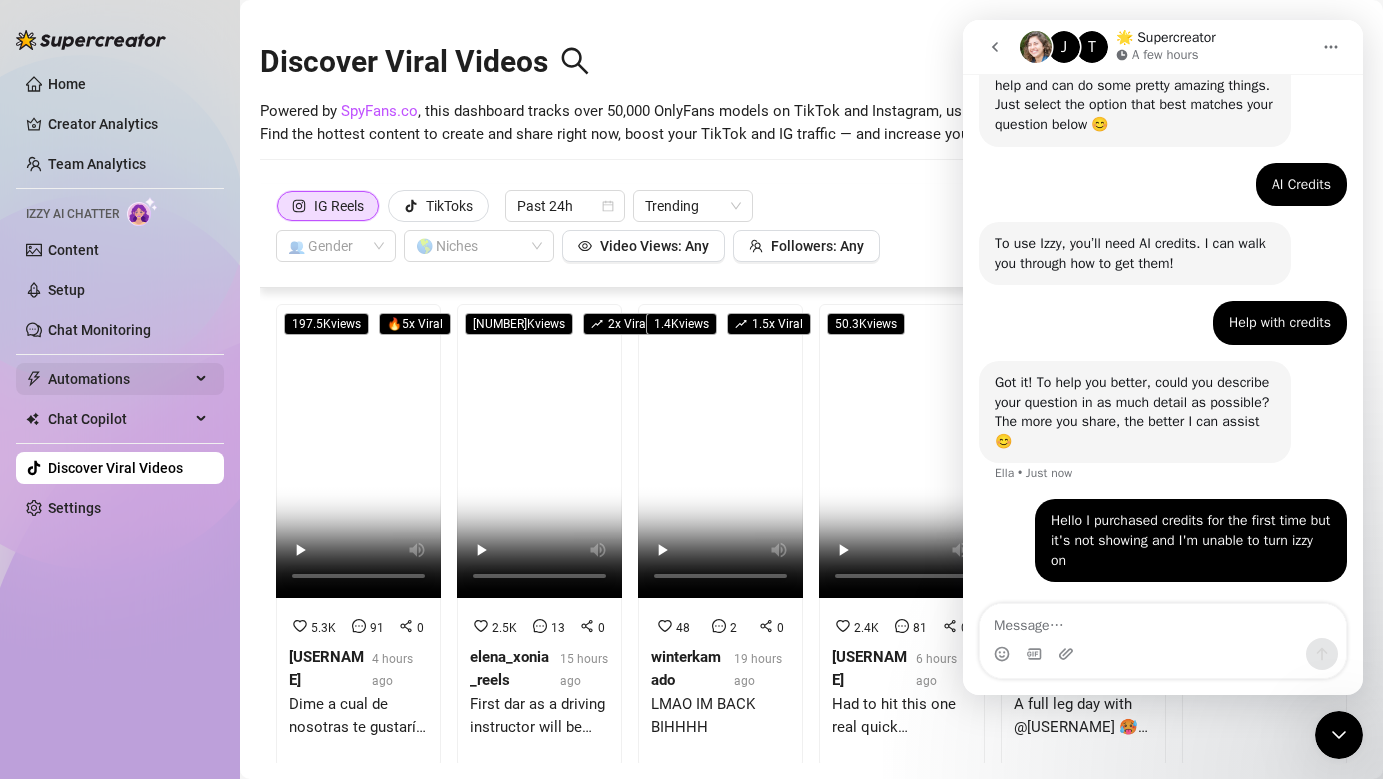 click on "Automations" at bounding box center (120, 379) 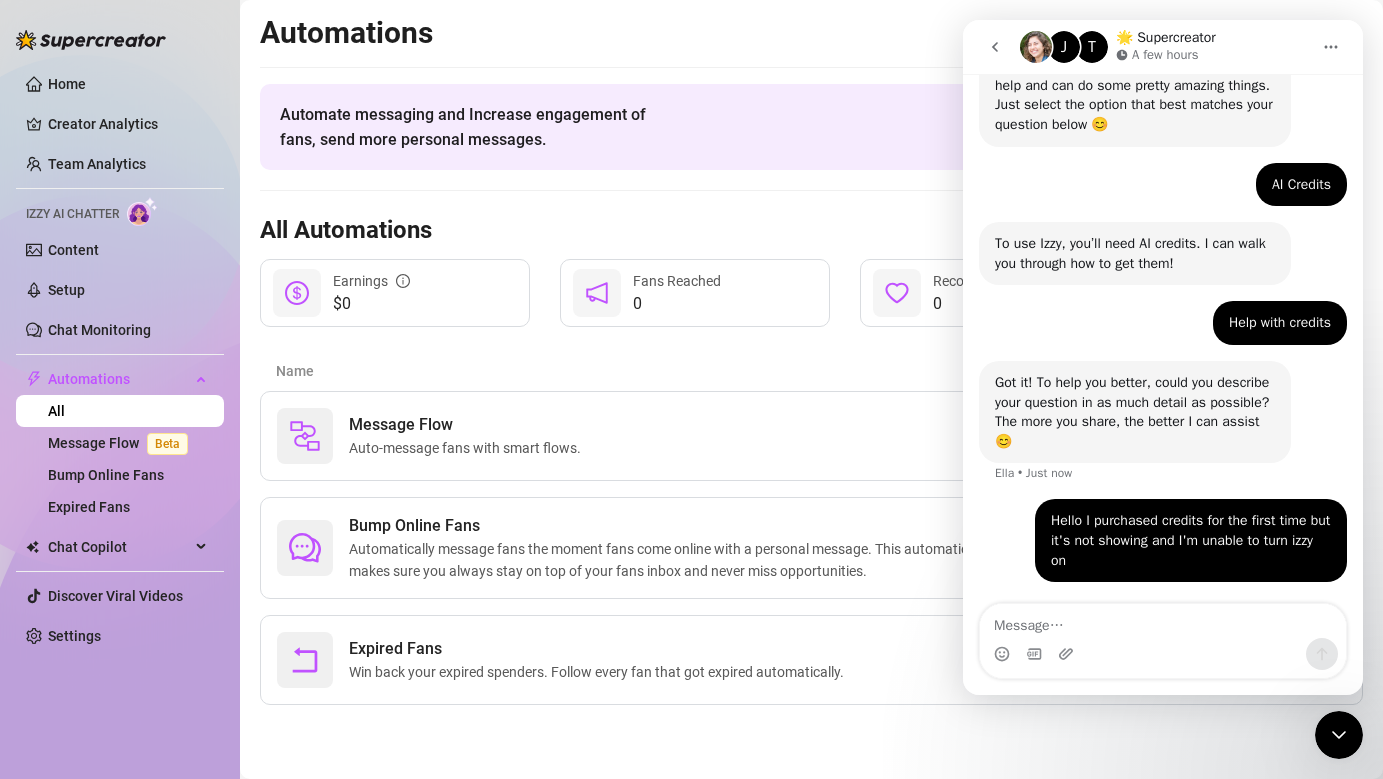 click 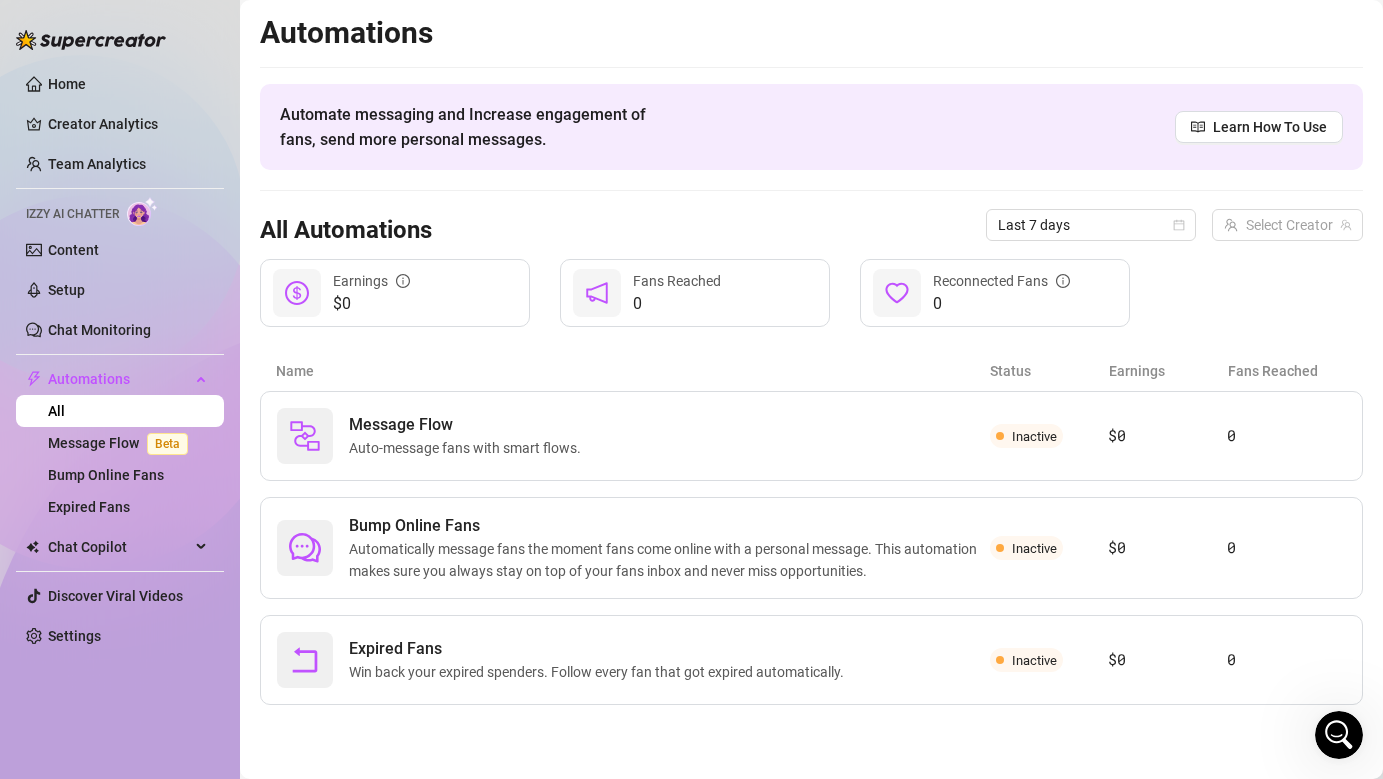 scroll, scrollTop: 0, scrollLeft: 0, axis: both 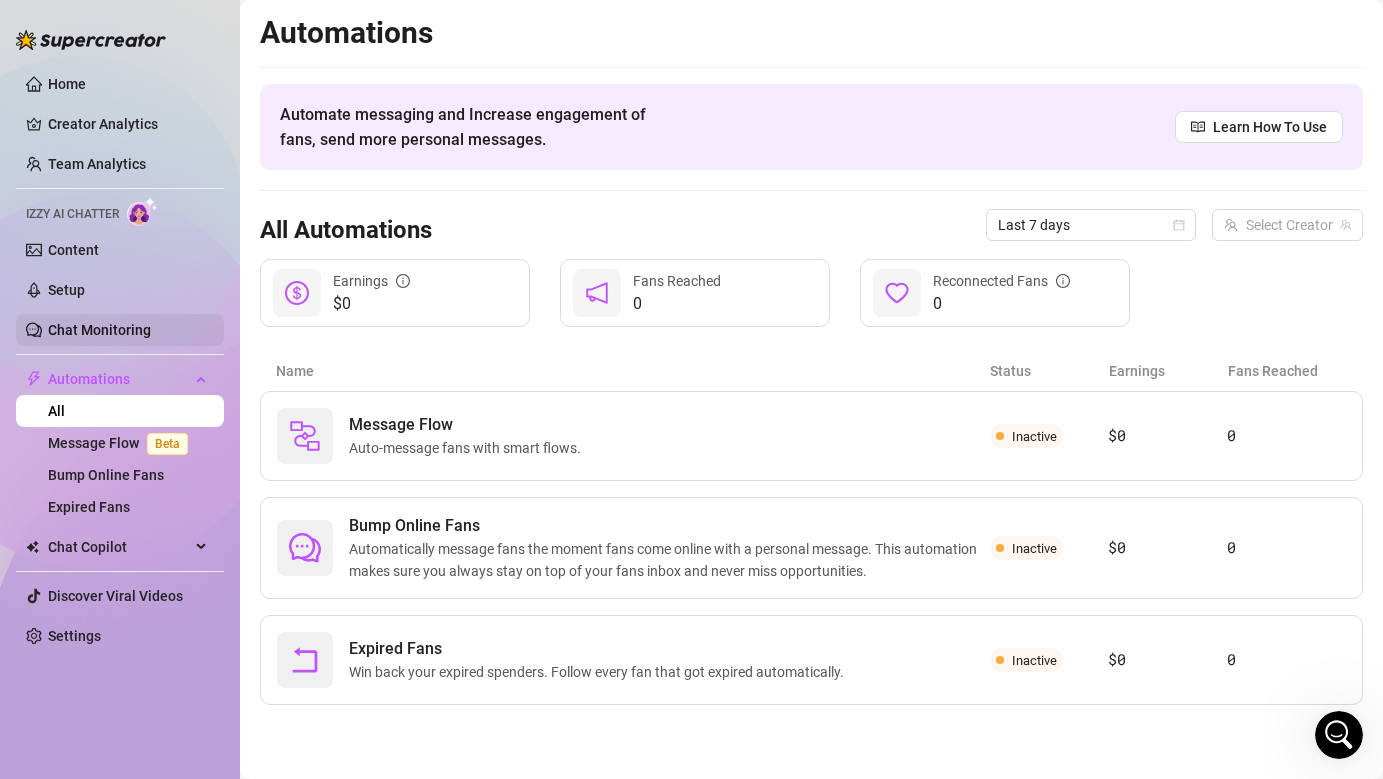 click on "Chat Monitoring" at bounding box center (99, 330) 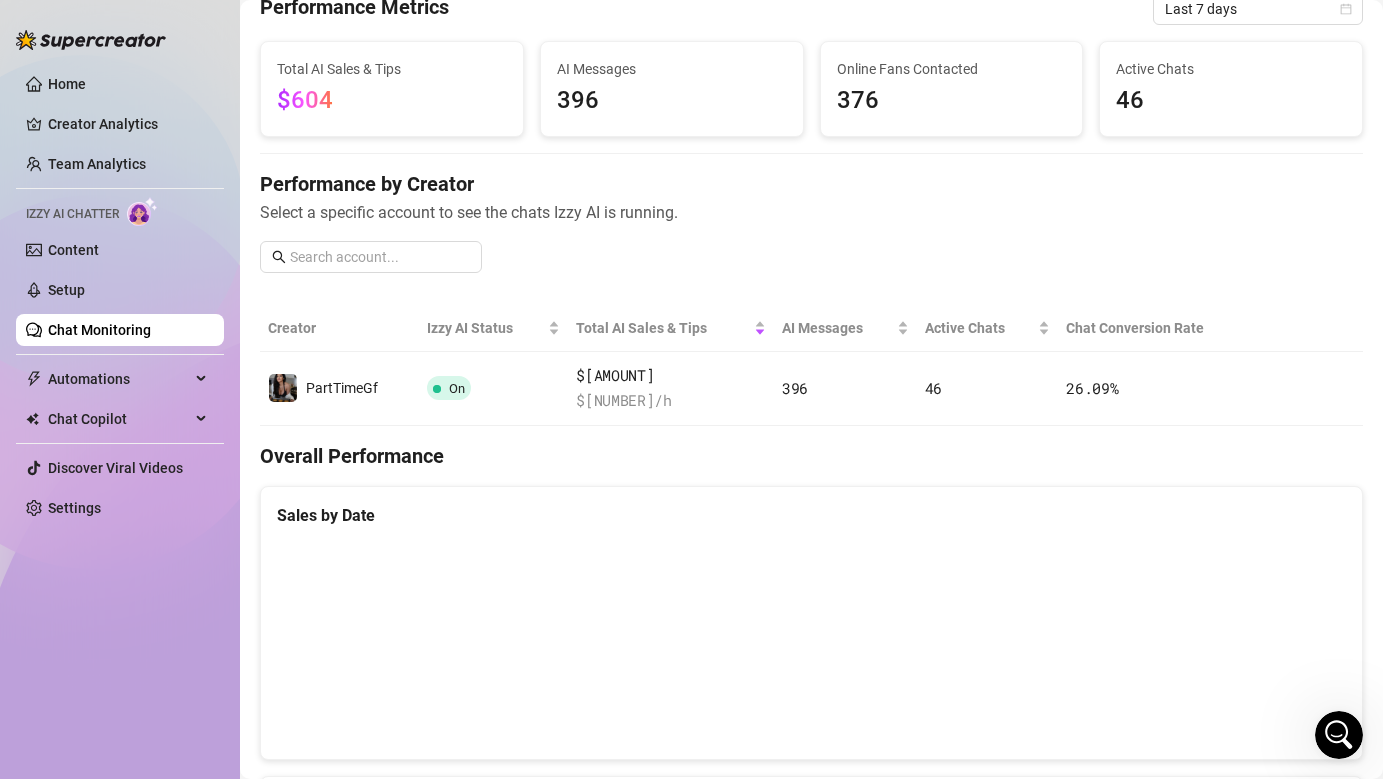scroll, scrollTop: 0, scrollLeft: 0, axis: both 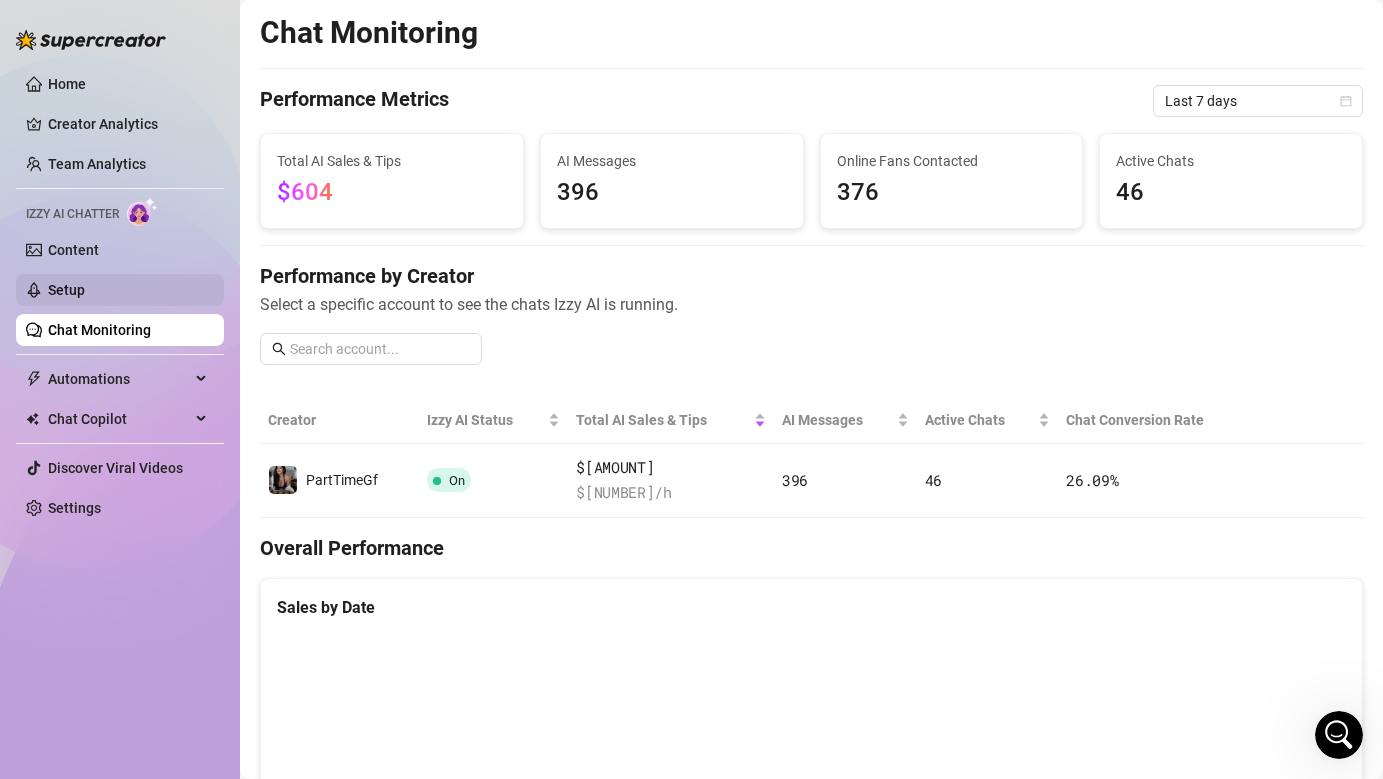 click on "Setup" at bounding box center [66, 290] 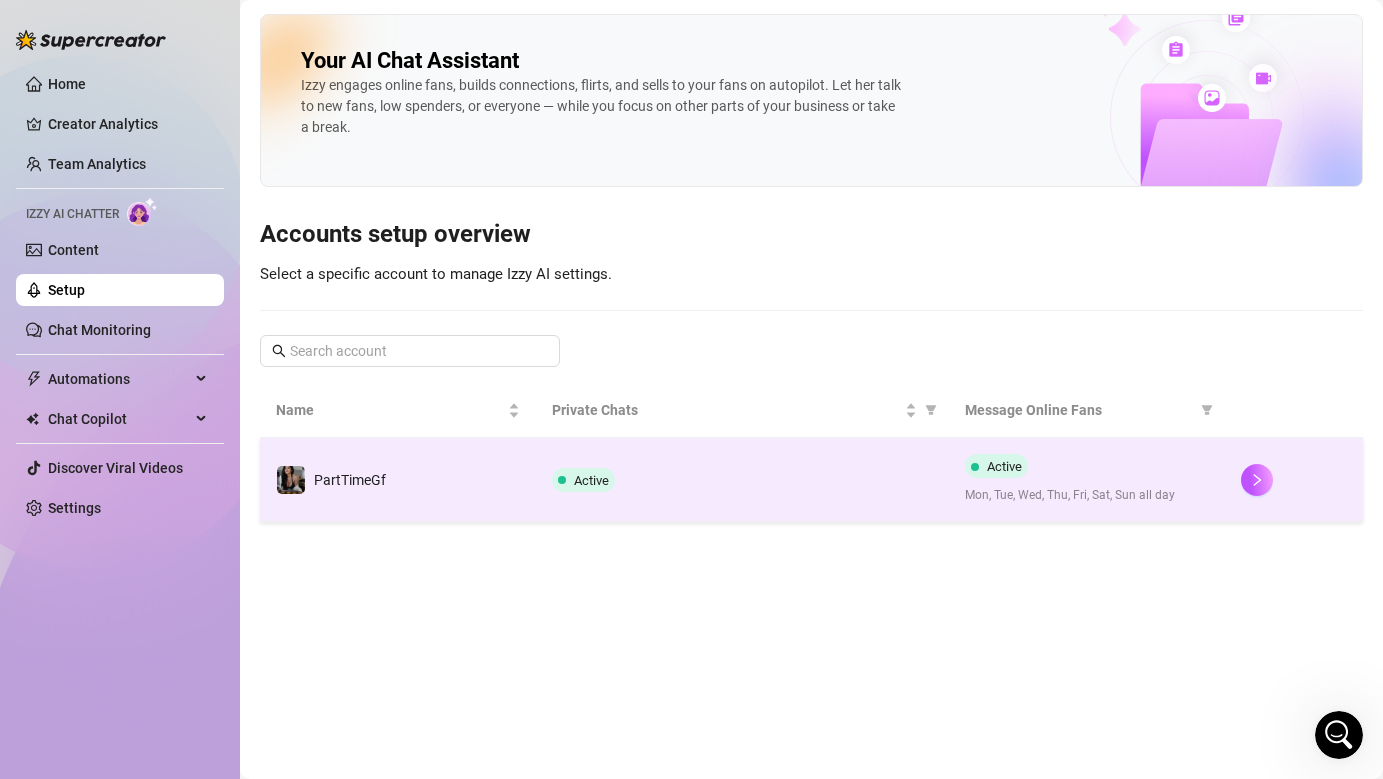 click on "Active" at bounding box center [743, 480] 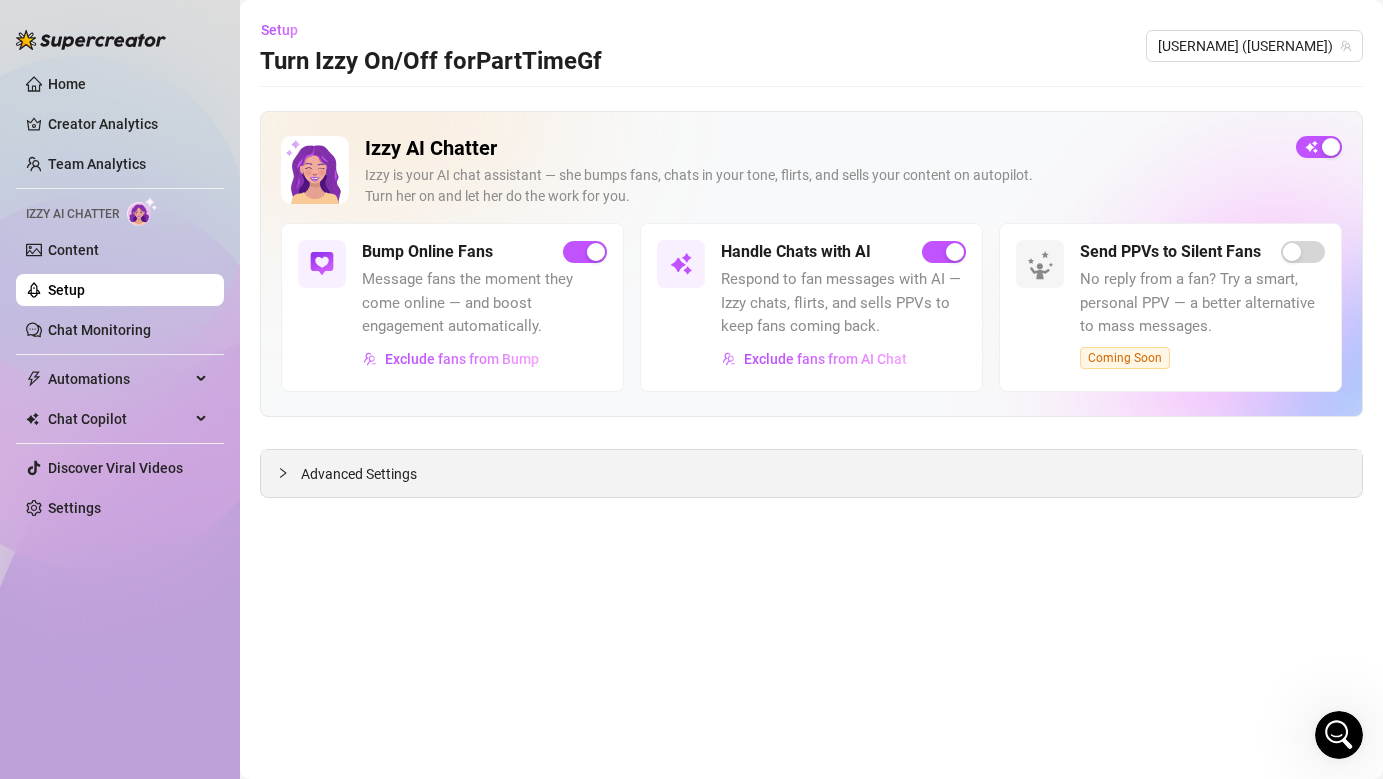 click on "Advanced Settings" at bounding box center (811, 473) 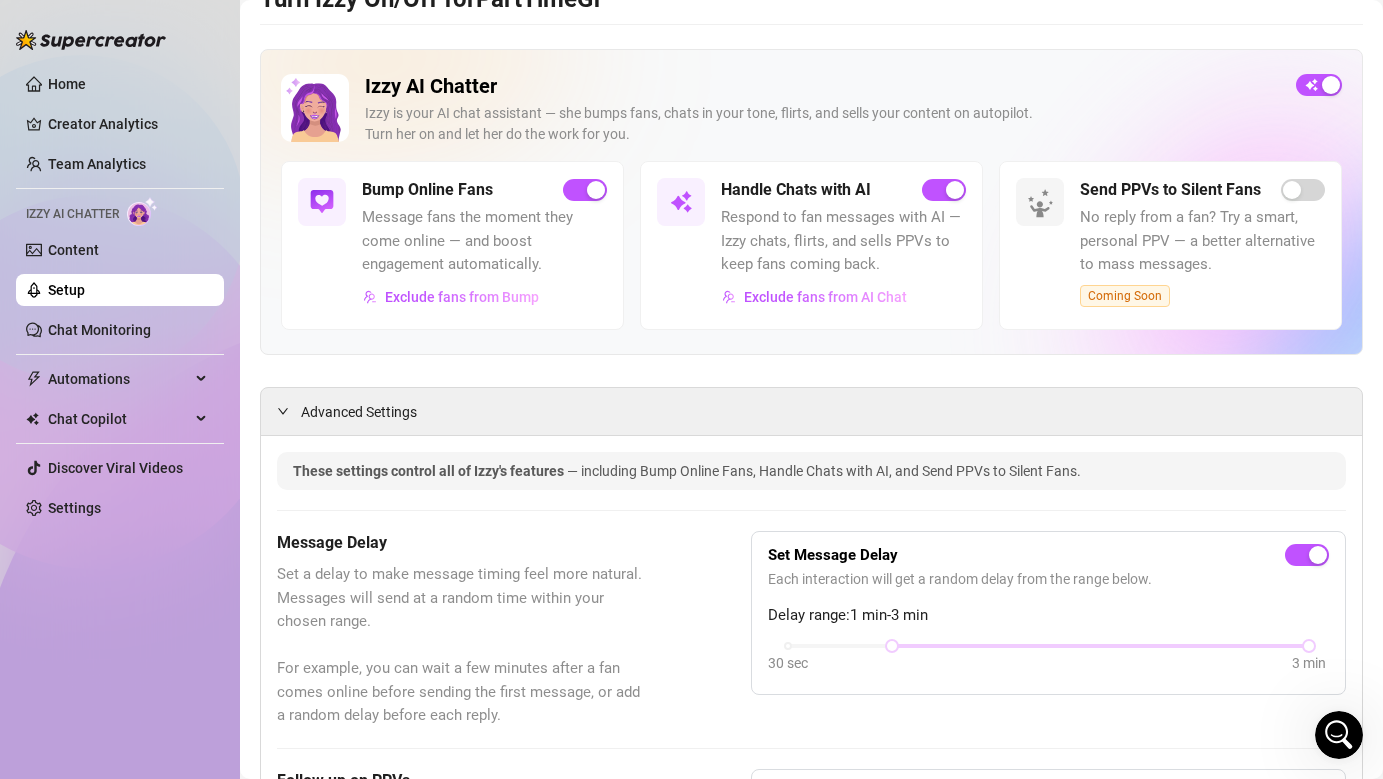 scroll, scrollTop: 0, scrollLeft: 0, axis: both 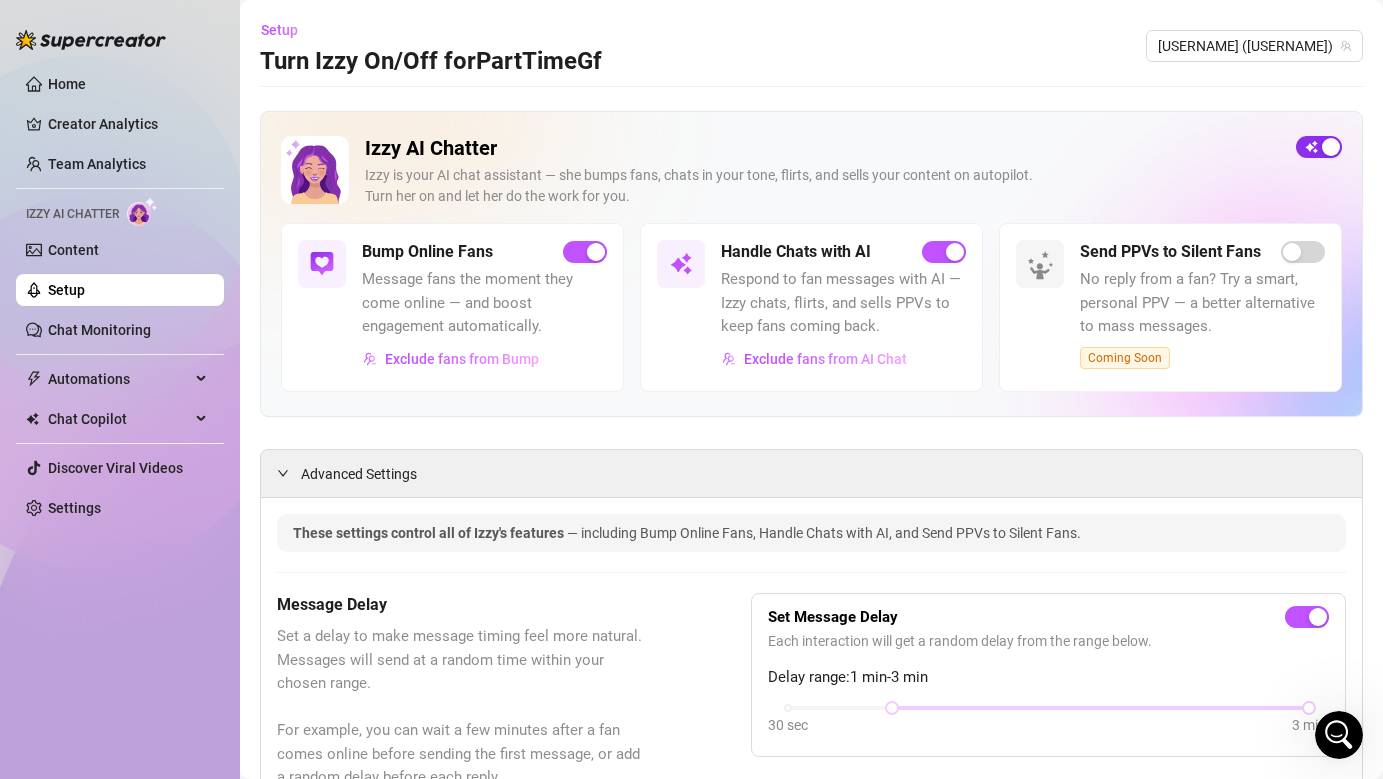 click at bounding box center [1331, 147] 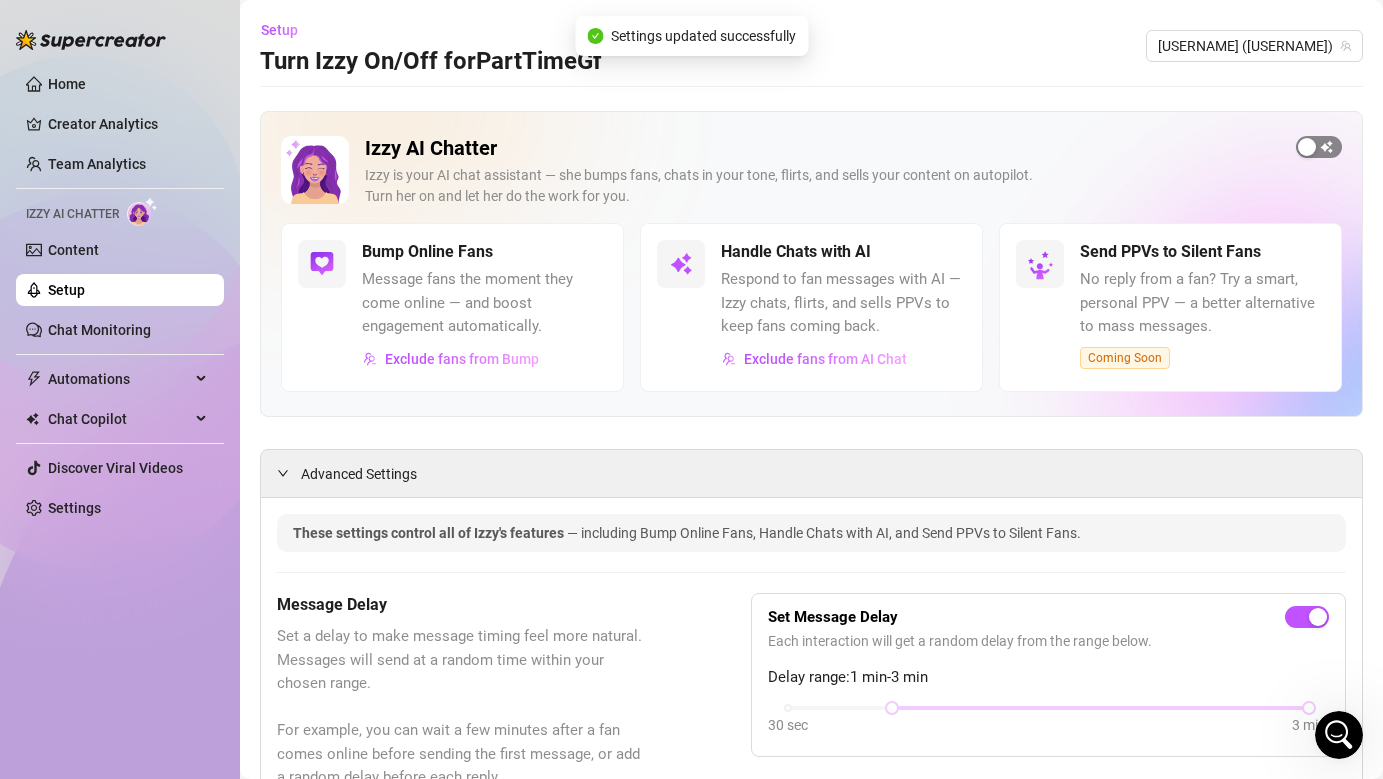 click at bounding box center [1307, 147] 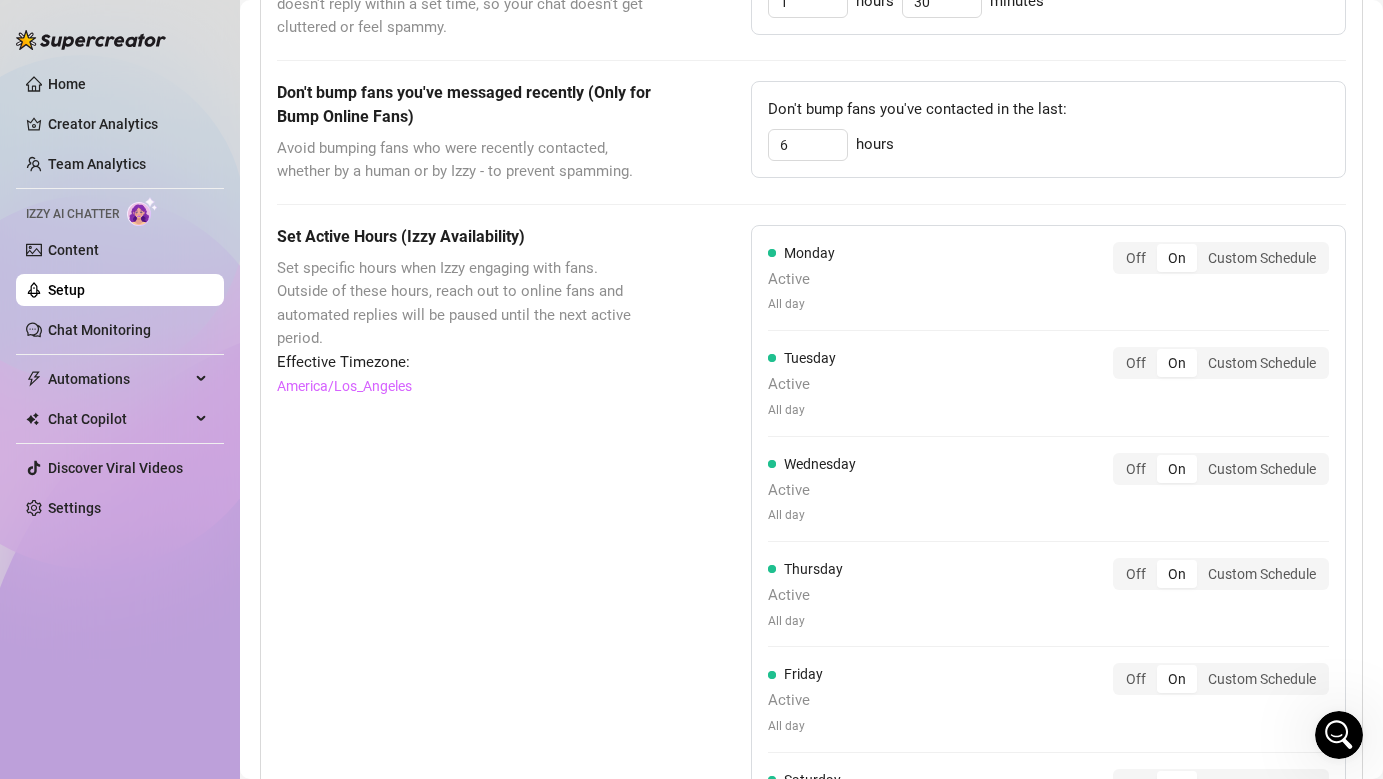 scroll, scrollTop: 1076, scrollLeft: 0, axis: vertical 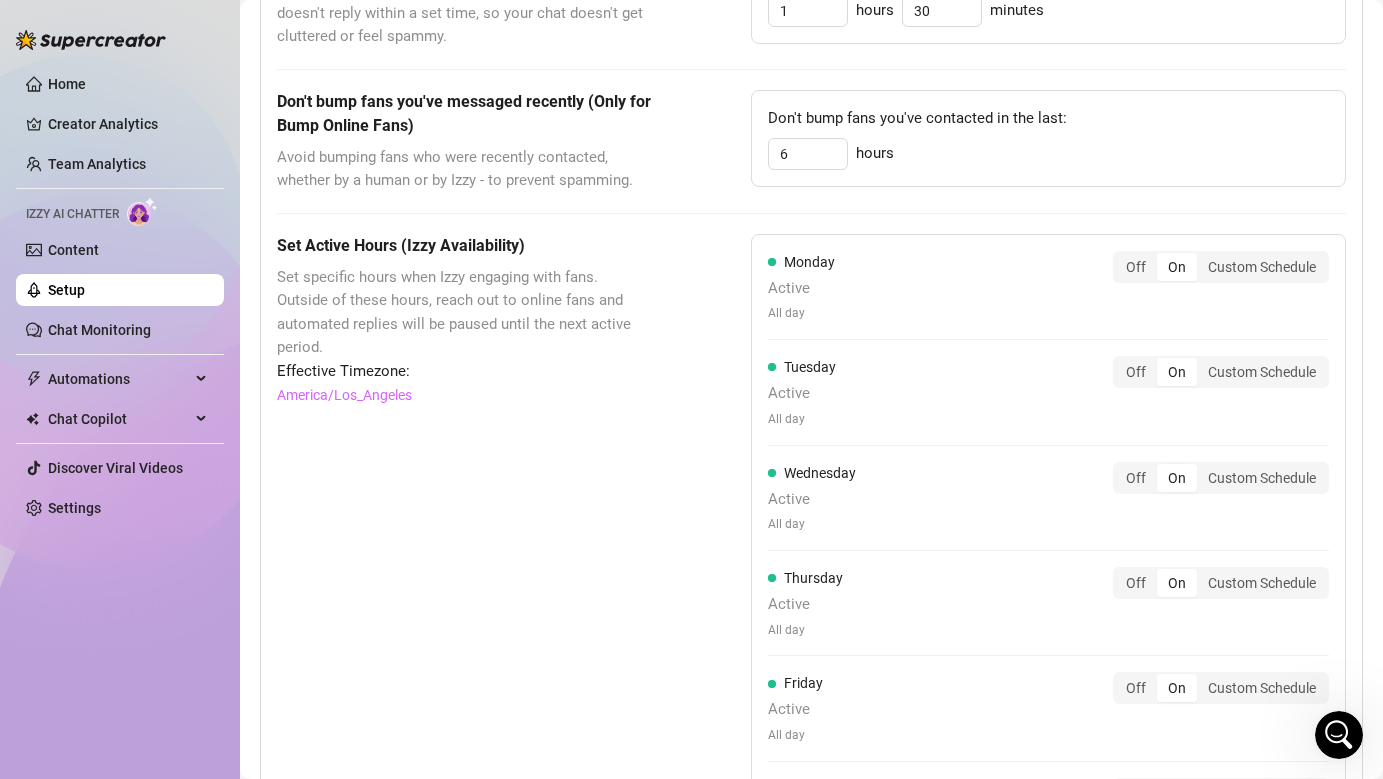 click on "On" at bounding box center (1177, 267) 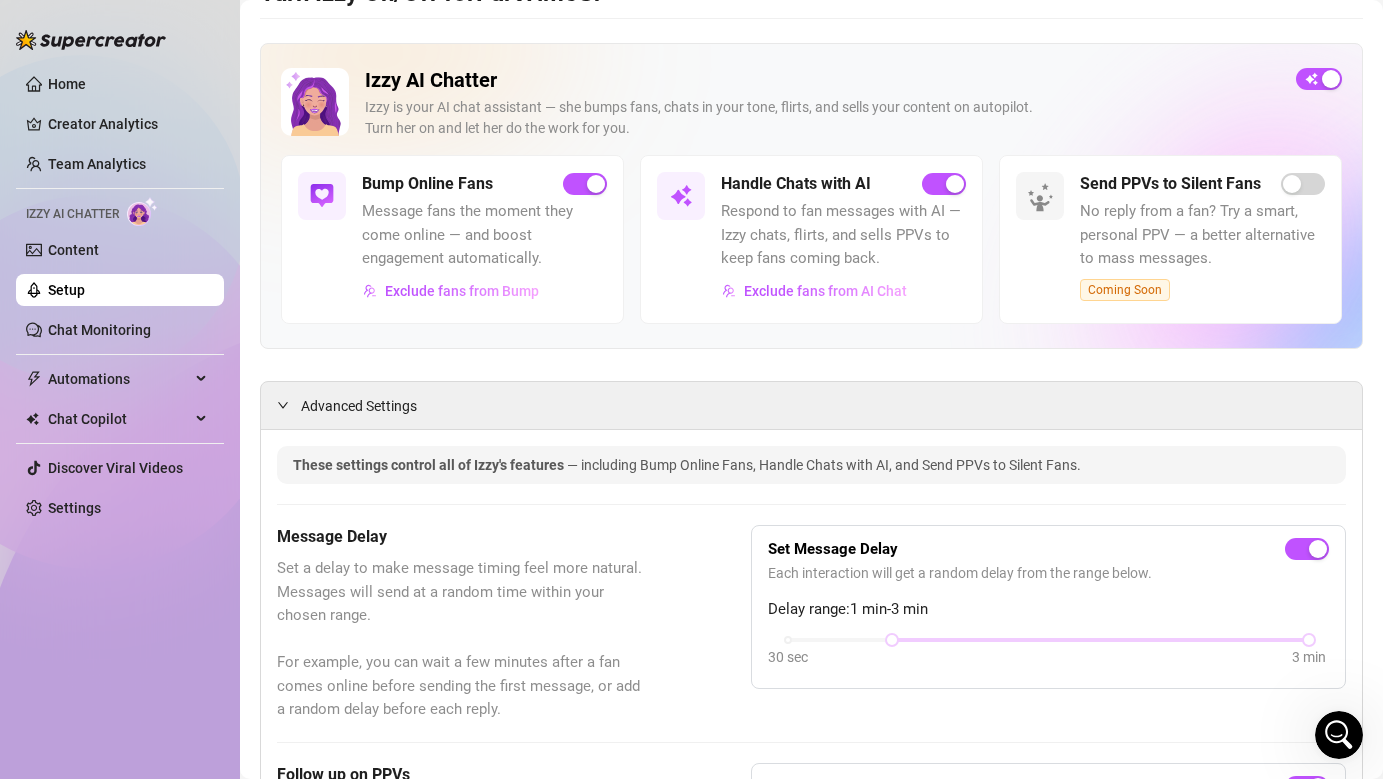 scroll, scrollTop: 0, scrollLeft: 0, axis: both 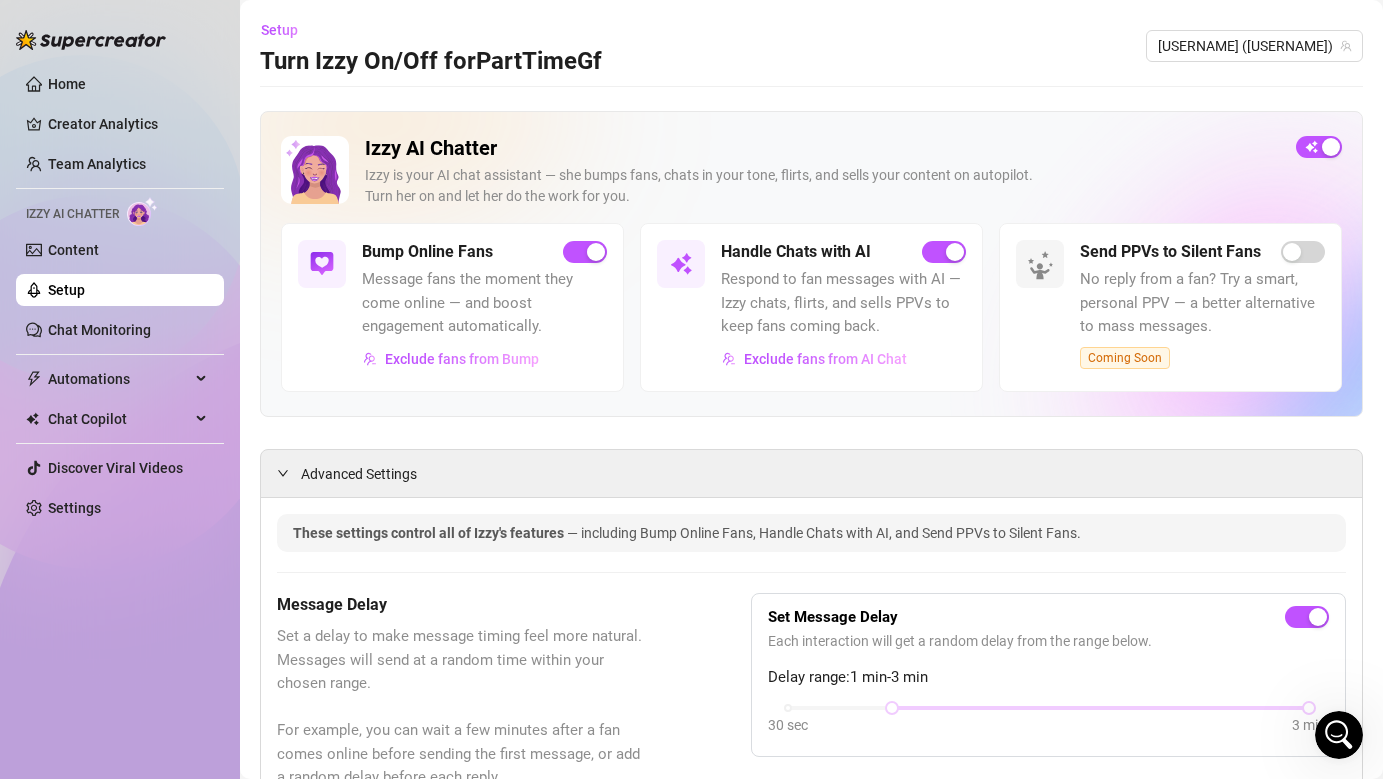 click 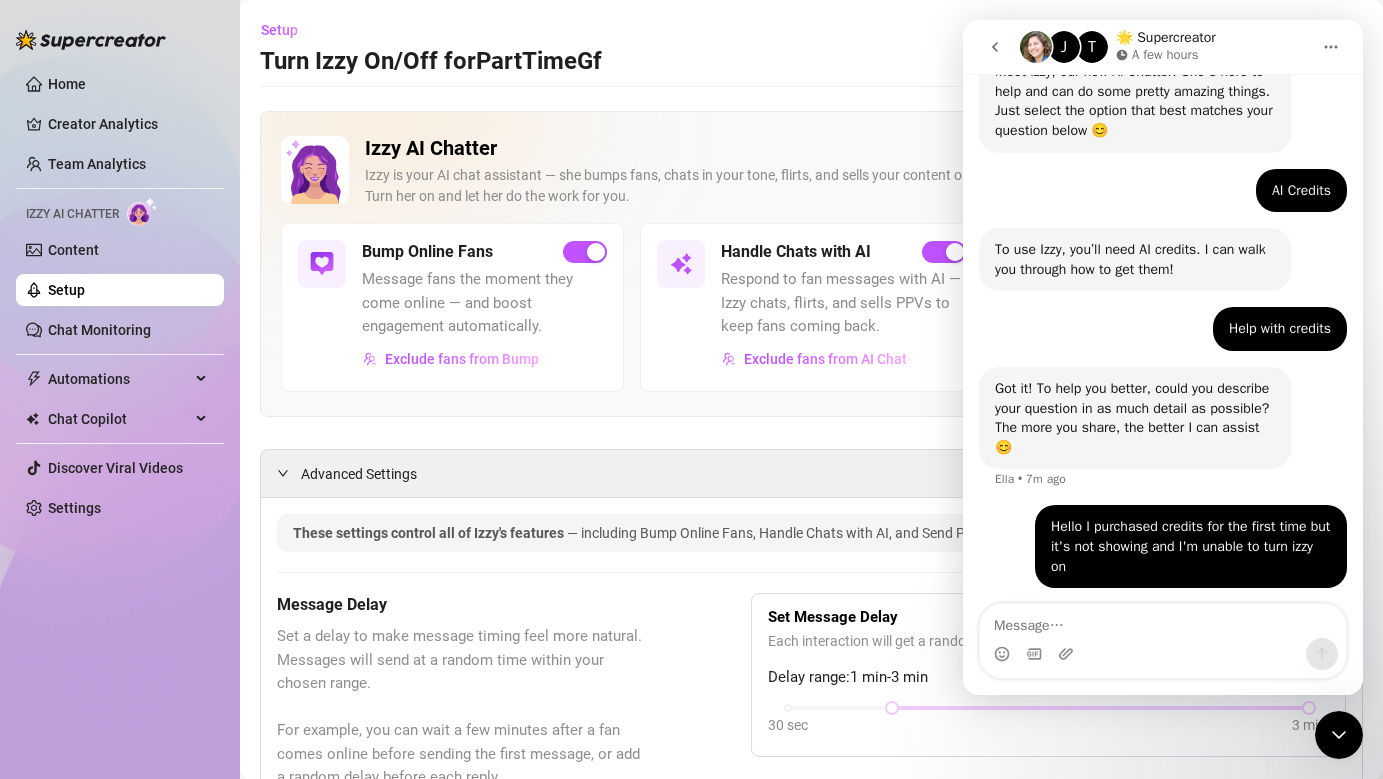 scroll, scrollTop: 210, scrollLeft: 0, axis: vertical 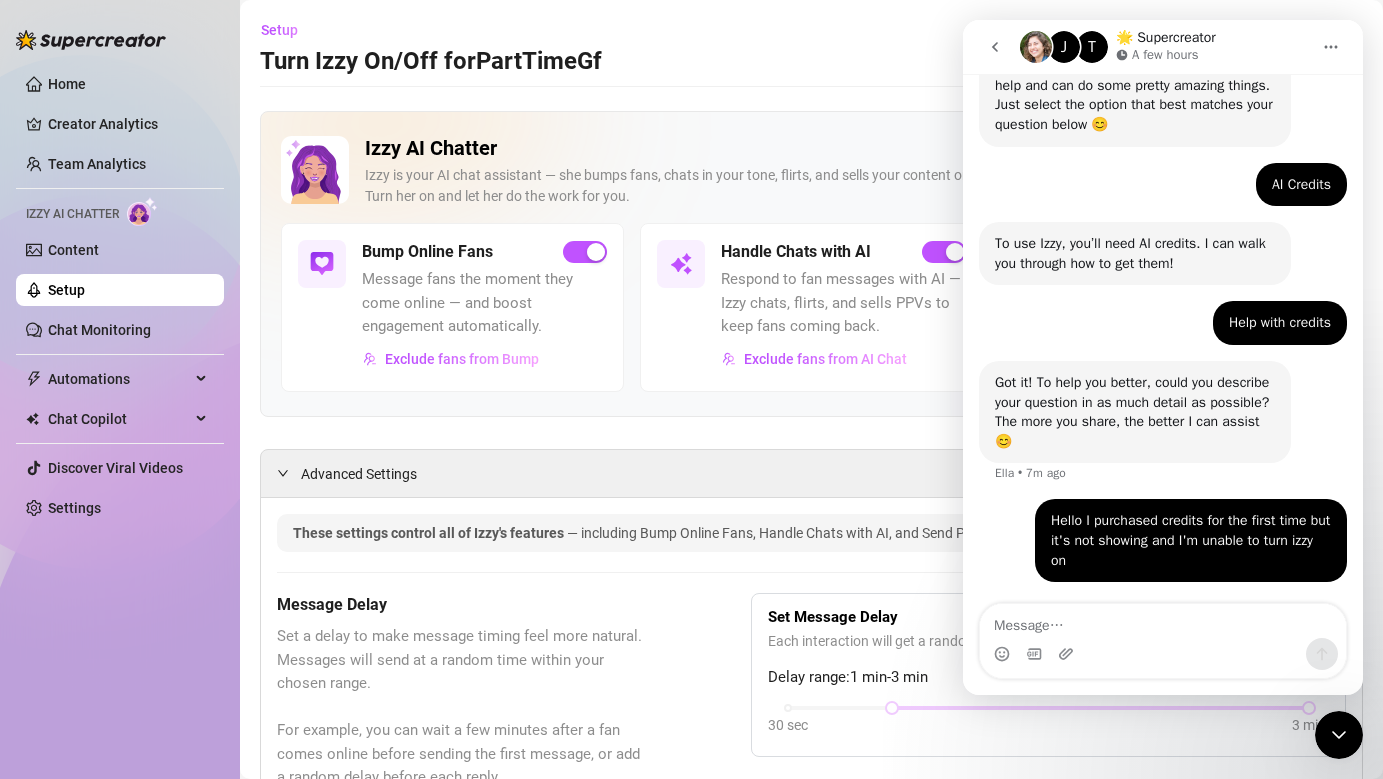 click on "Izzy AI Chatter Izzy is your AI chat assistant — she bumps fans, chats in your tone, flirts, and sells your content on autopilot. Turn her on and let her do the work for you. Bump Online Fans Message fans the moment they come online — and boost engagement automatically. Exclude fans from Bump Handle Chats with AI Respond to fan messages with AI — Izzy chats, flirts, and sells PPVs to keep fans coming back. Exclude fans from AI Chat Send PPVs to Silent Fans No reply from a fan? Try a smart, personal PPV — a better alternative to mass messages. Coming Soon Advanced Settings These settings control all of Izzy's features   — including Bump Online Fans, Handle Chats with AI, and Send PPVs to Silent Fans. Message Delay Set a delay to make message timing feel more natural. Messages will send at a random time within your chosen range. For example, you can wait a few minutes after a fan comes online before sending the first message, or add a random delay before each reply. Set Message Delay Delay range:   -" at bounding box center [811, 1167] 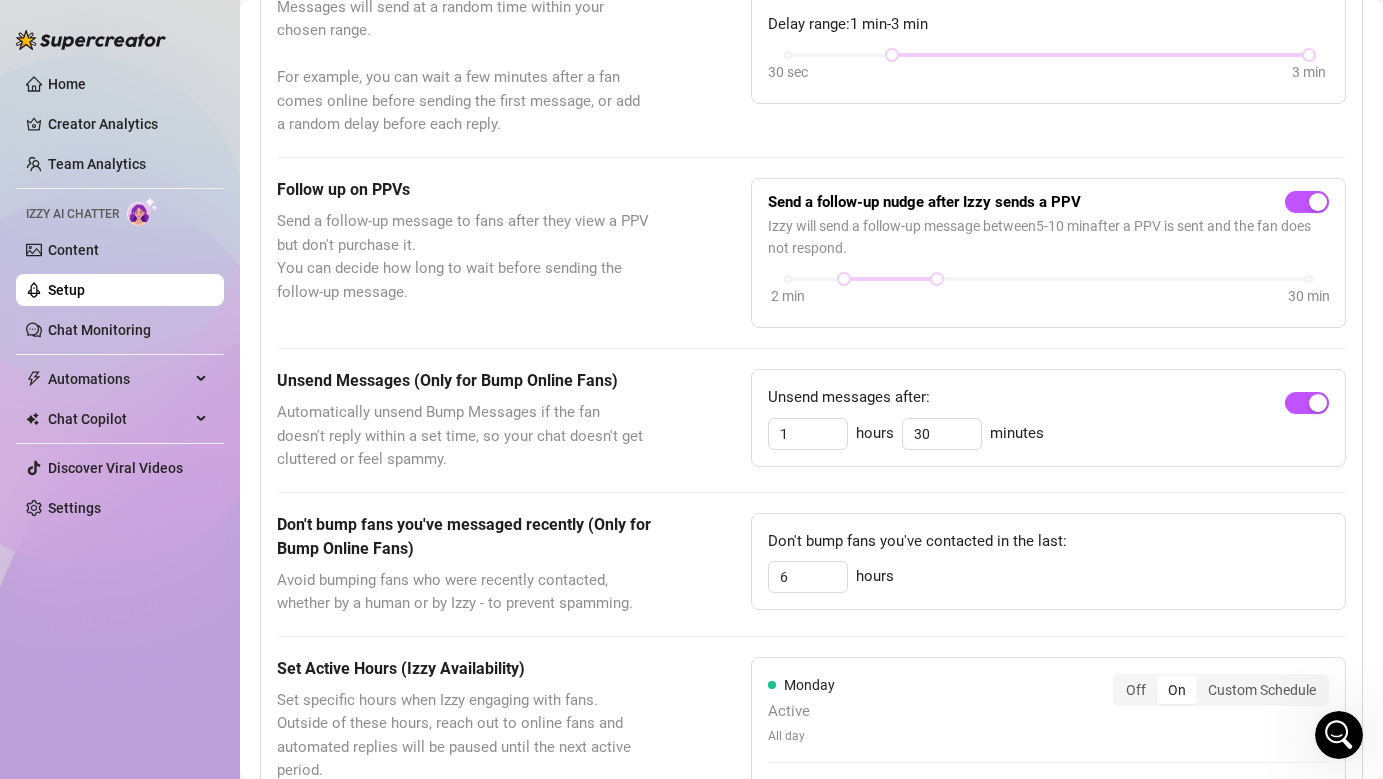 scroll, scrollTop: 0, scrollLeft: 0, axis: both 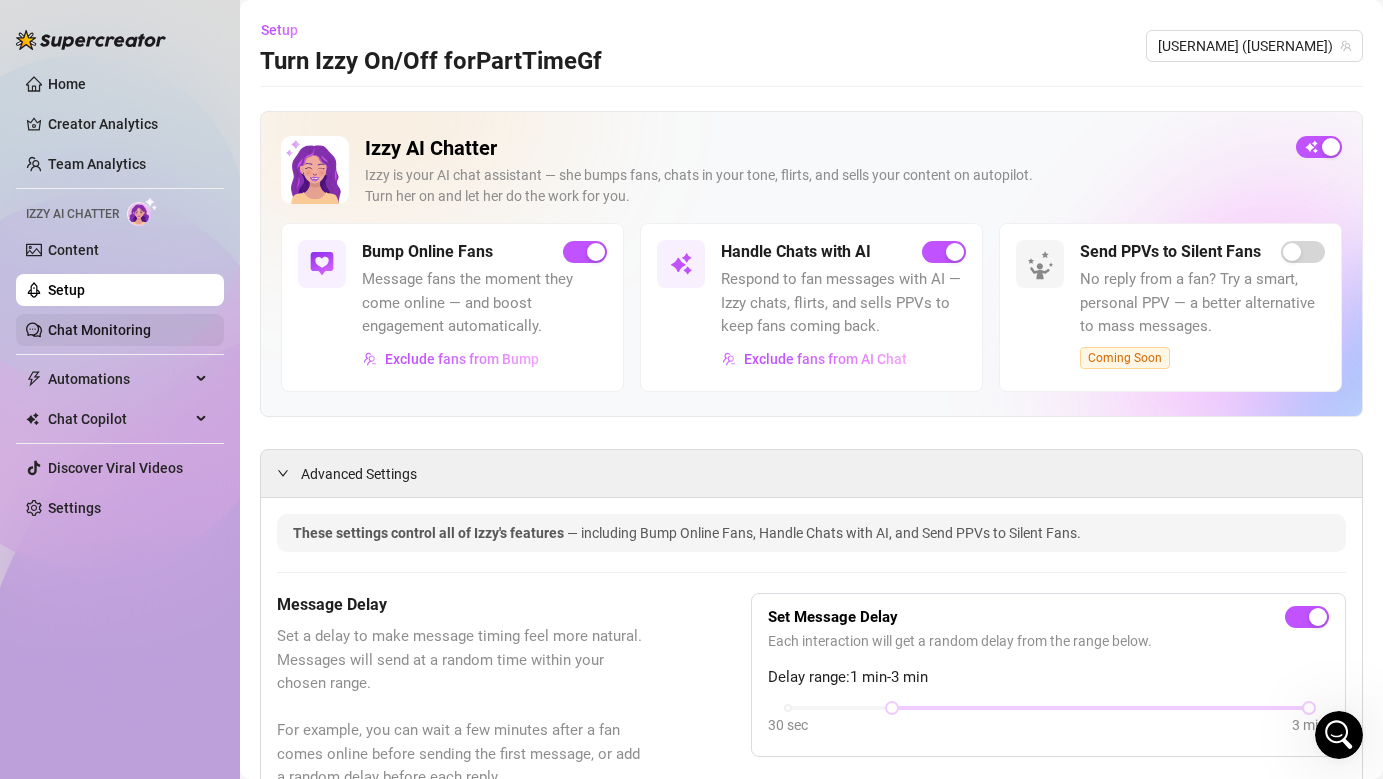 click on "Chat Monitoring" at bounding box center [99, 330] 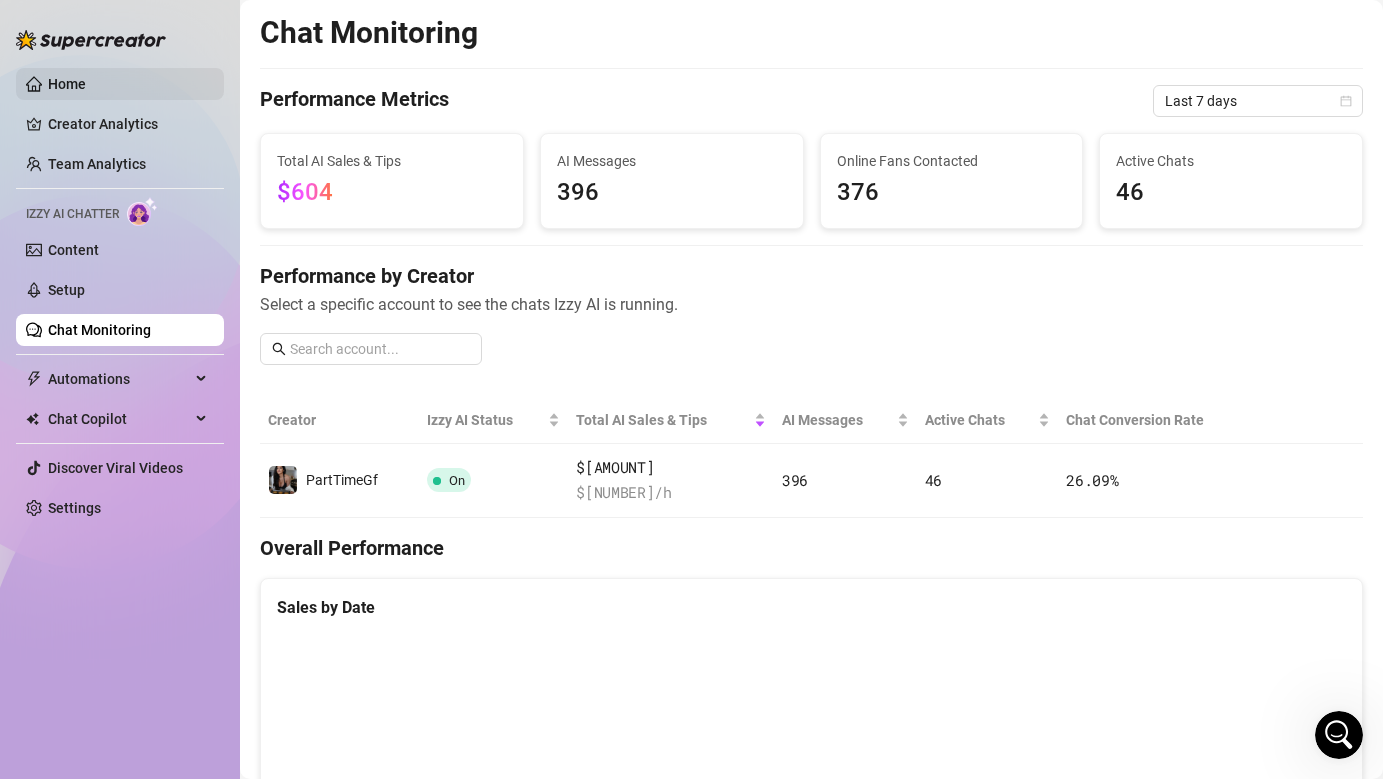 click on "Home" at bounding box center (67, 84) 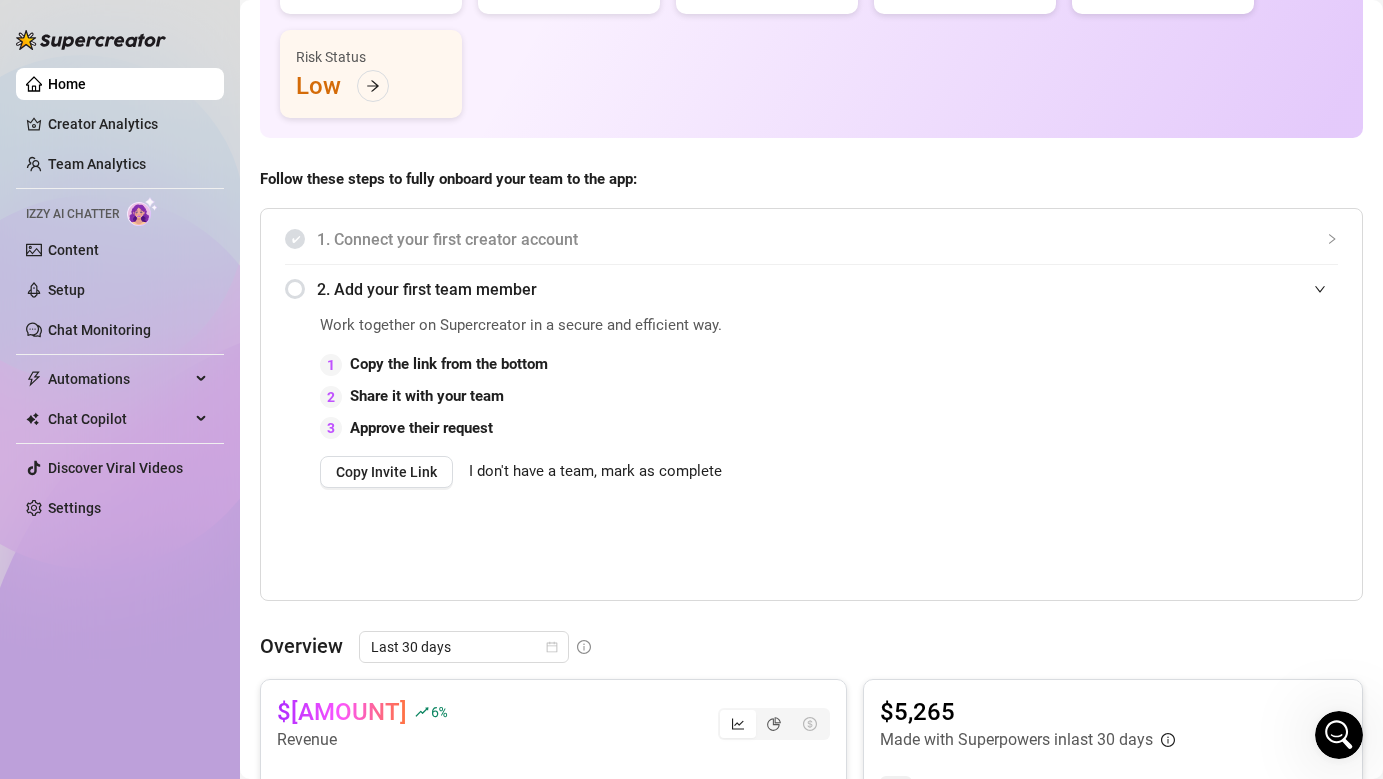 scroll, scrollTop: 0, scrollLeft: 0, axis: both 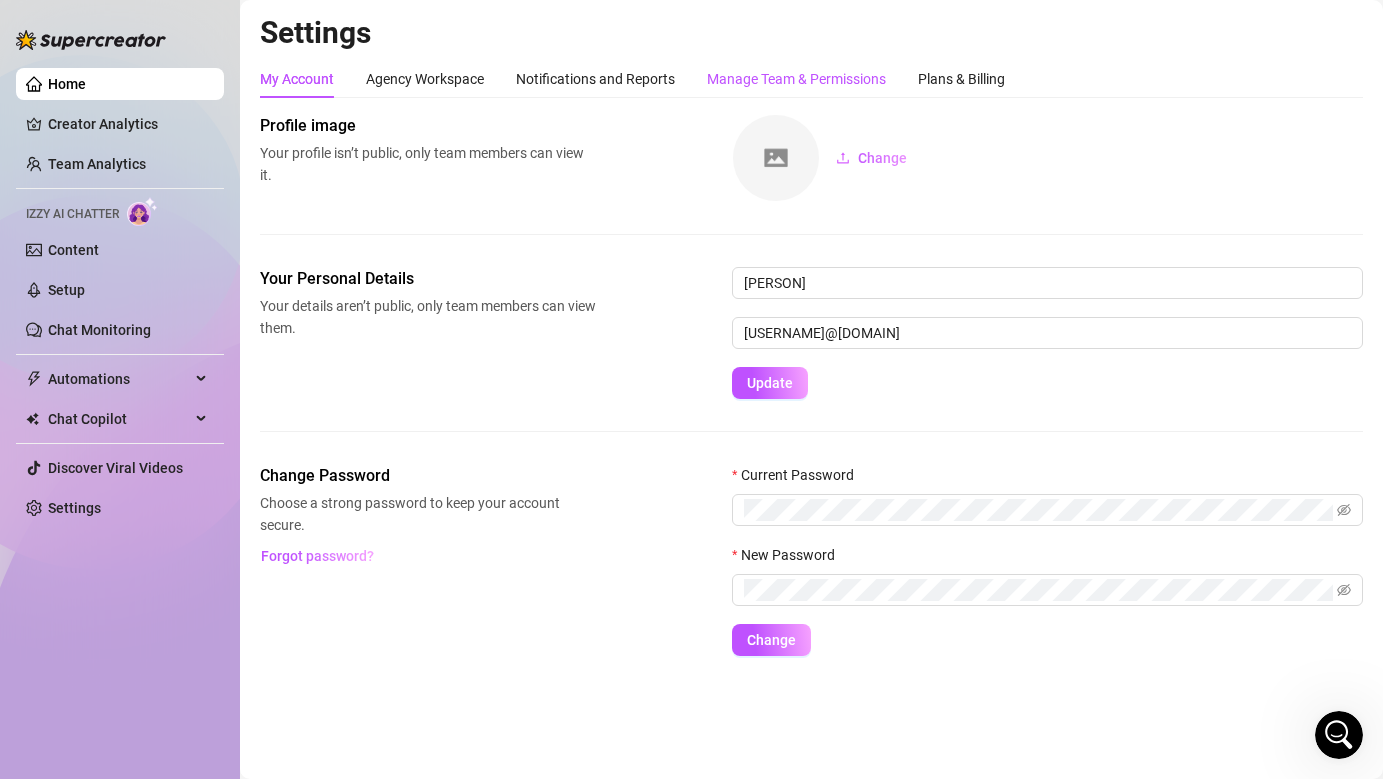 click on "Manage Team & Permissions" at bounding box center (796, 79) 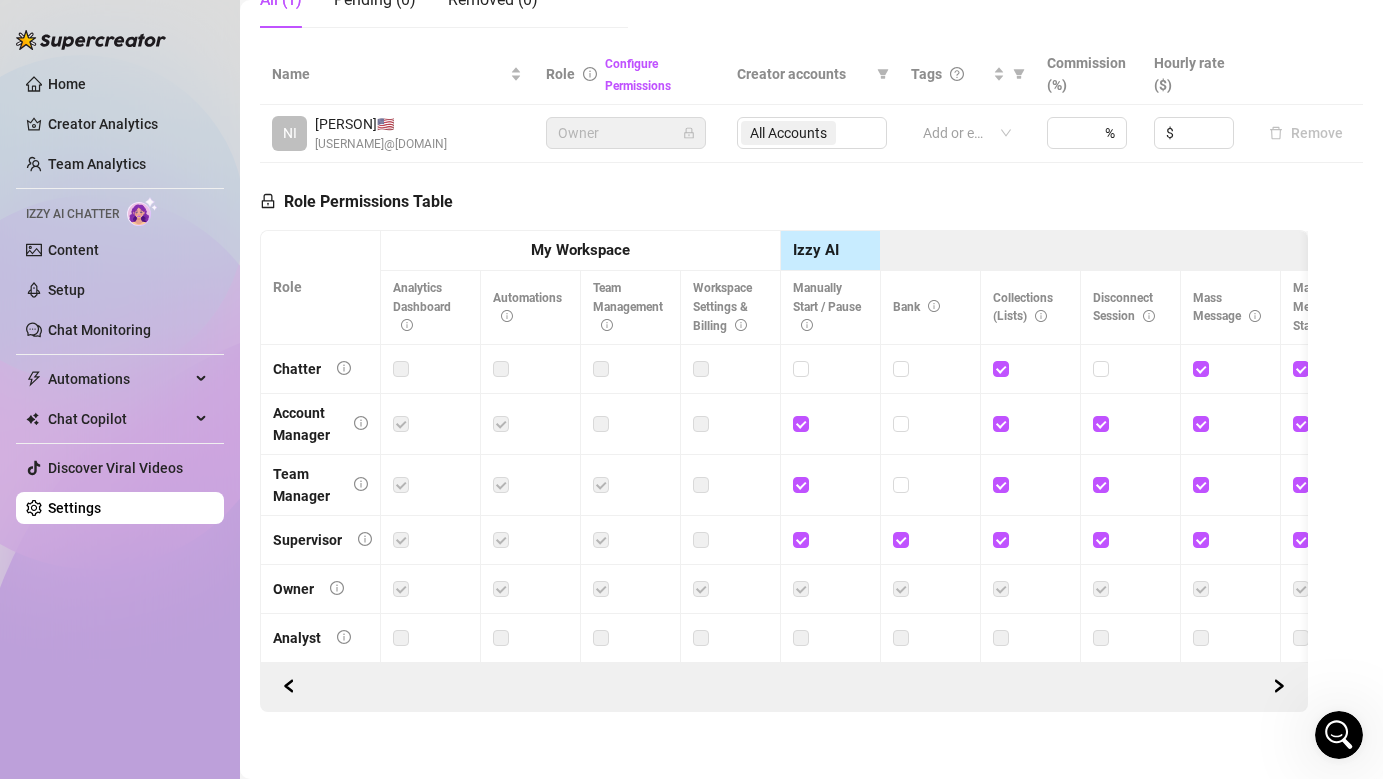 scroll, scrollTop: 420, scrollLeft: 0, axis: vertical 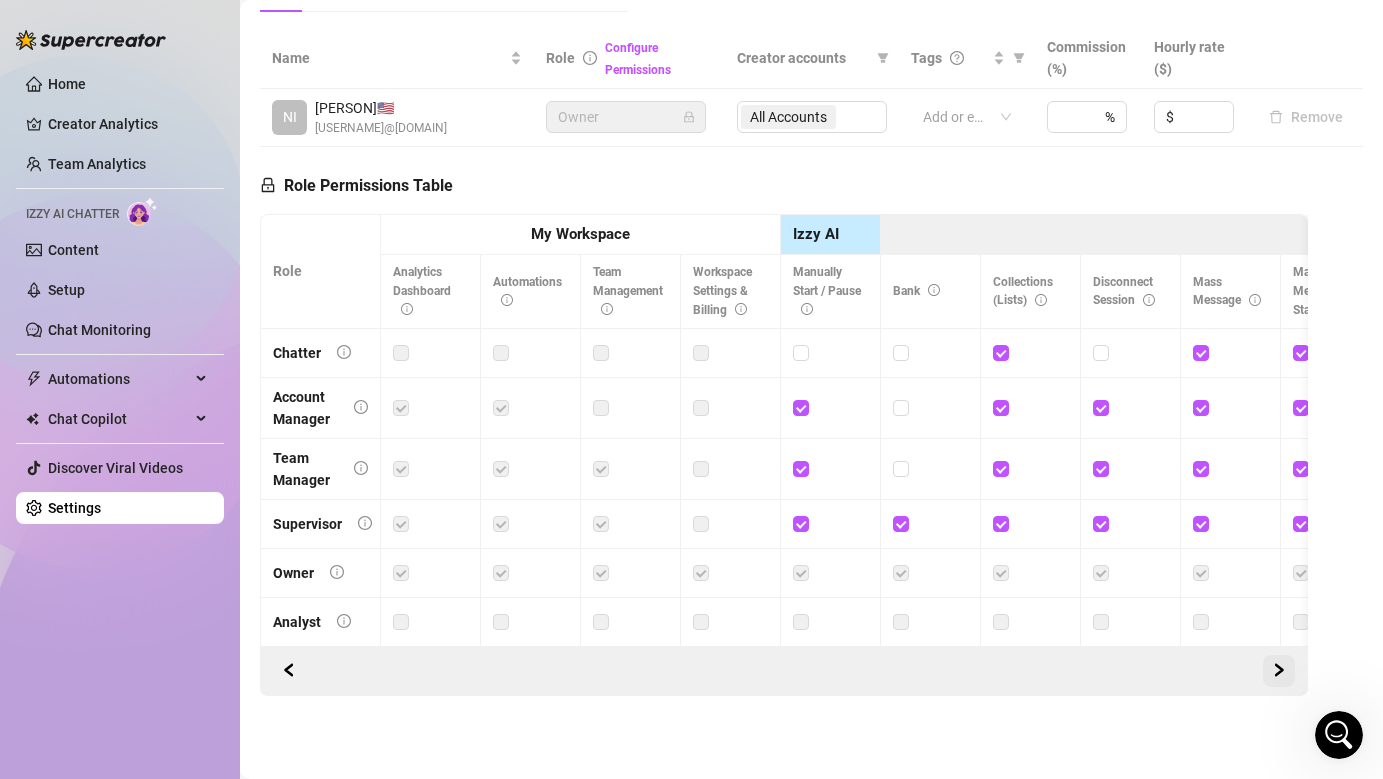 click 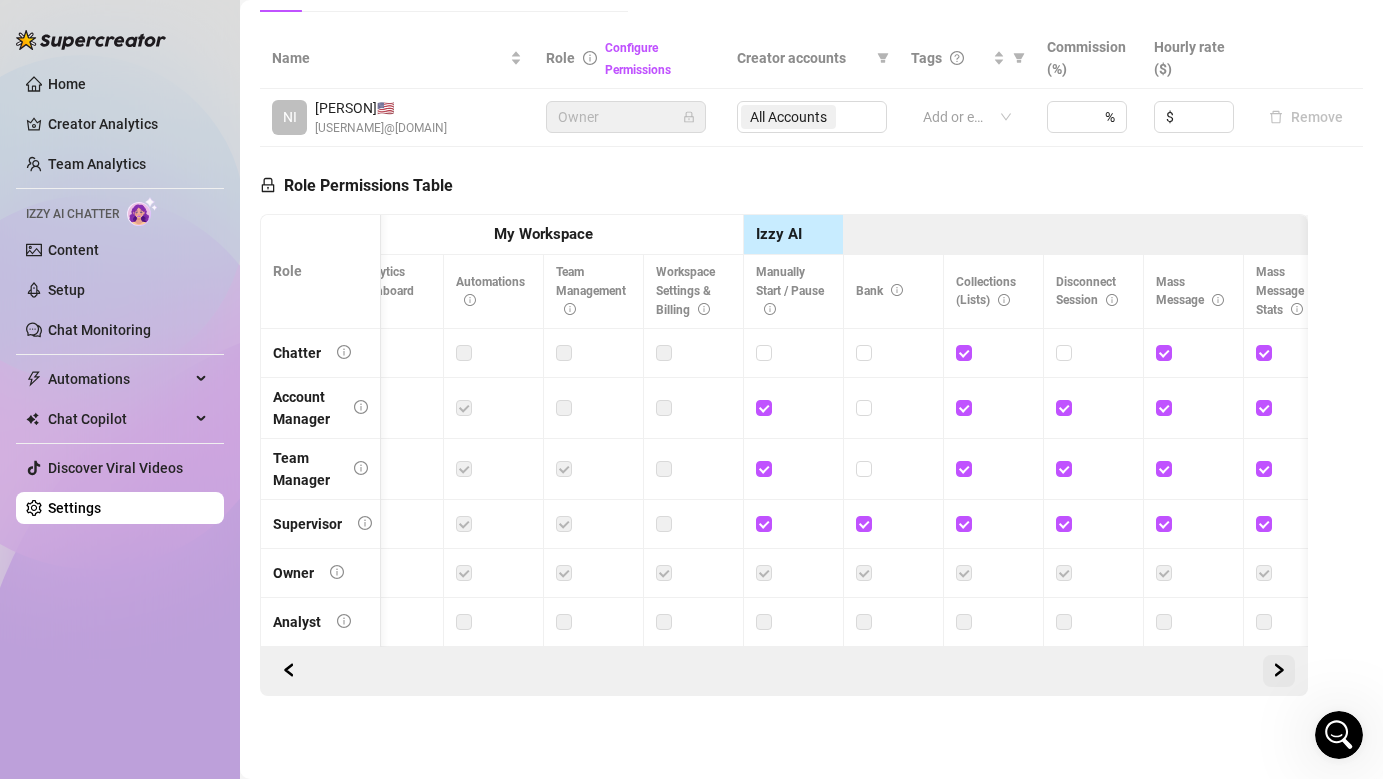 scroll, scrollTop: 0, scrollLeft: 300, axis: horizontal 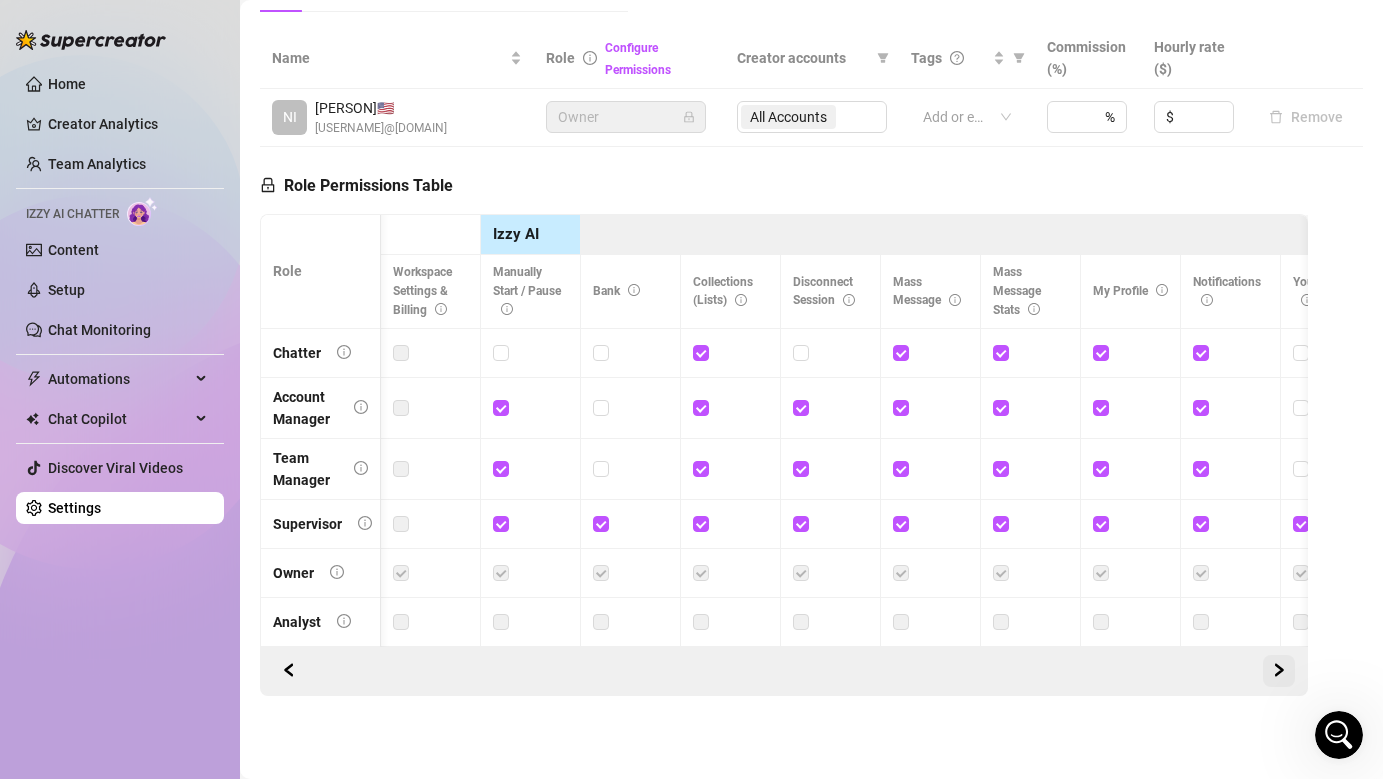 click 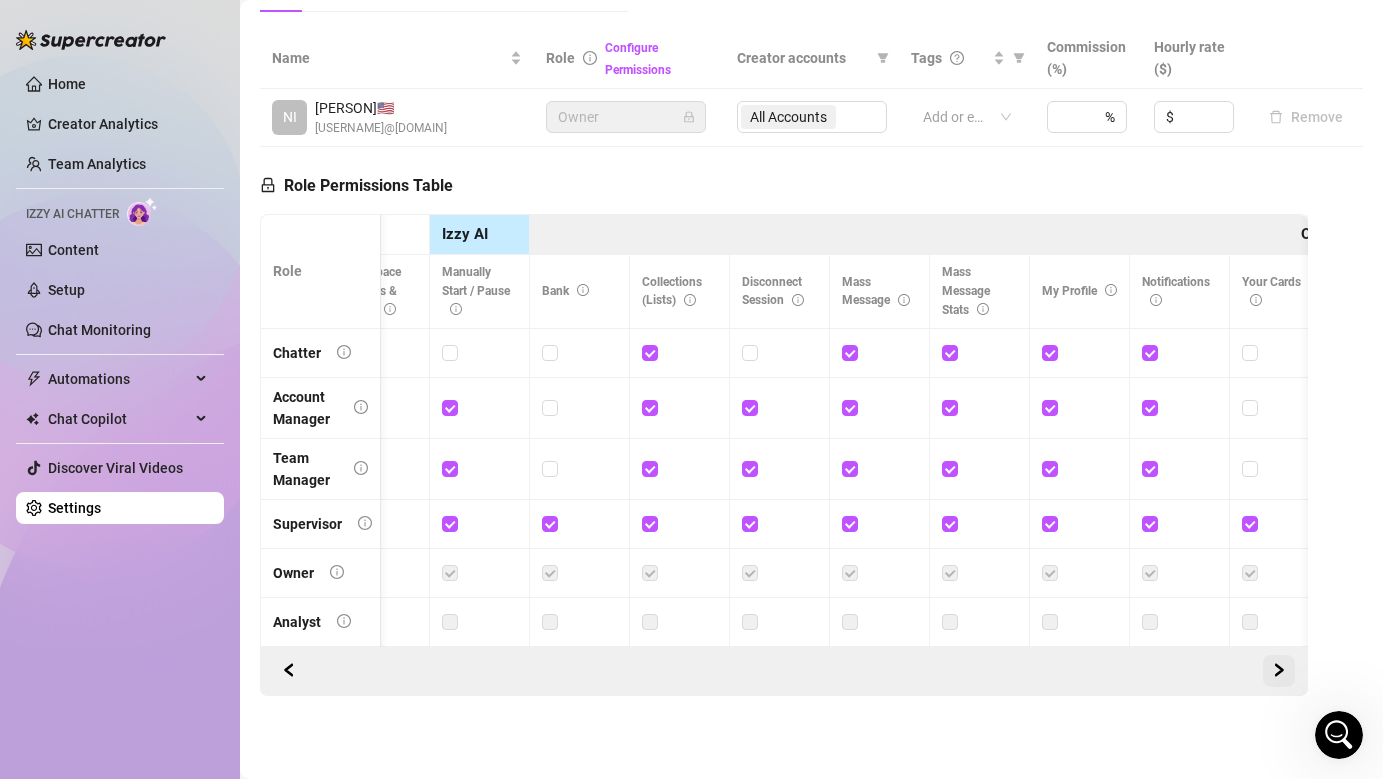 scroll, scrollTop: 0, scrollLeft: 486, axis: horizontal 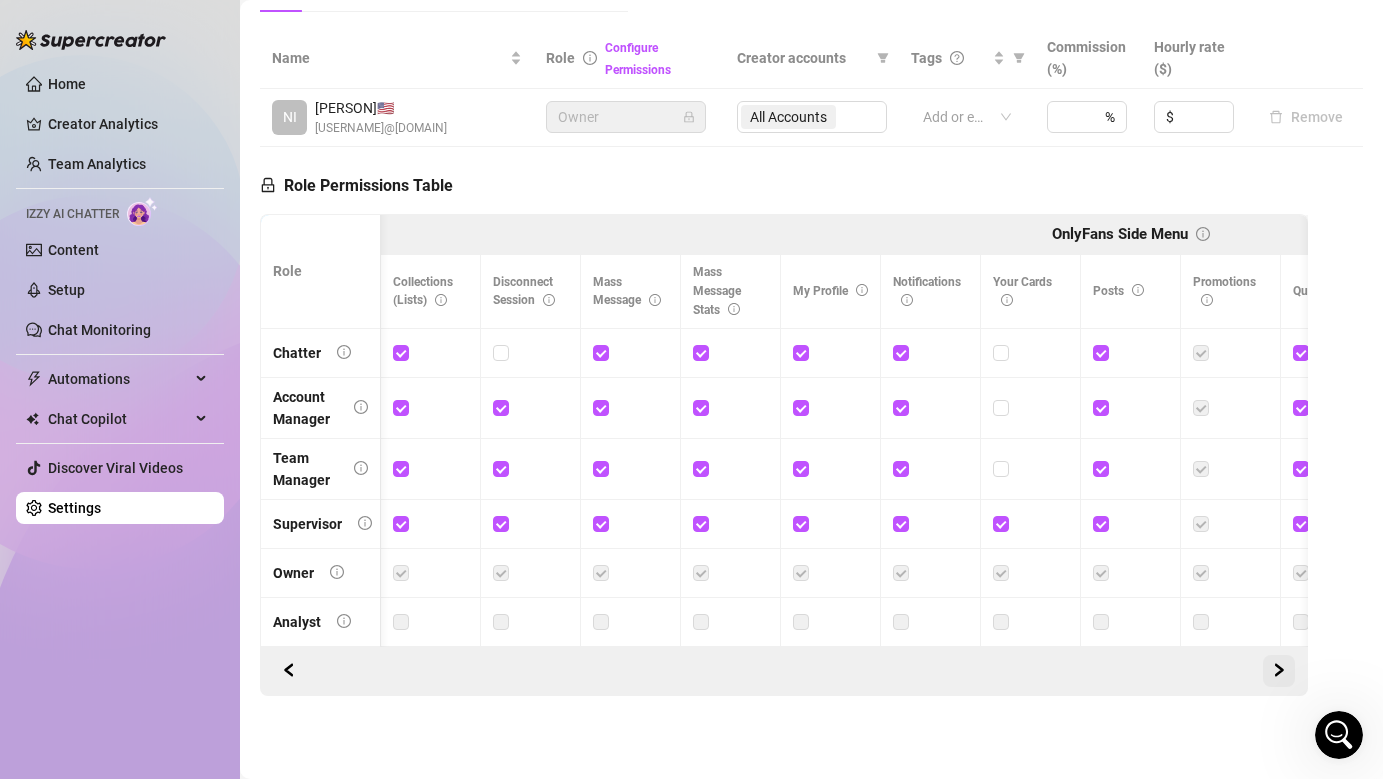 click 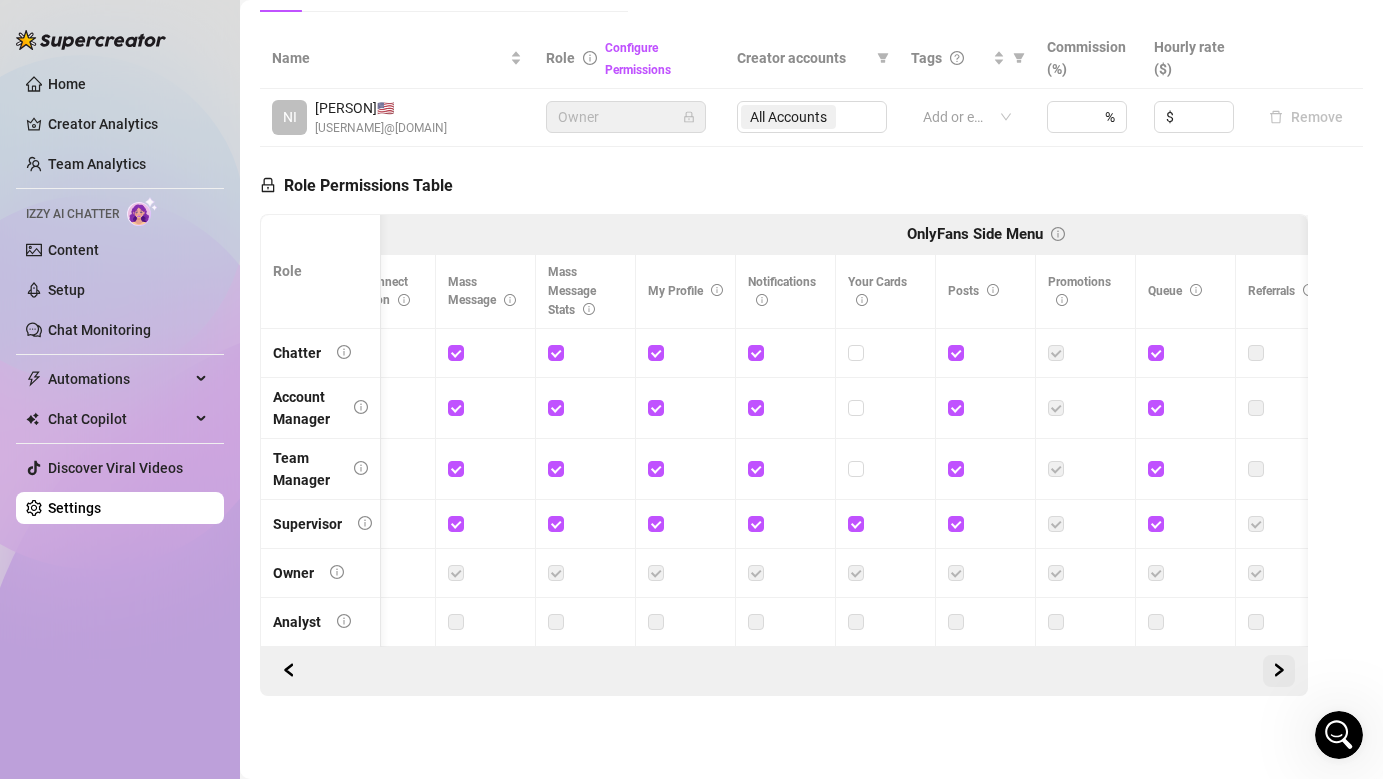 scroll, scrollTop: 0, scrollLeft: 900, axis: horizontal 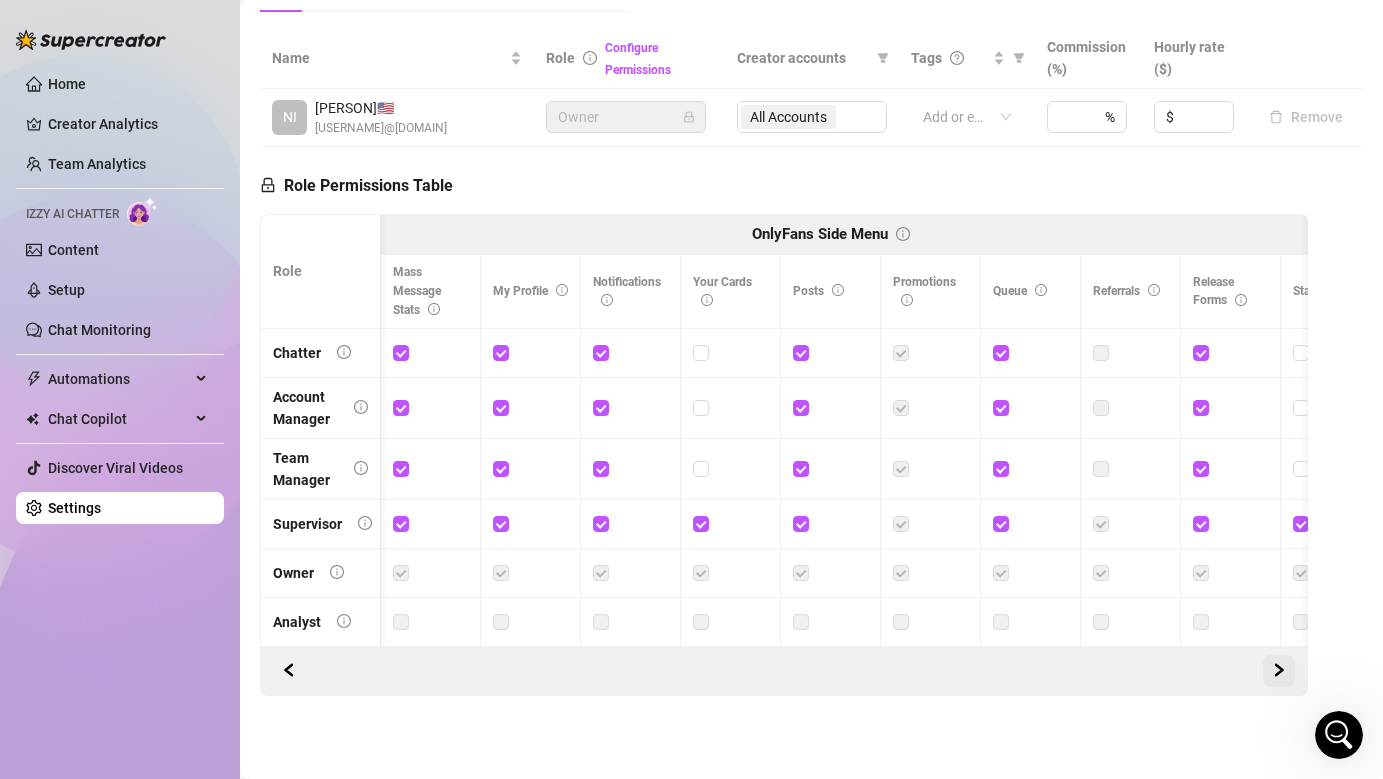 click 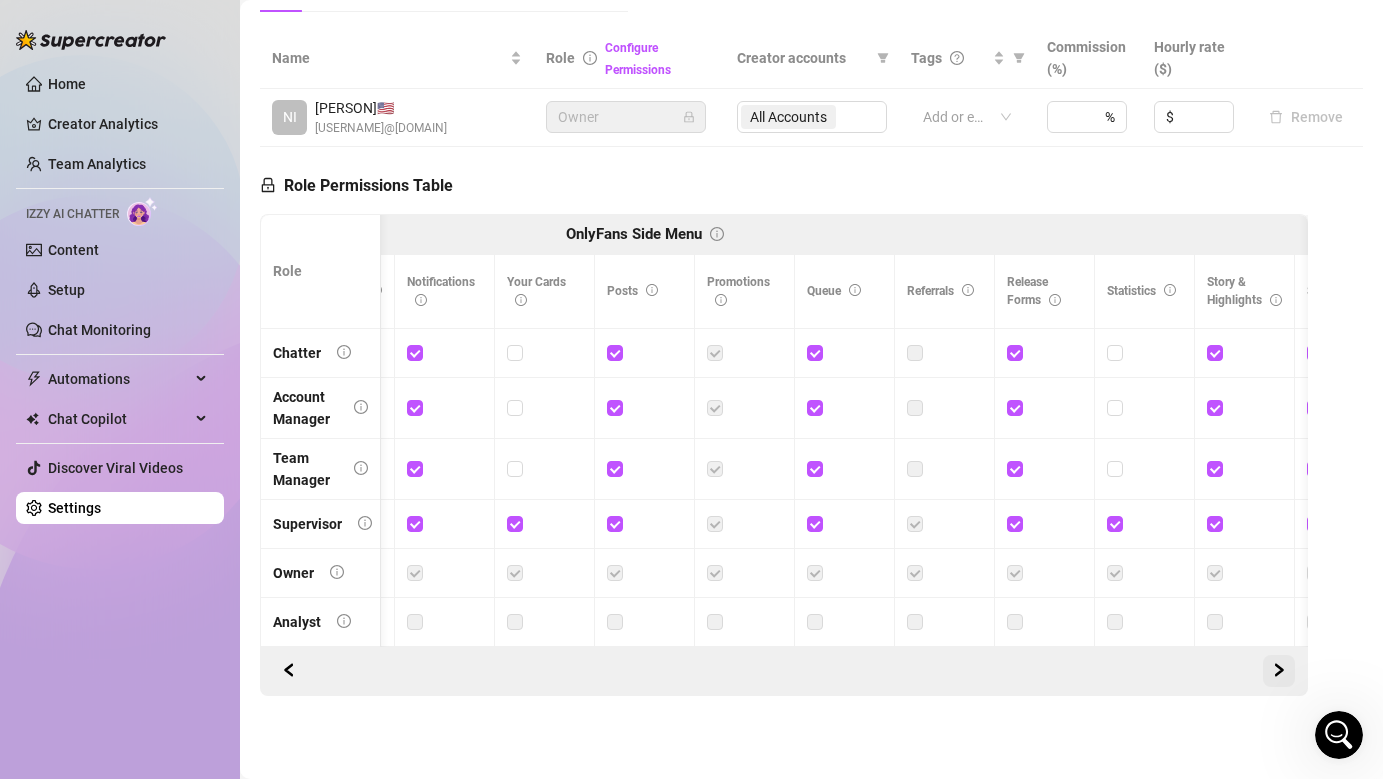scroll, scrollTop: 0, scrollLeft: 1200, axis: horizontal 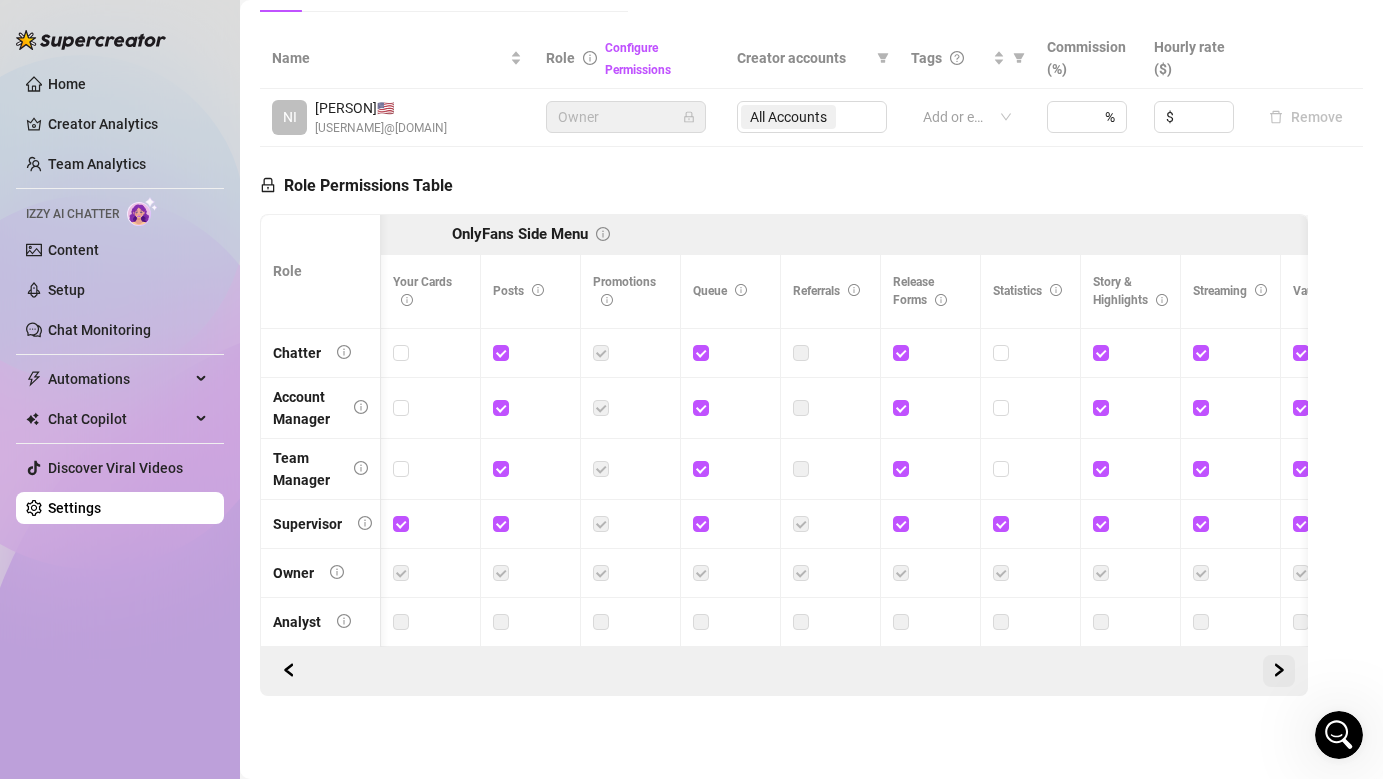 click 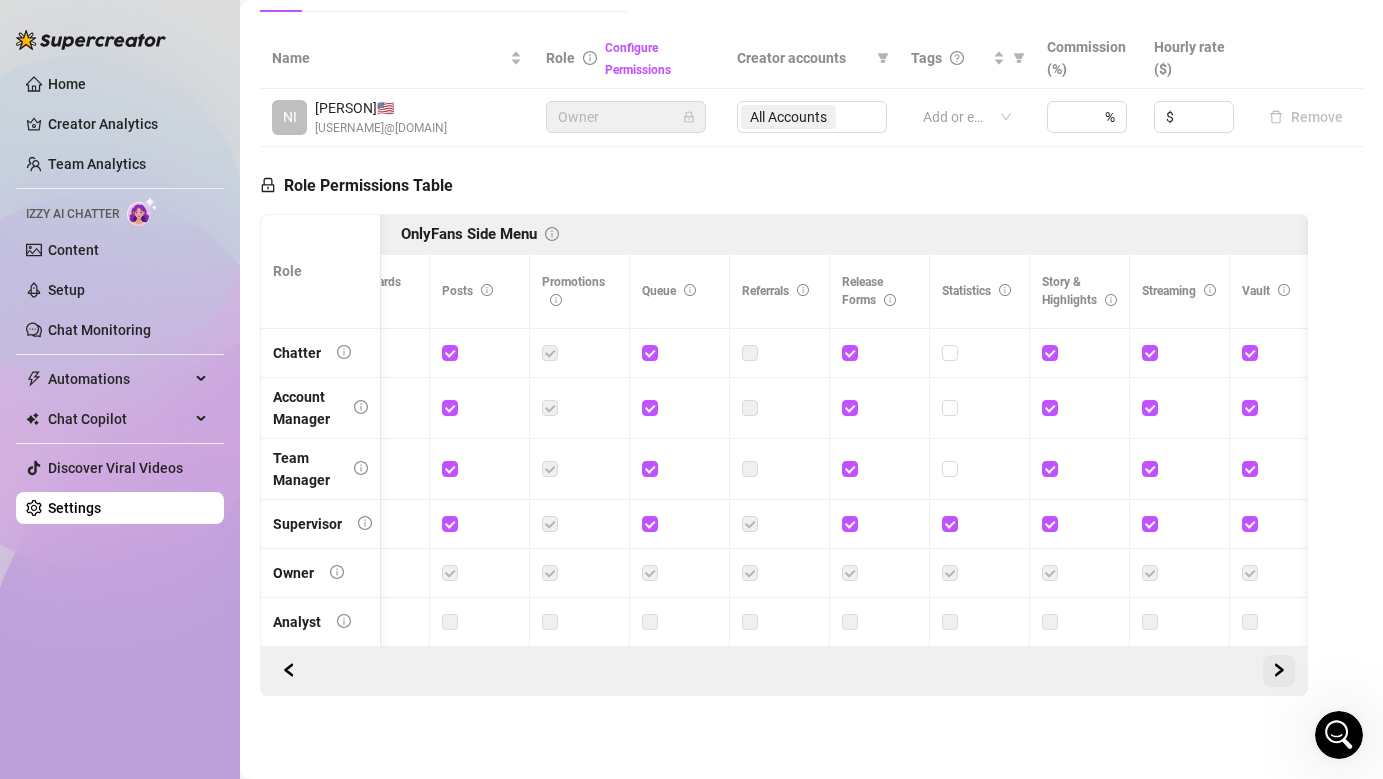 scroll, scrollTop: 0, scrollLeft: 1345, axis: horizontal 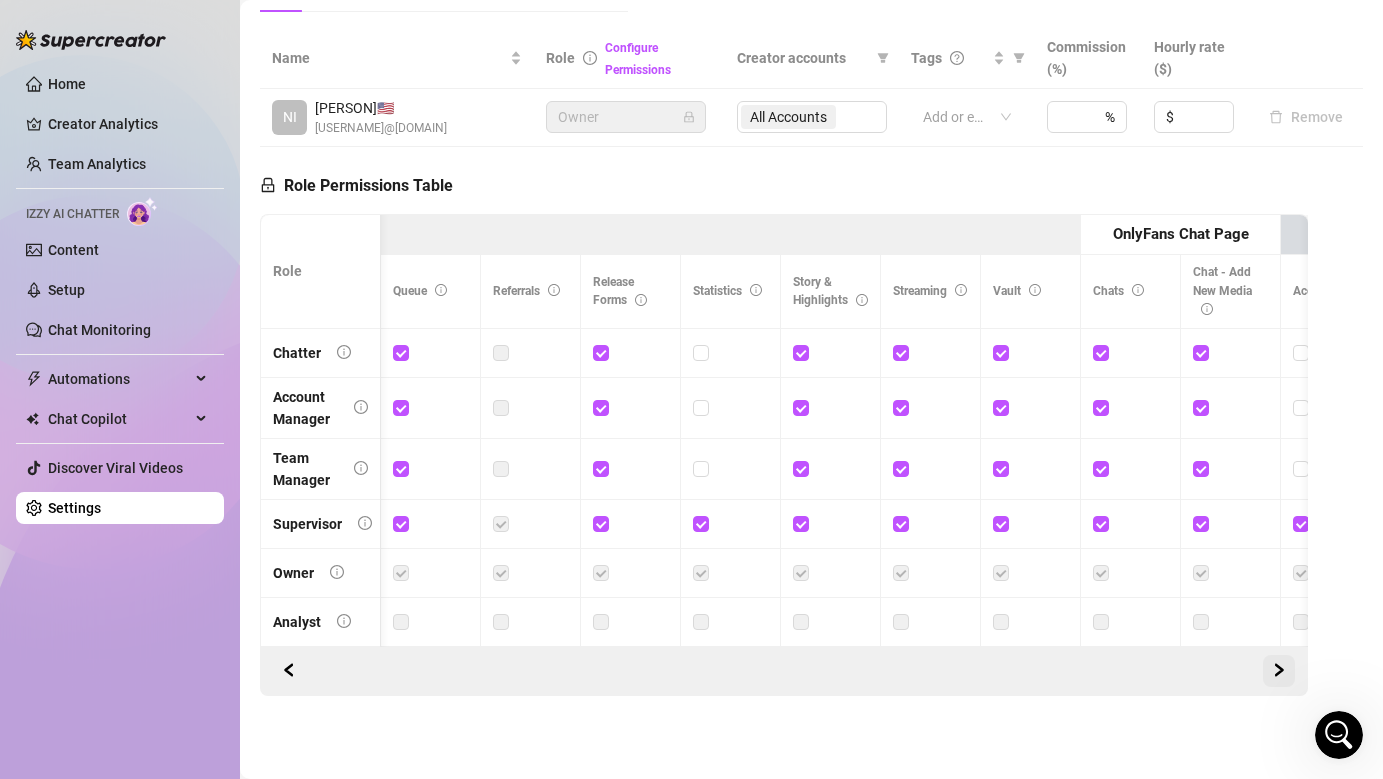 click 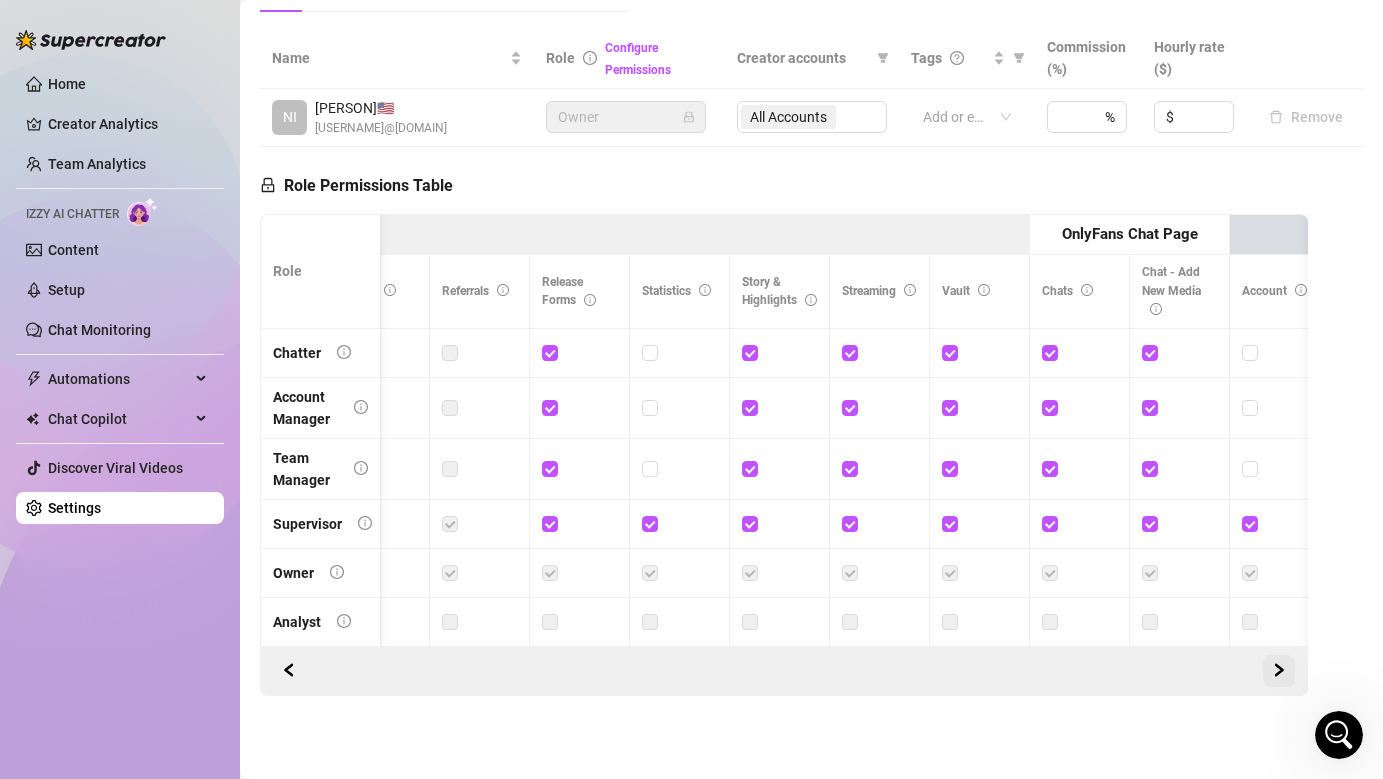 scroll 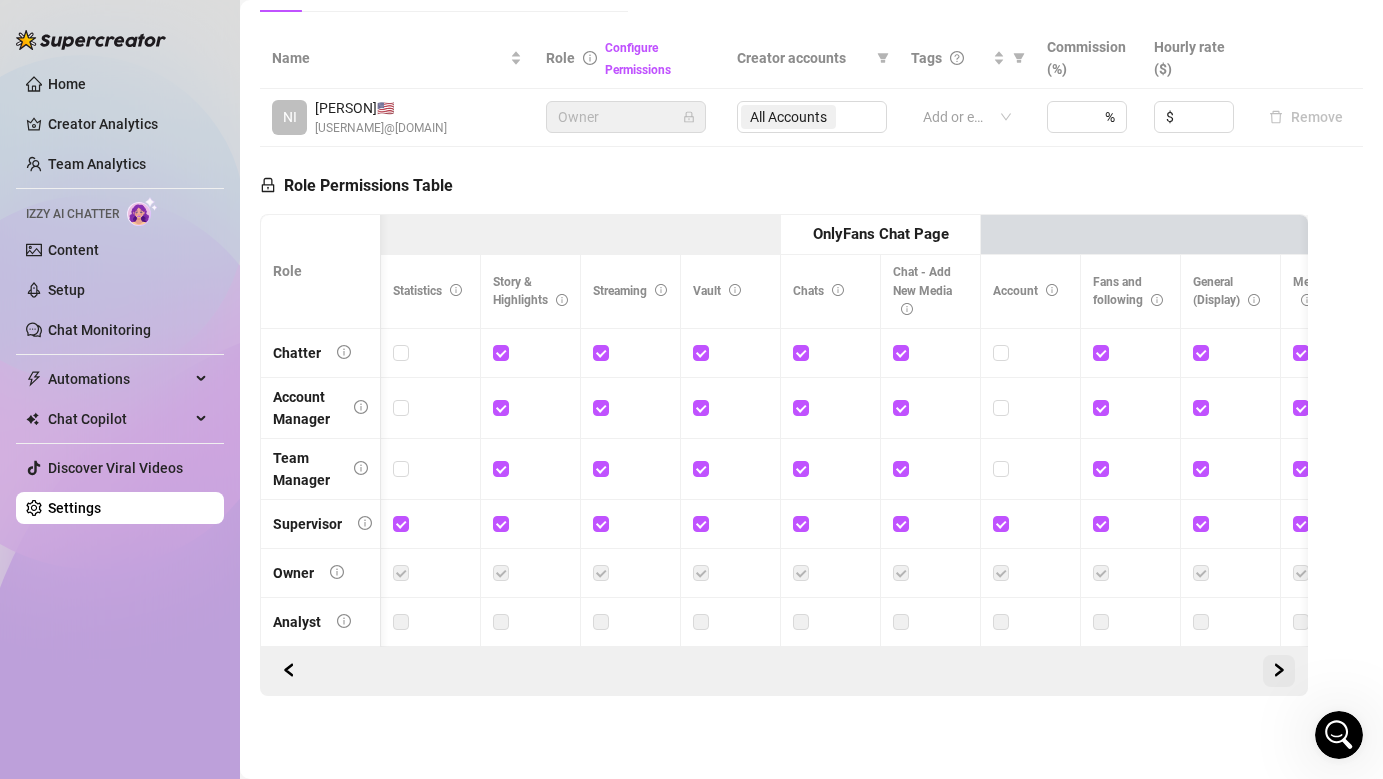 click 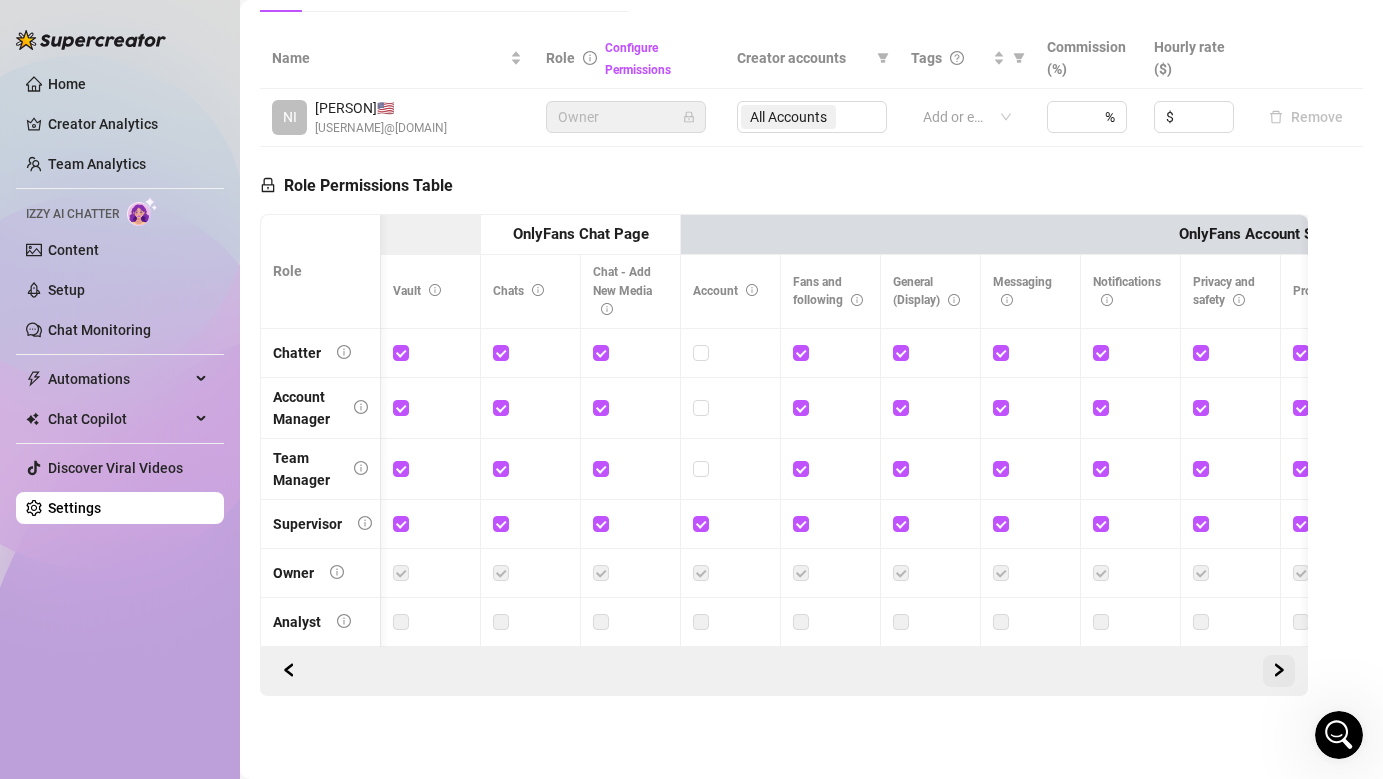 click 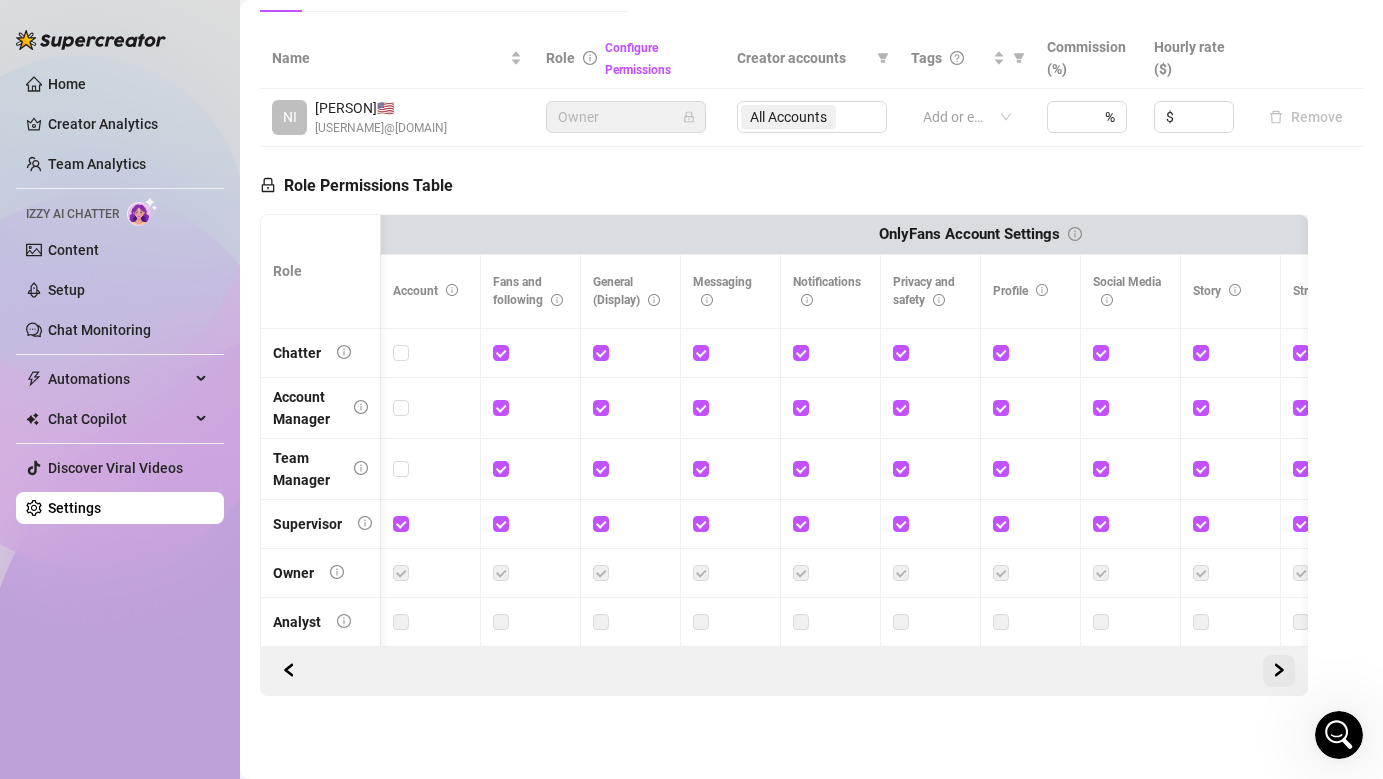 click 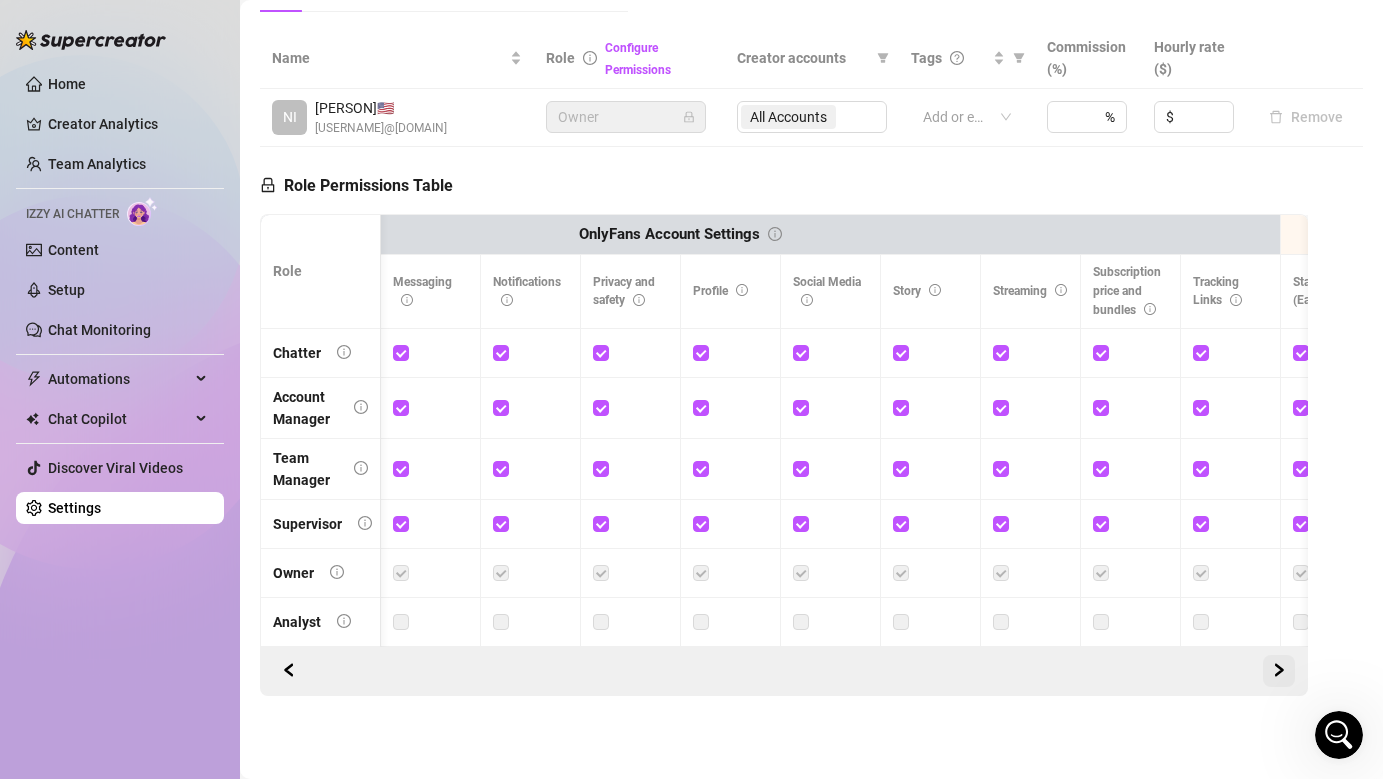 click 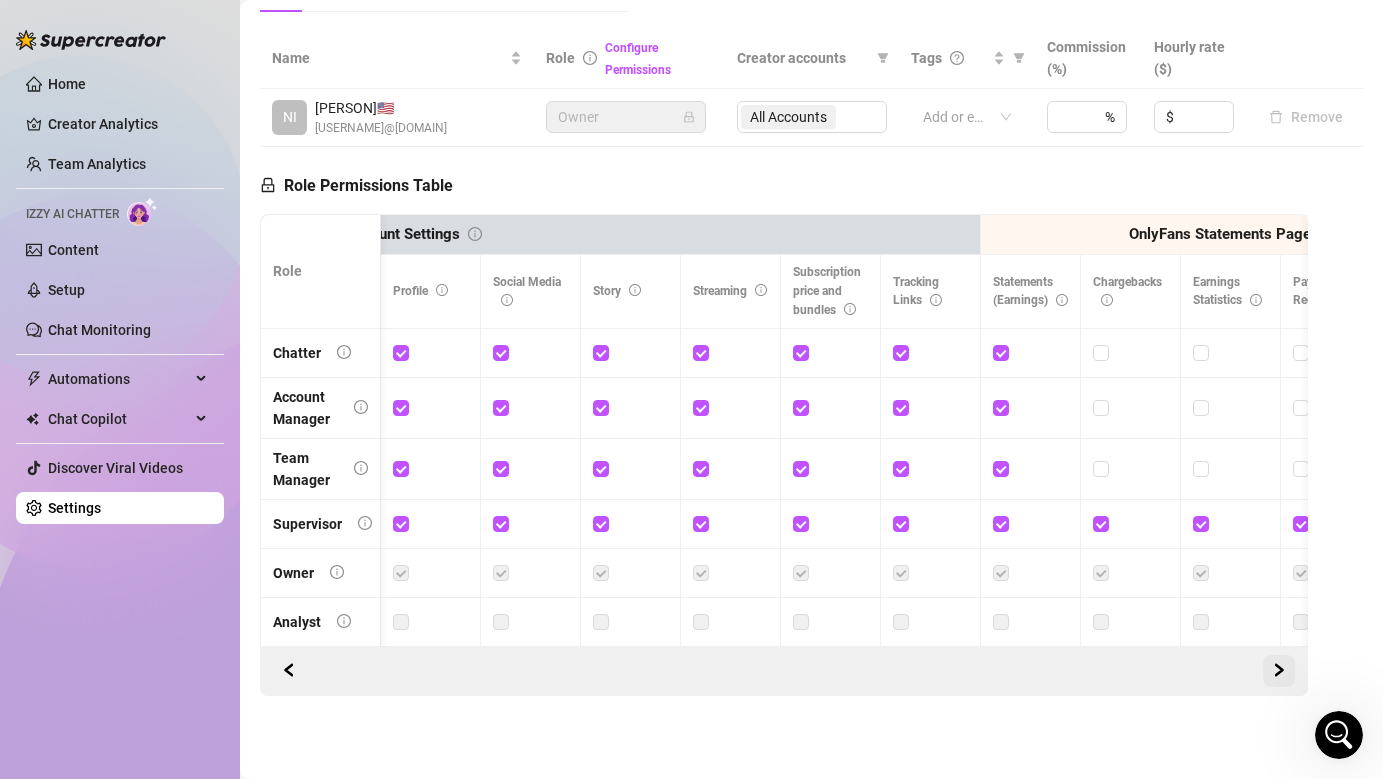 click 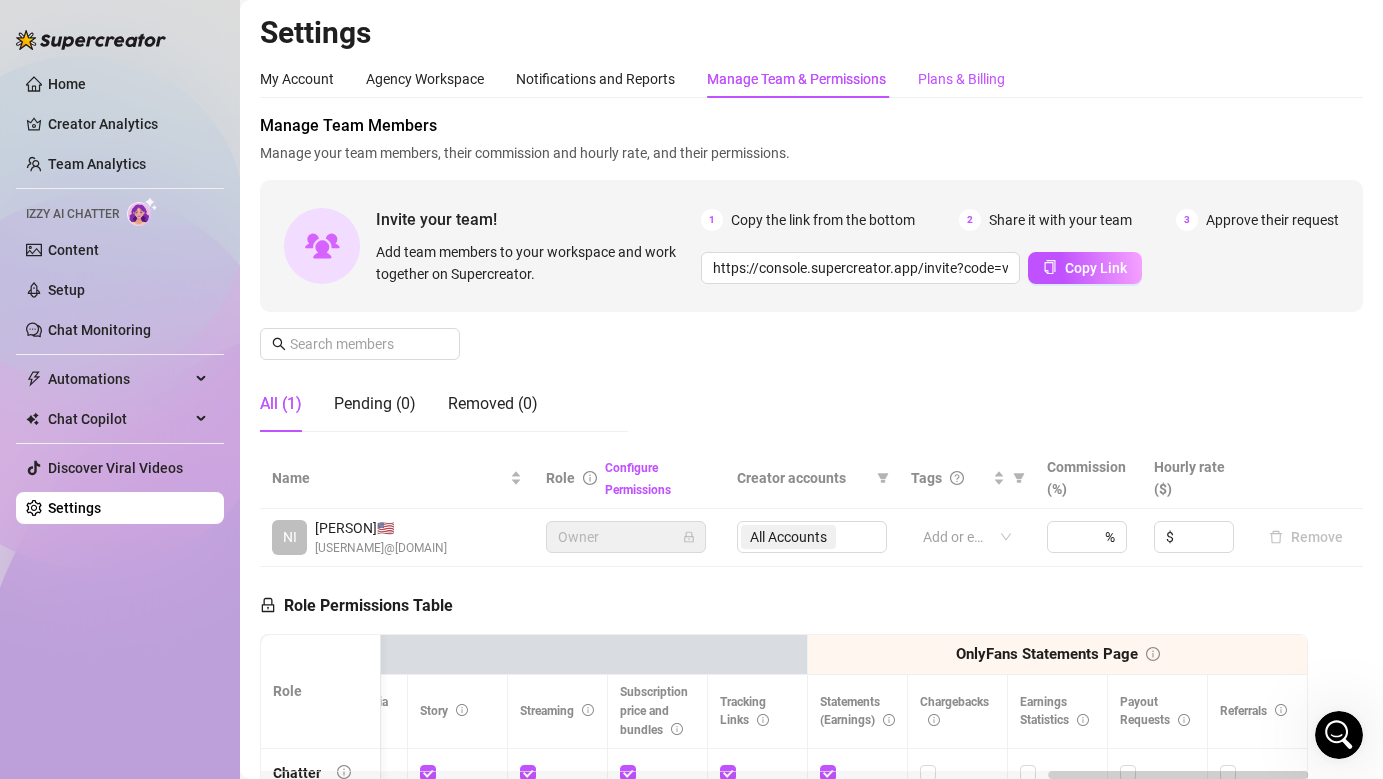 click on "Plans & Billing" at bounding box center (961, 79) 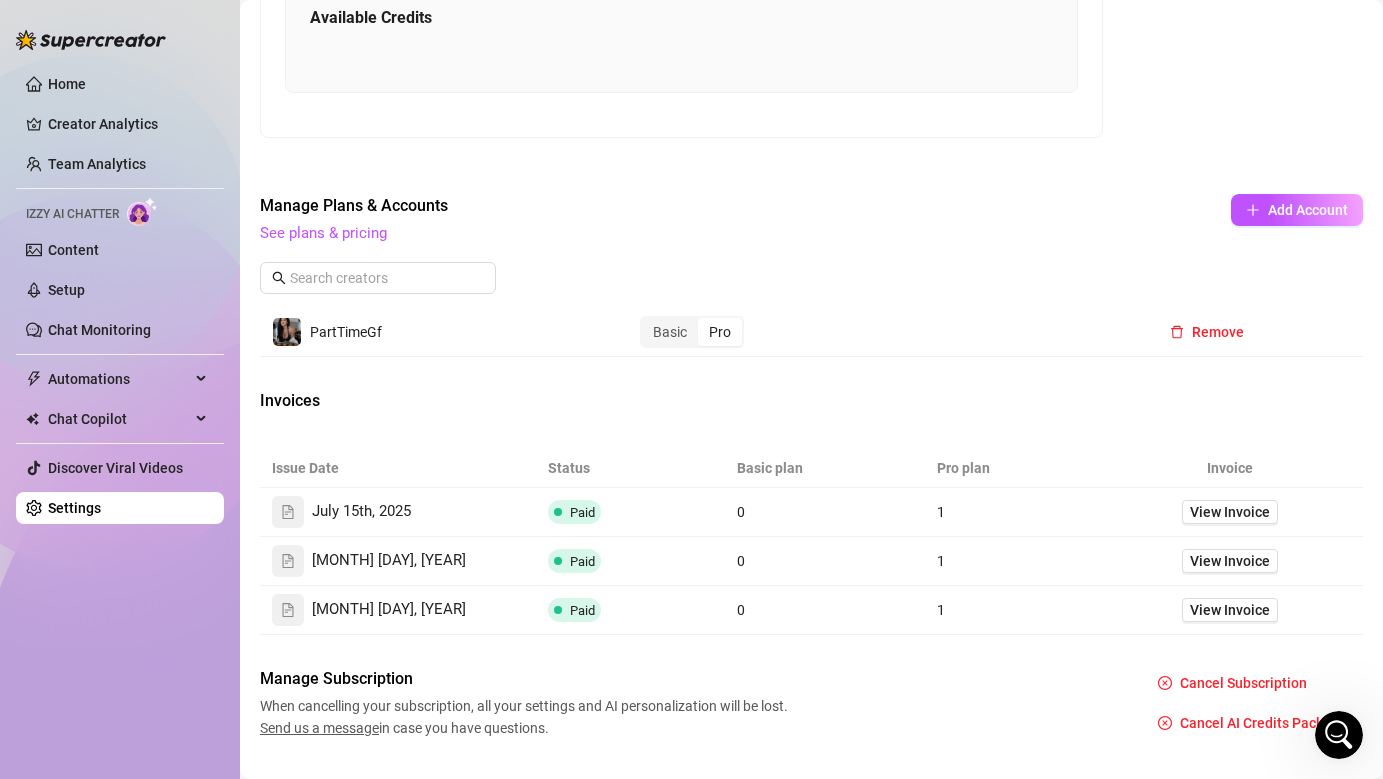 scroll, scrollTop: 877, scrollLeft: 0, axis: vertical 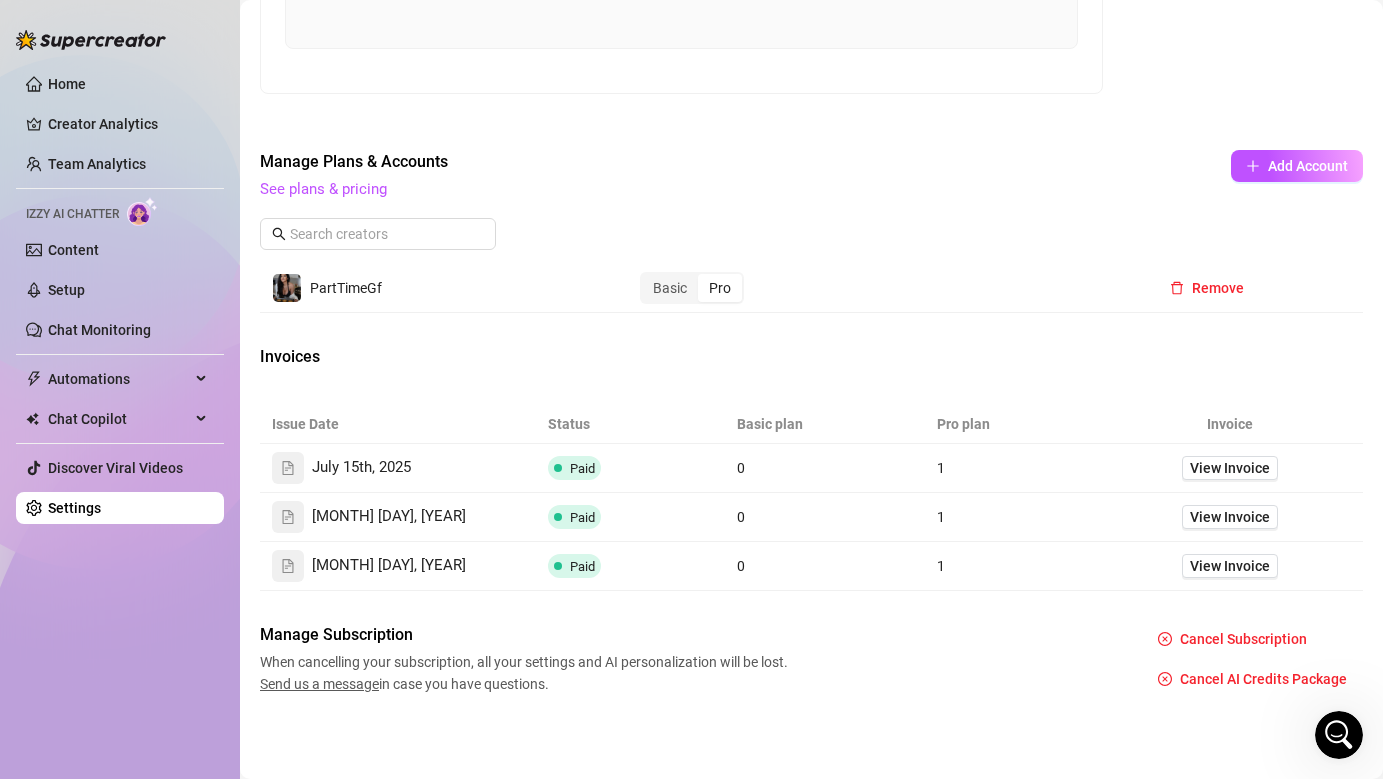 click on "Send us a message" at bounding box center [319, 684] 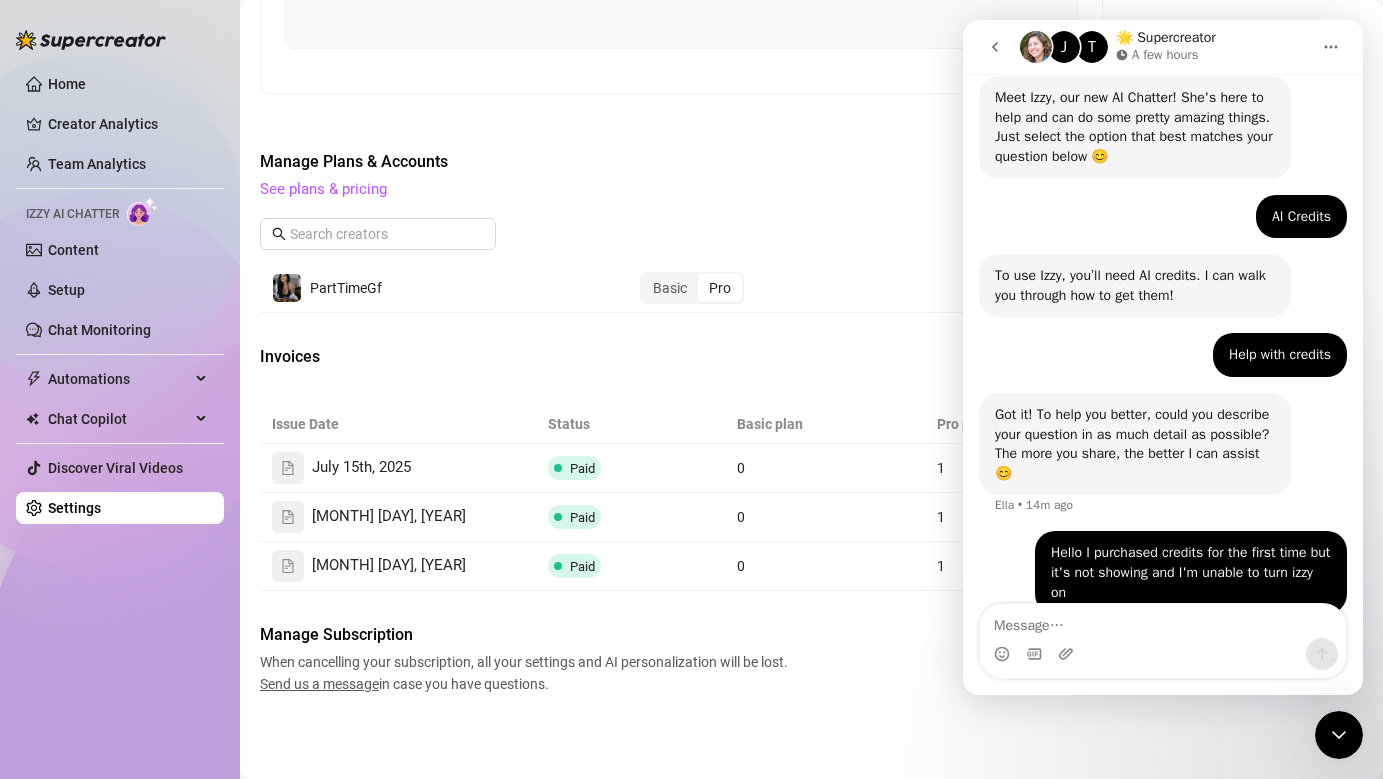 scroll, scrollTop: 210, scrollLeft: 0, axis: vertical 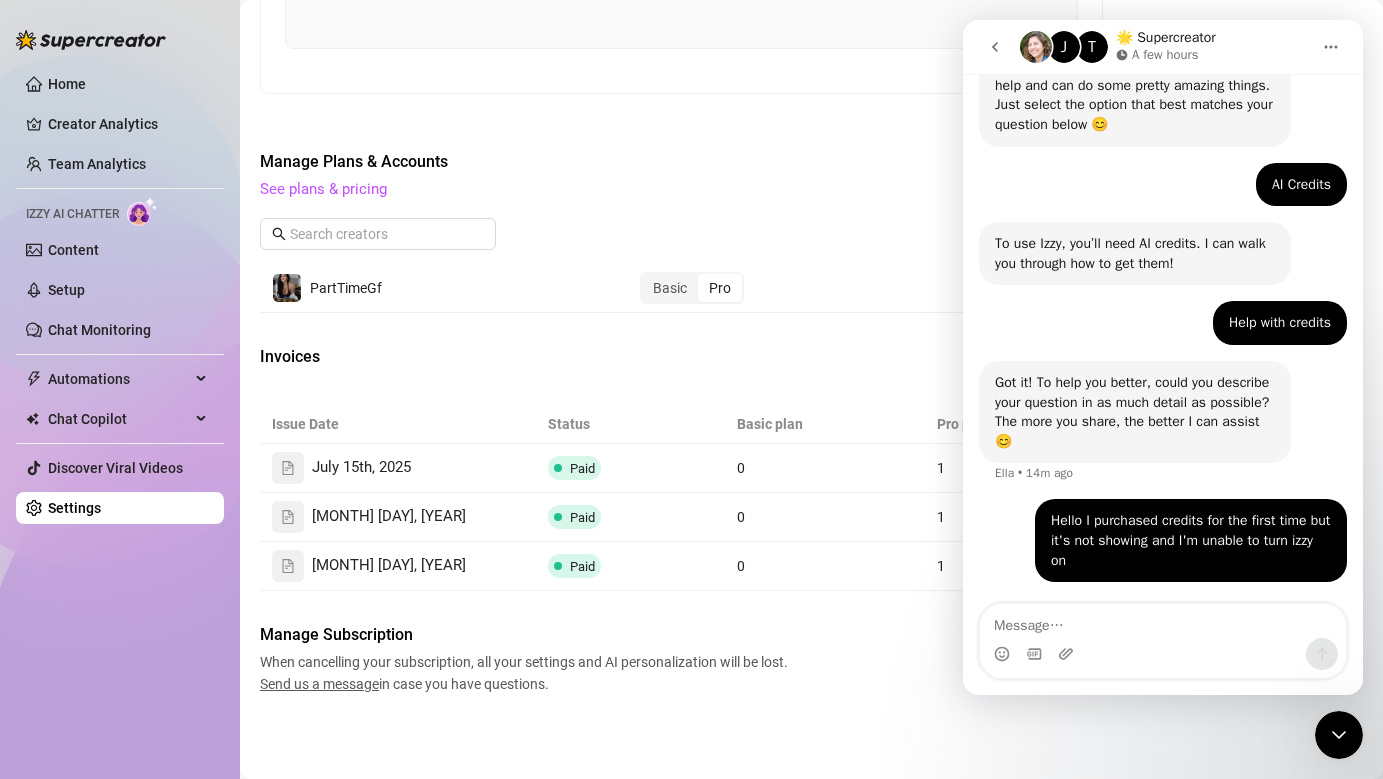 click 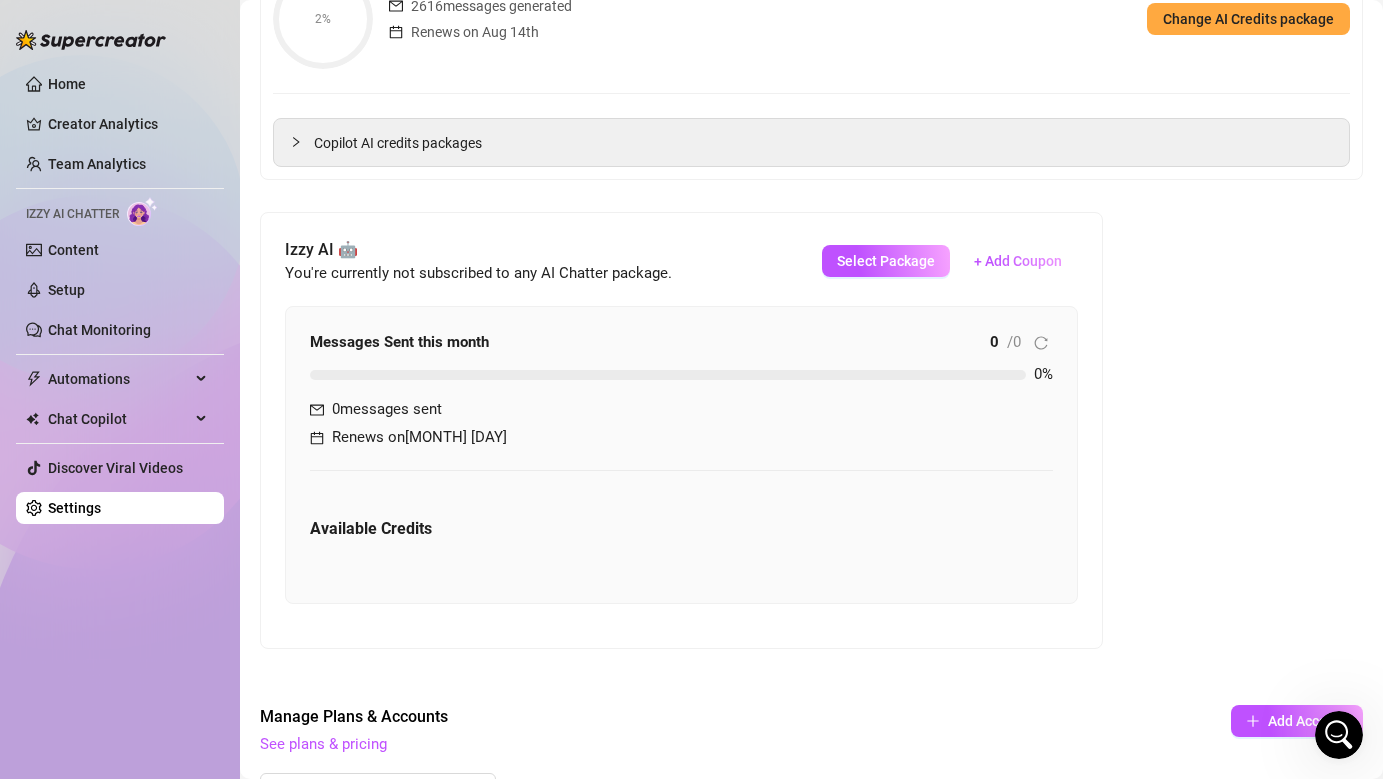 scroll, scrollTop: 316, scrollLeft: 0, axis: vertical 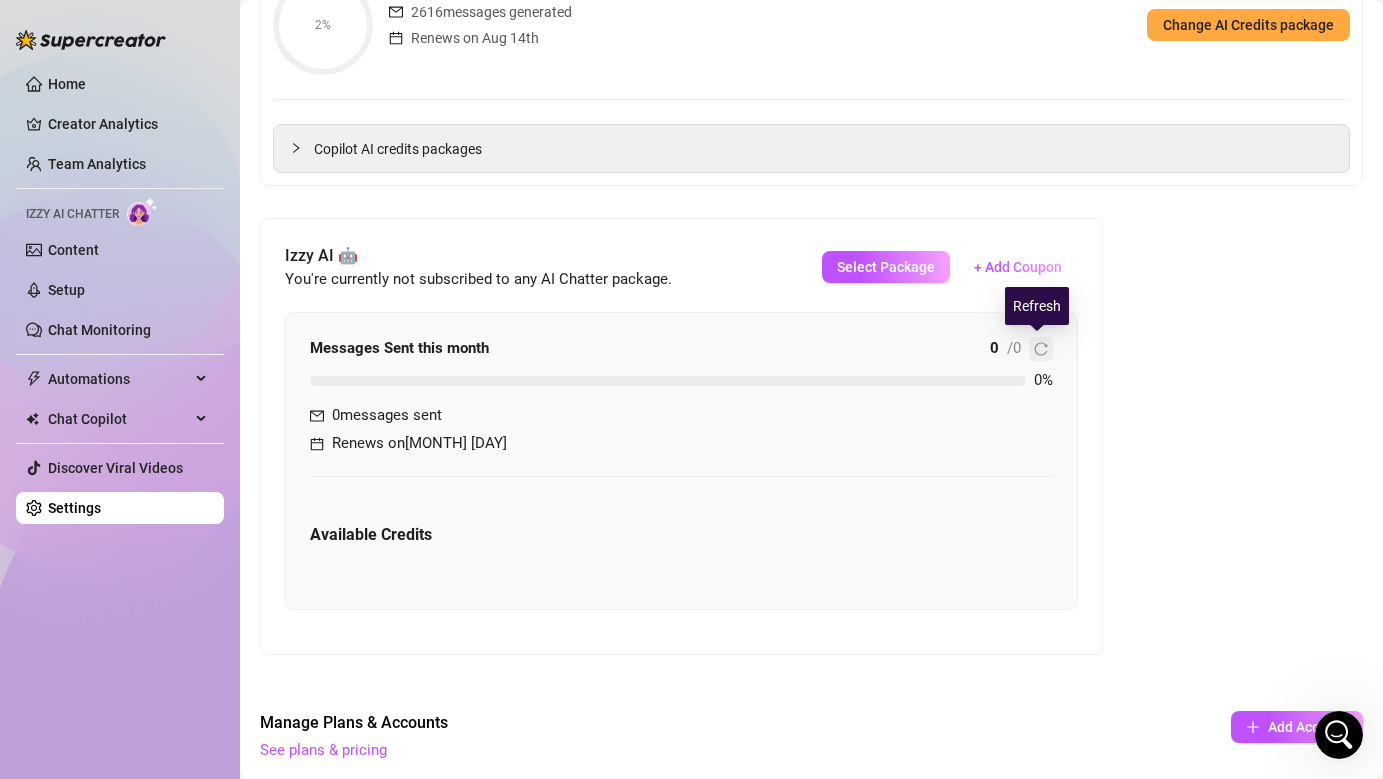 click 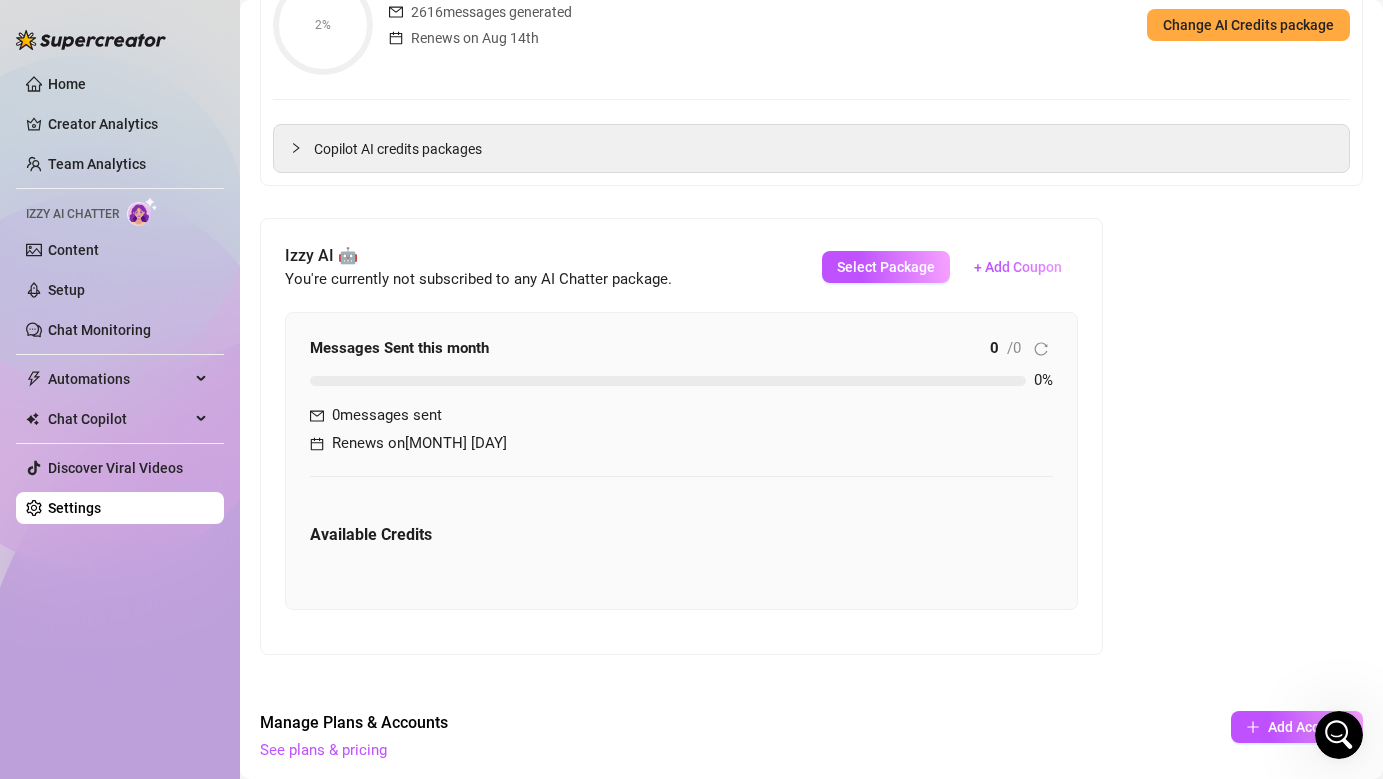 click on "Available Credits" at bounding box center (681, 554) 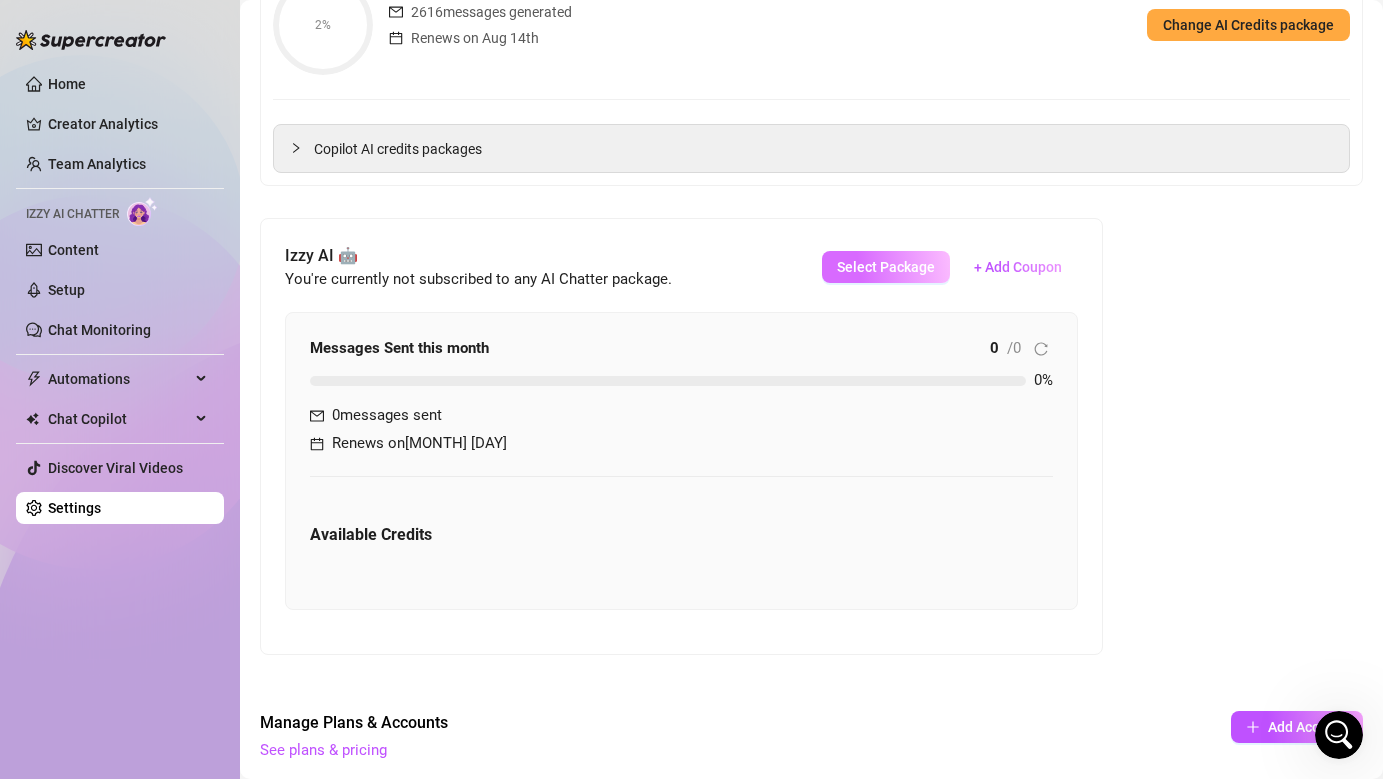 click on "Select Package" at bounding box center [886, 267] 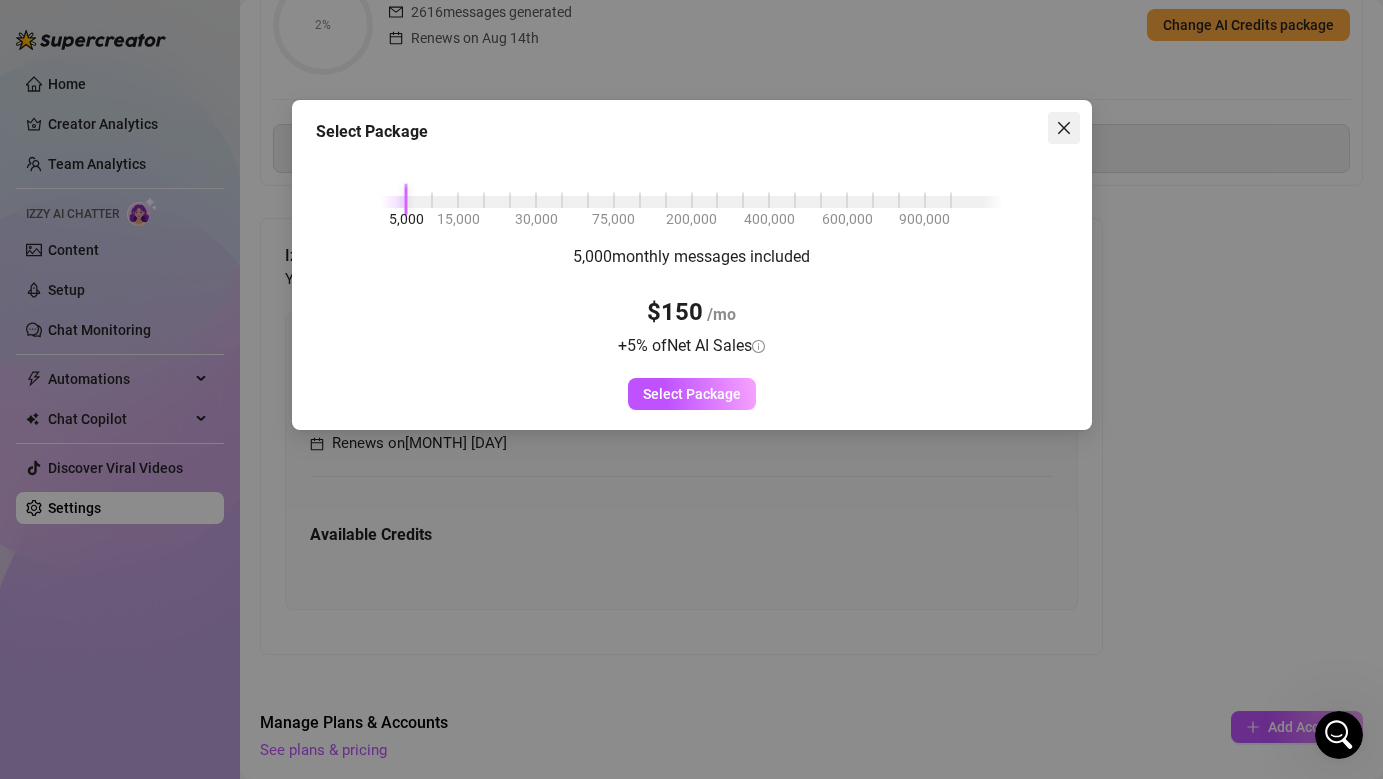 click 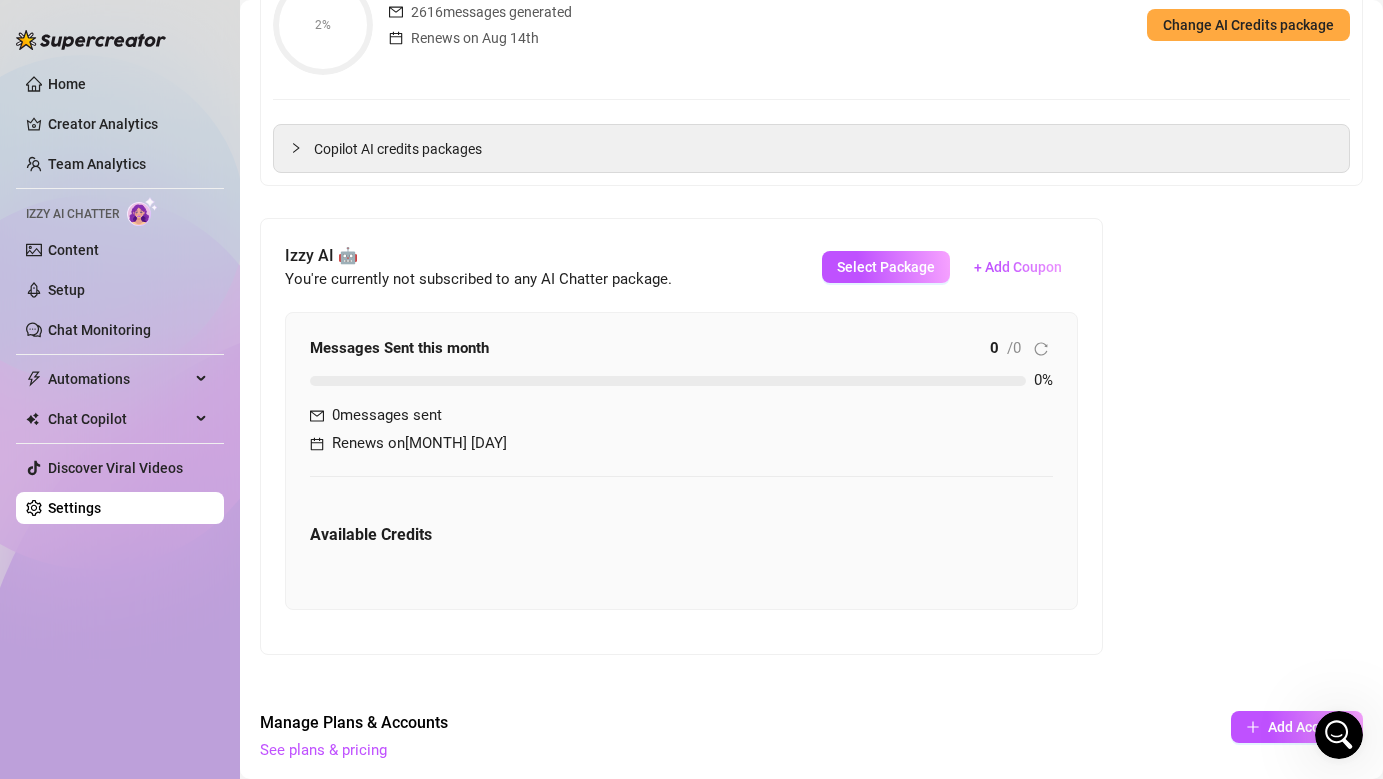 scroll, scrollTop: 0, scrollLeft: 0, axis: both 